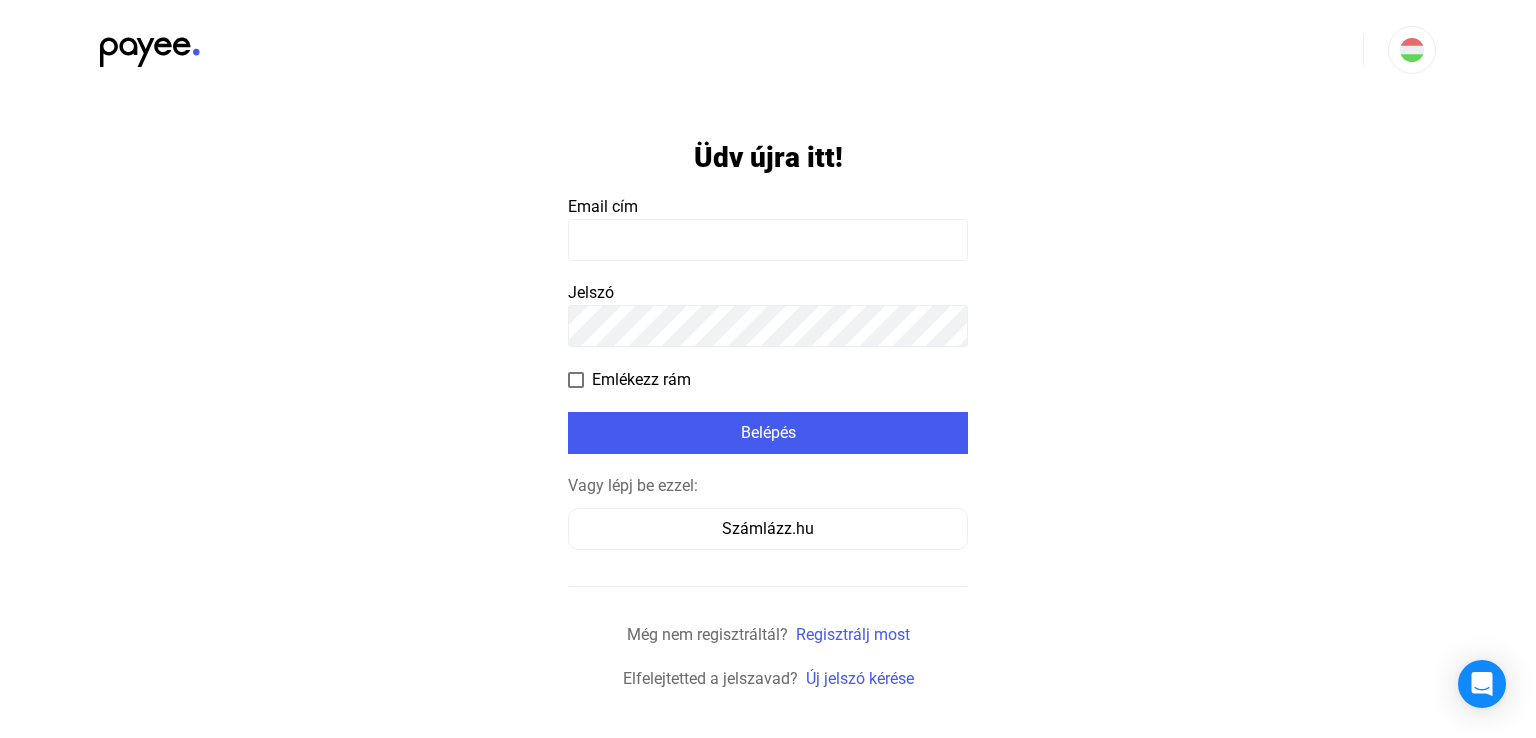 scroll, scrollTop: 0, scrollLeft: 0, axis: both 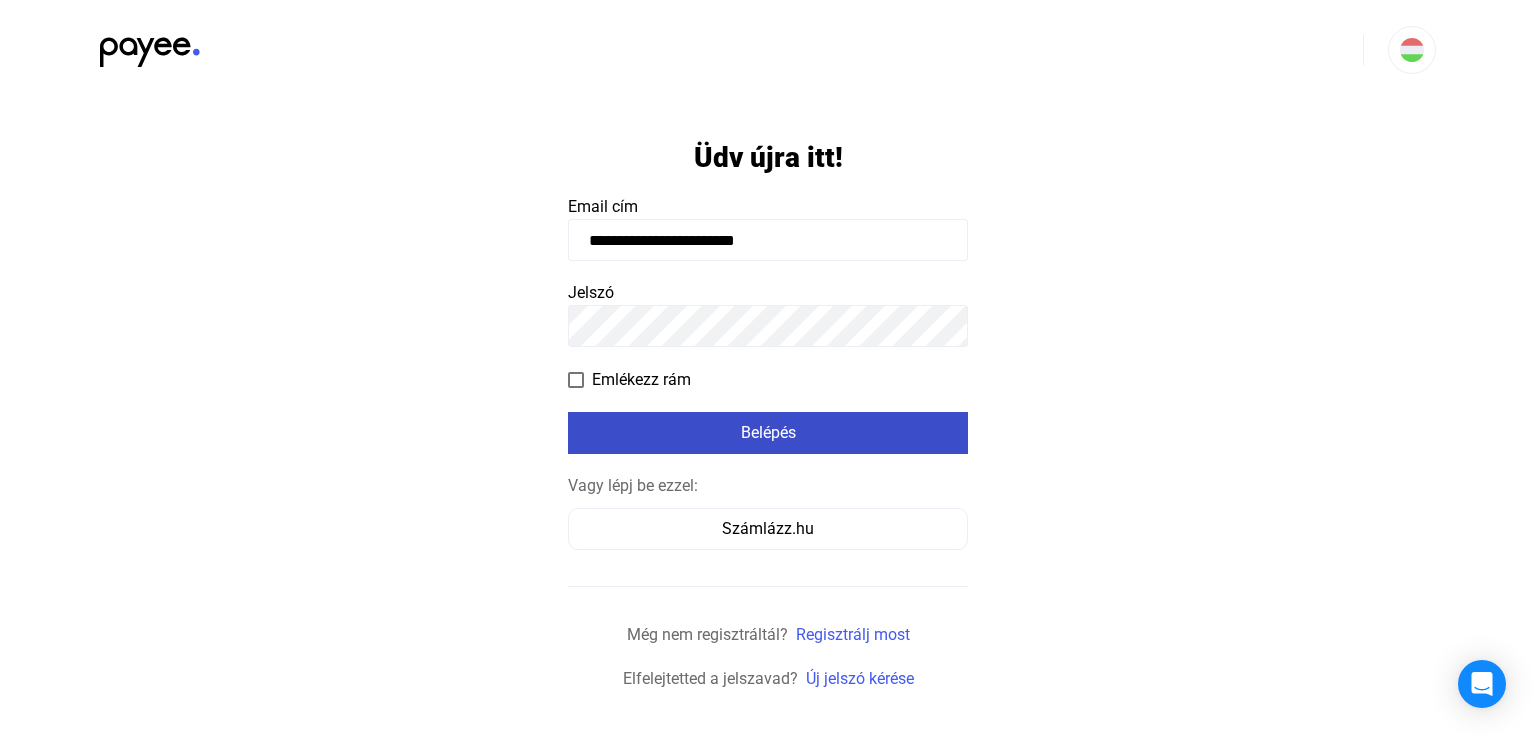 drag, startPoint x: 728, startPoint y: 429, endPoint x: 727, endPoint y: 412, distance: 17.029387 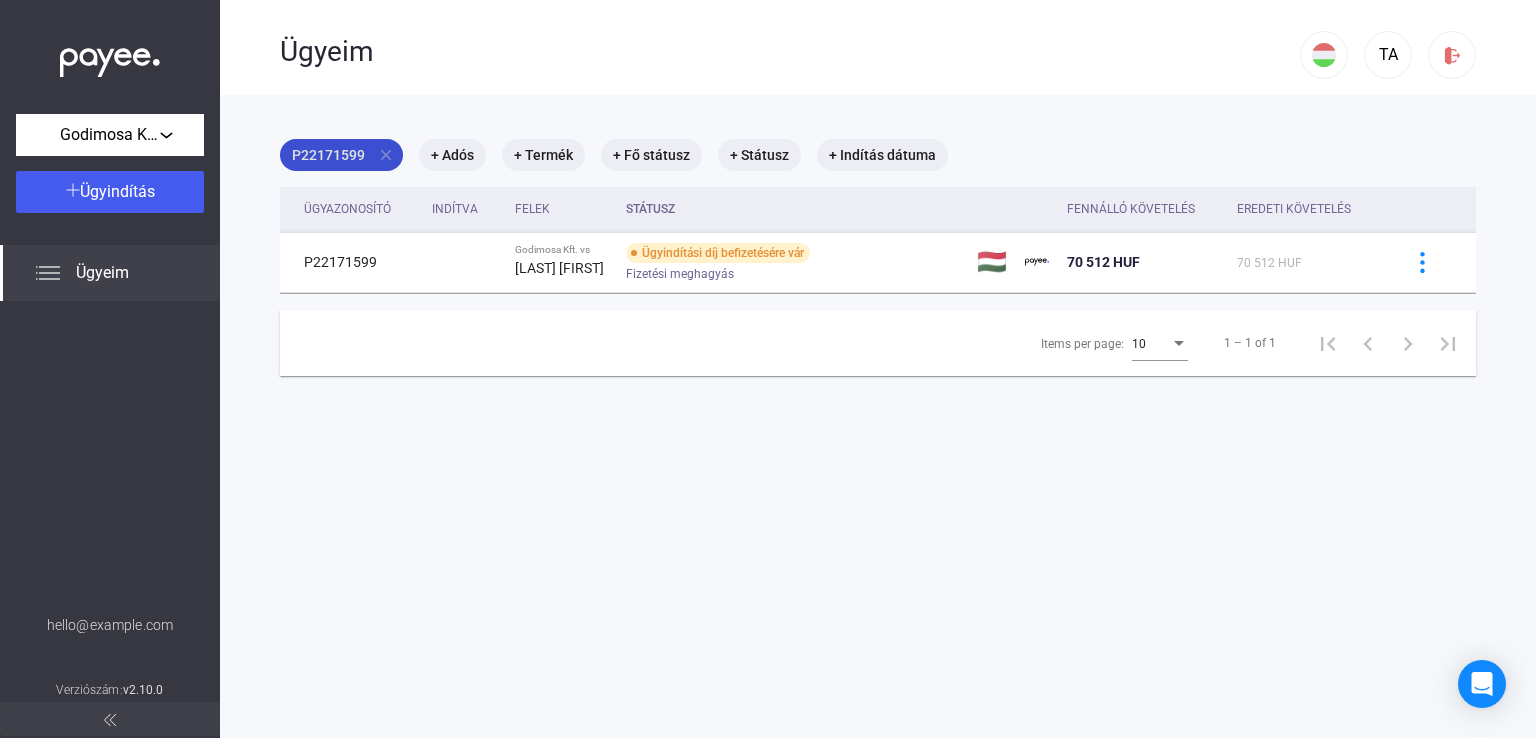 click on "close" at bounding box center (386, 155) 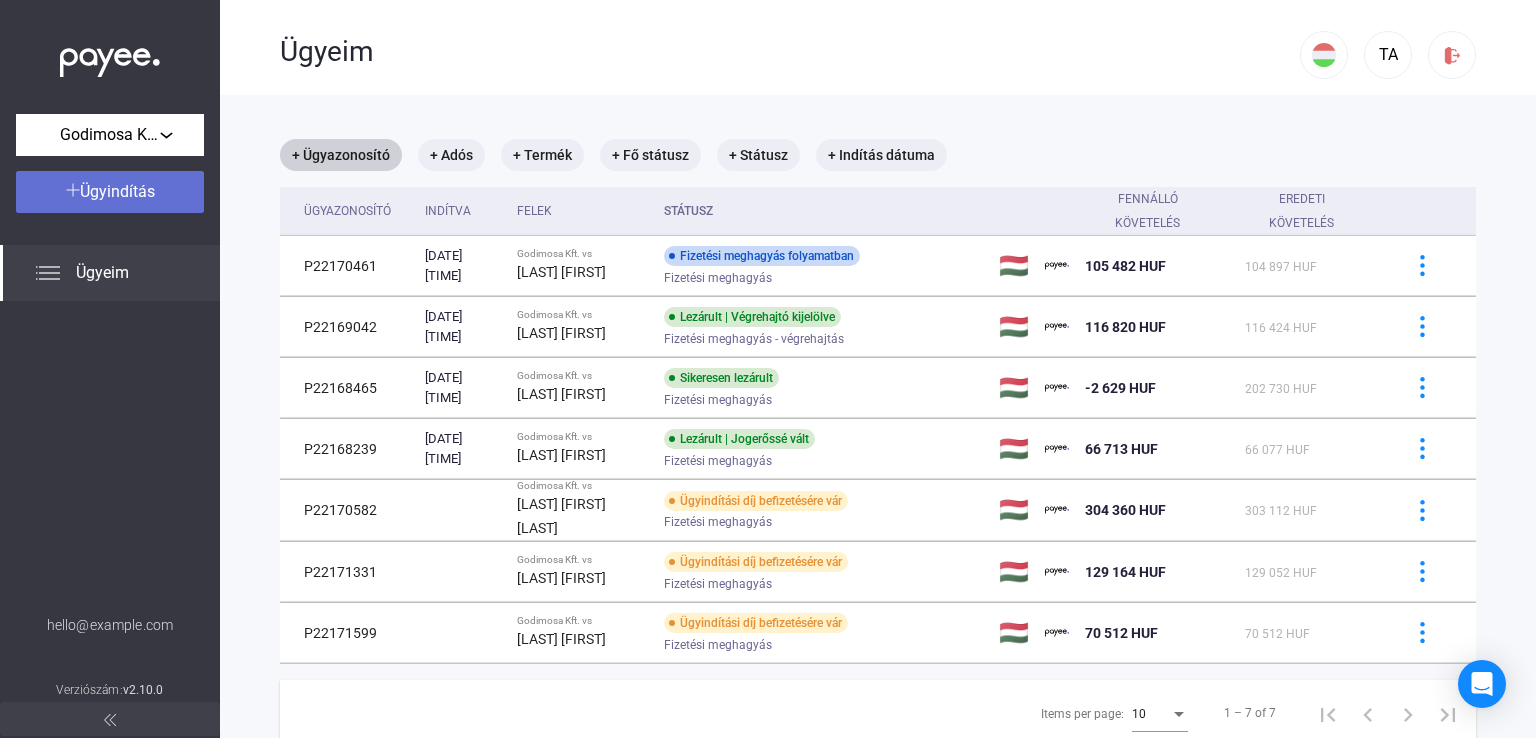 click on "Ügyindítás" 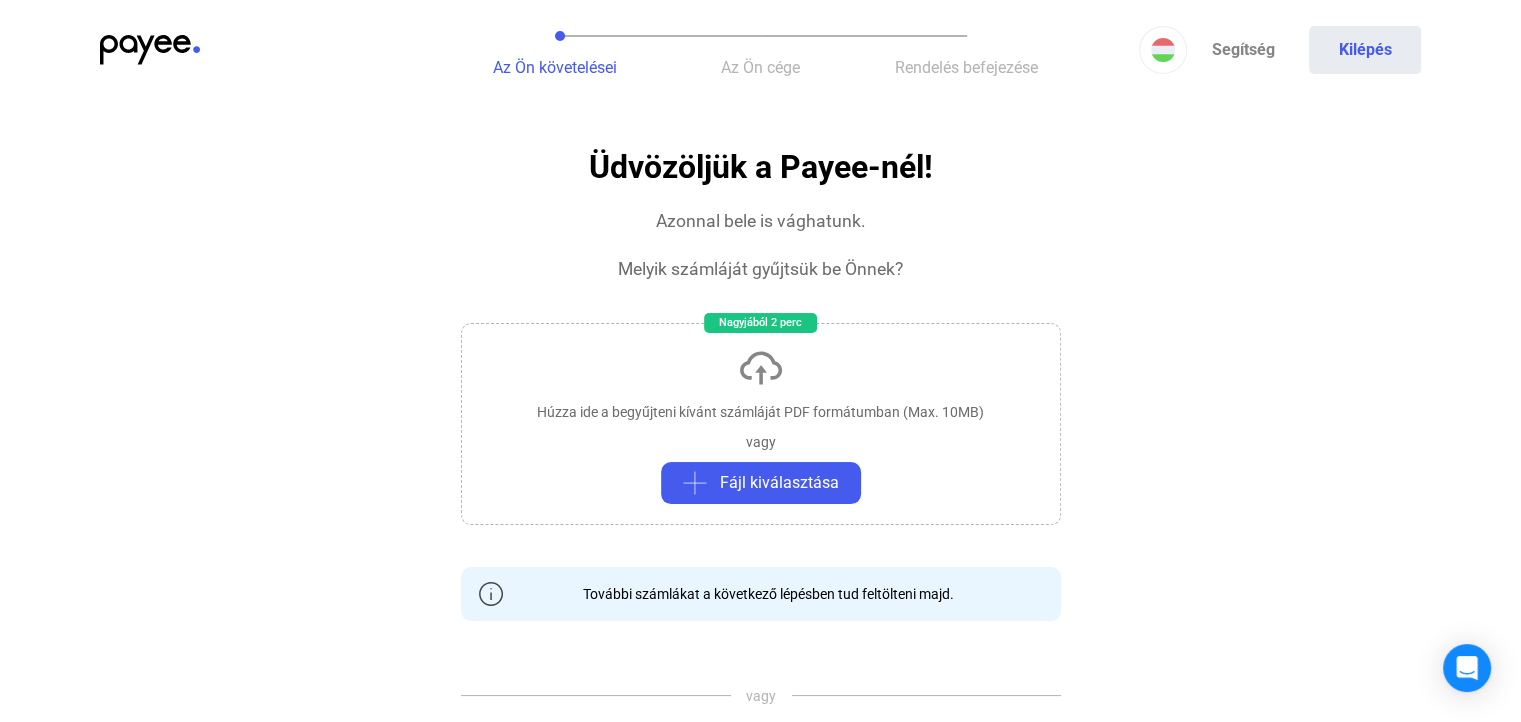 click on "Húzza ide a begyűjteni kívánt számláját PDF formátumban (Max. 10MB)   vagy   Fájl kiválasztása" 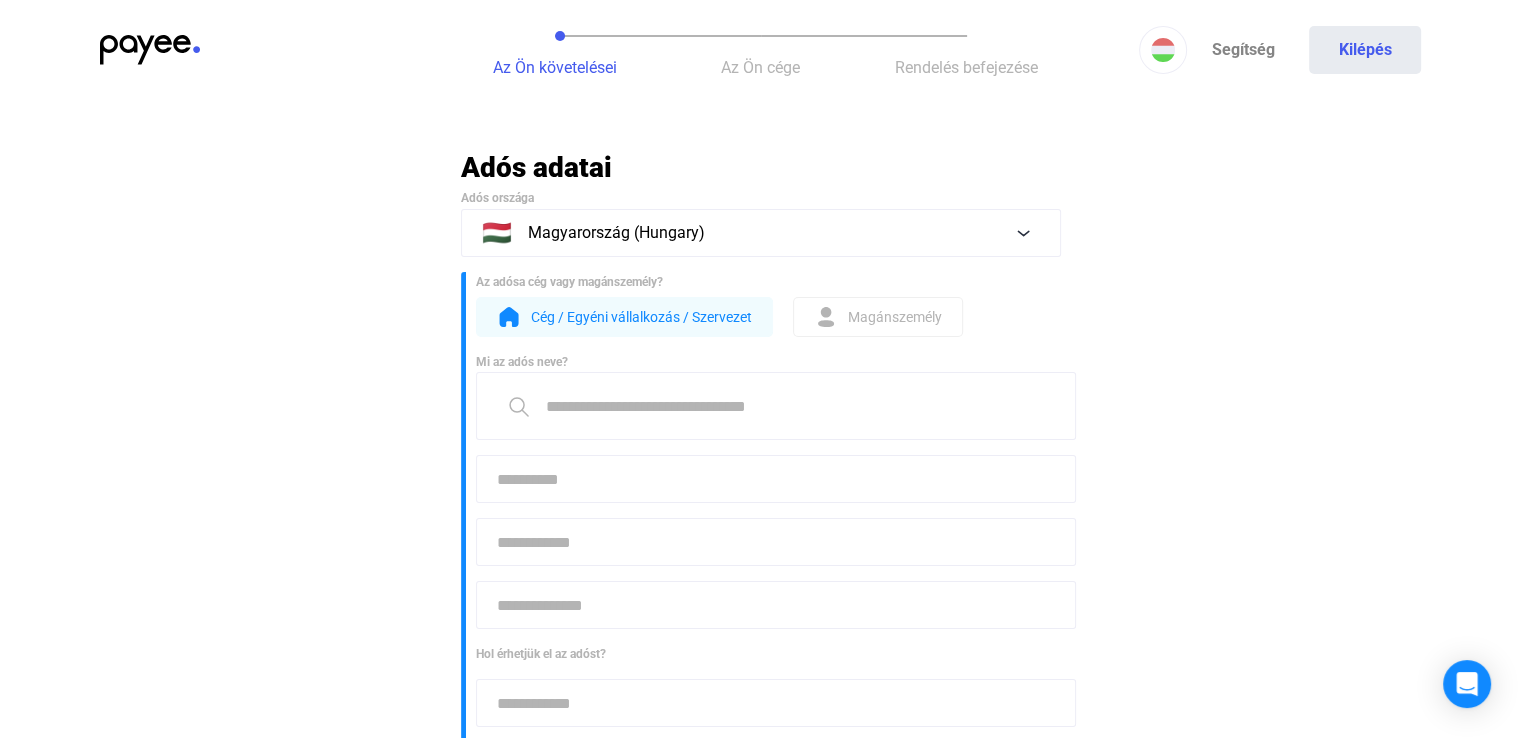 click on "Magánszemély" 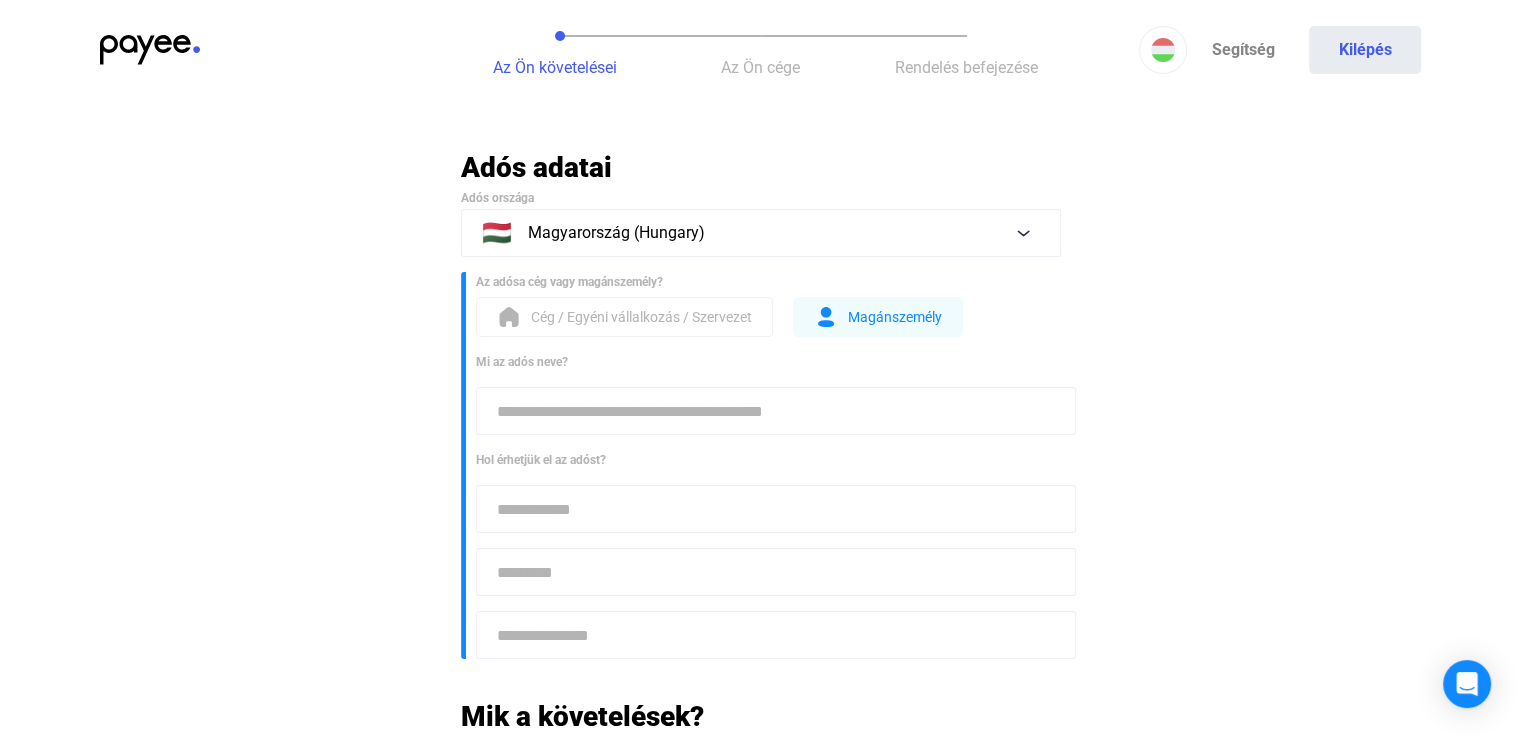 click 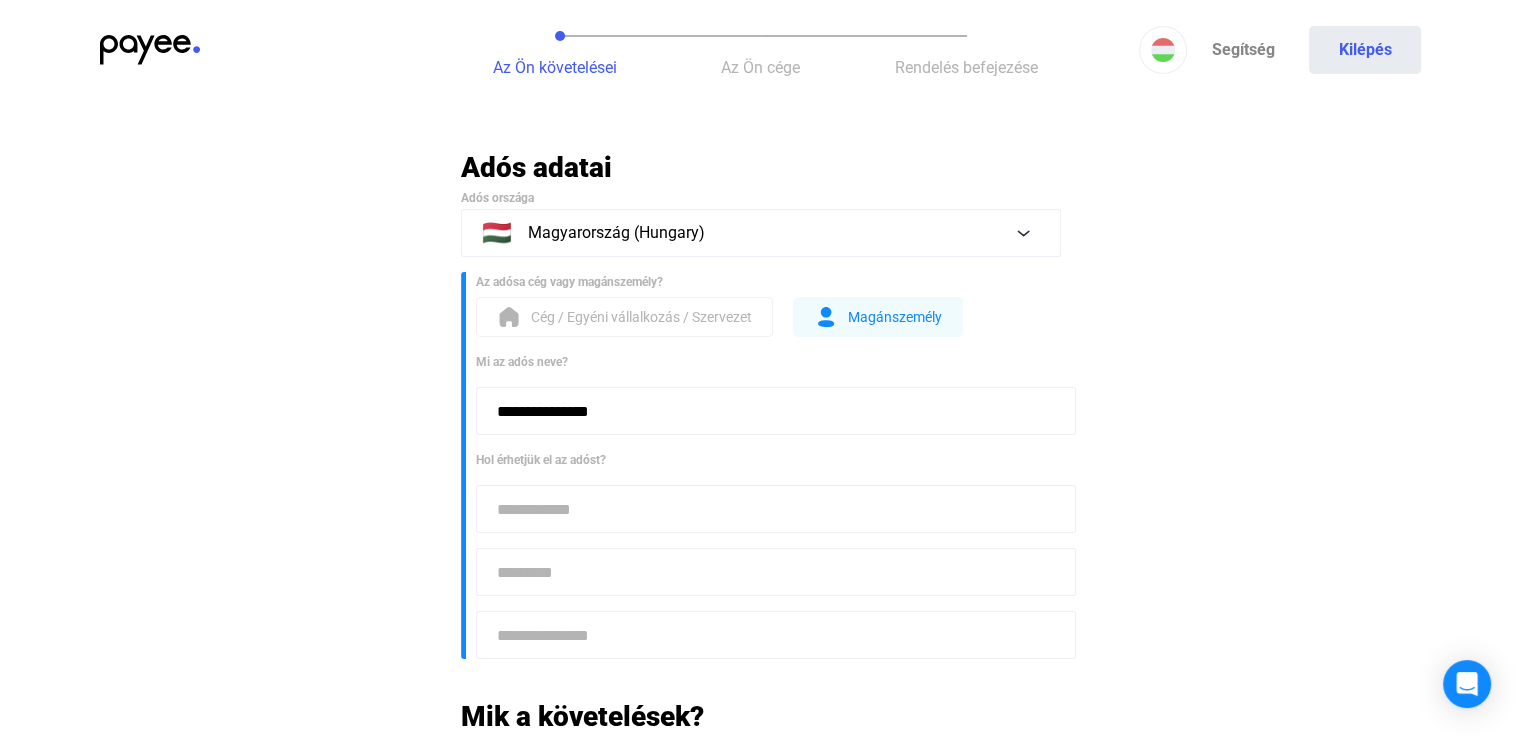 type on "**********" 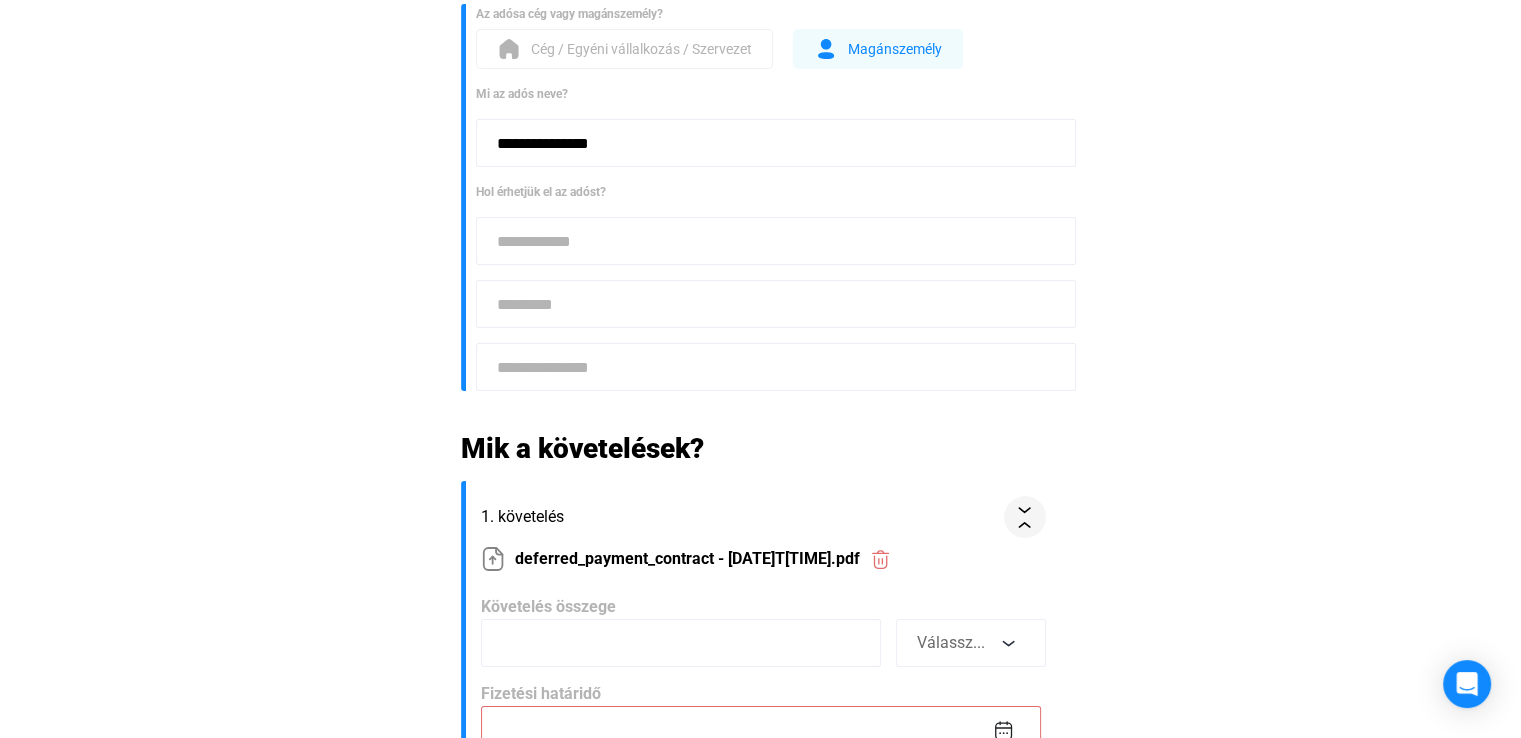 paste on "****" 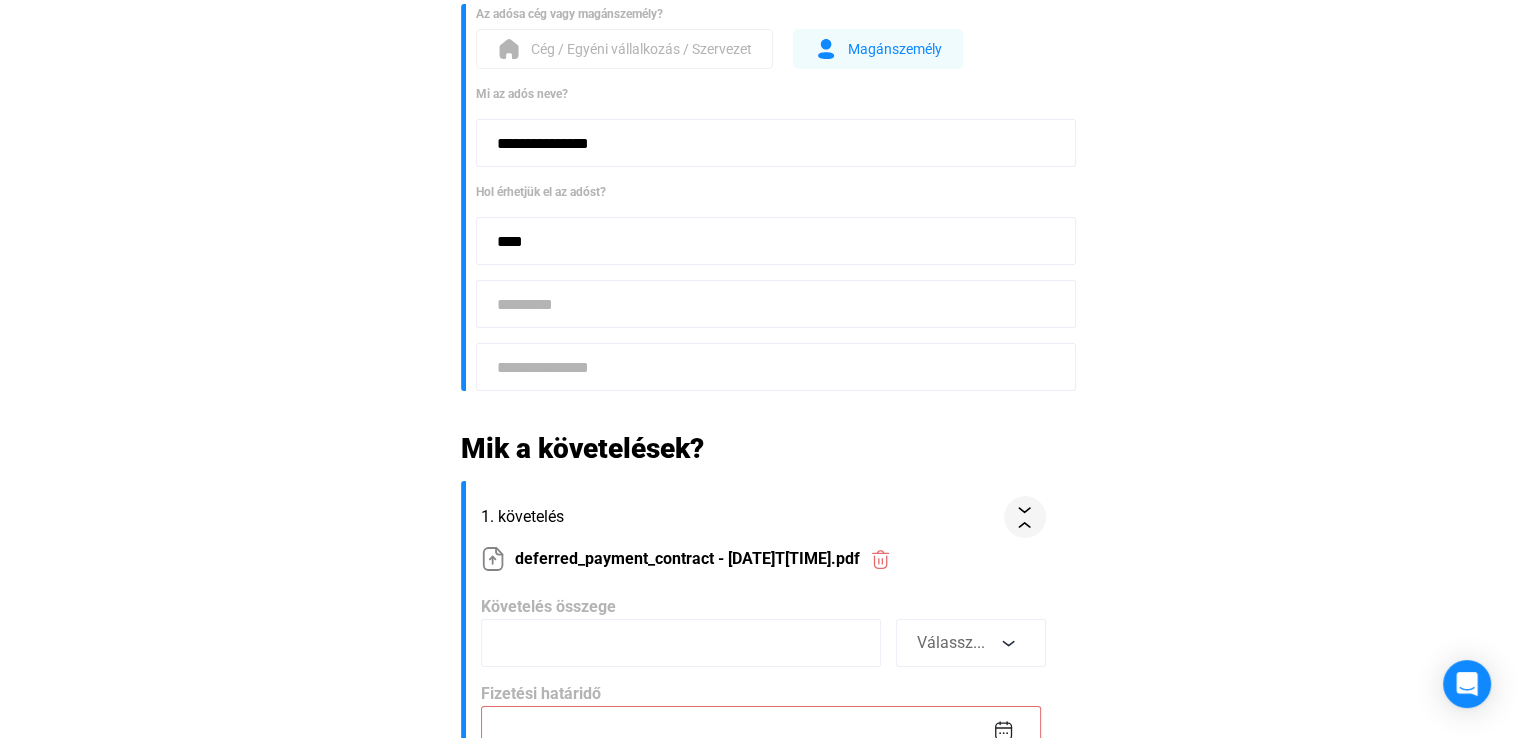 type on "****" 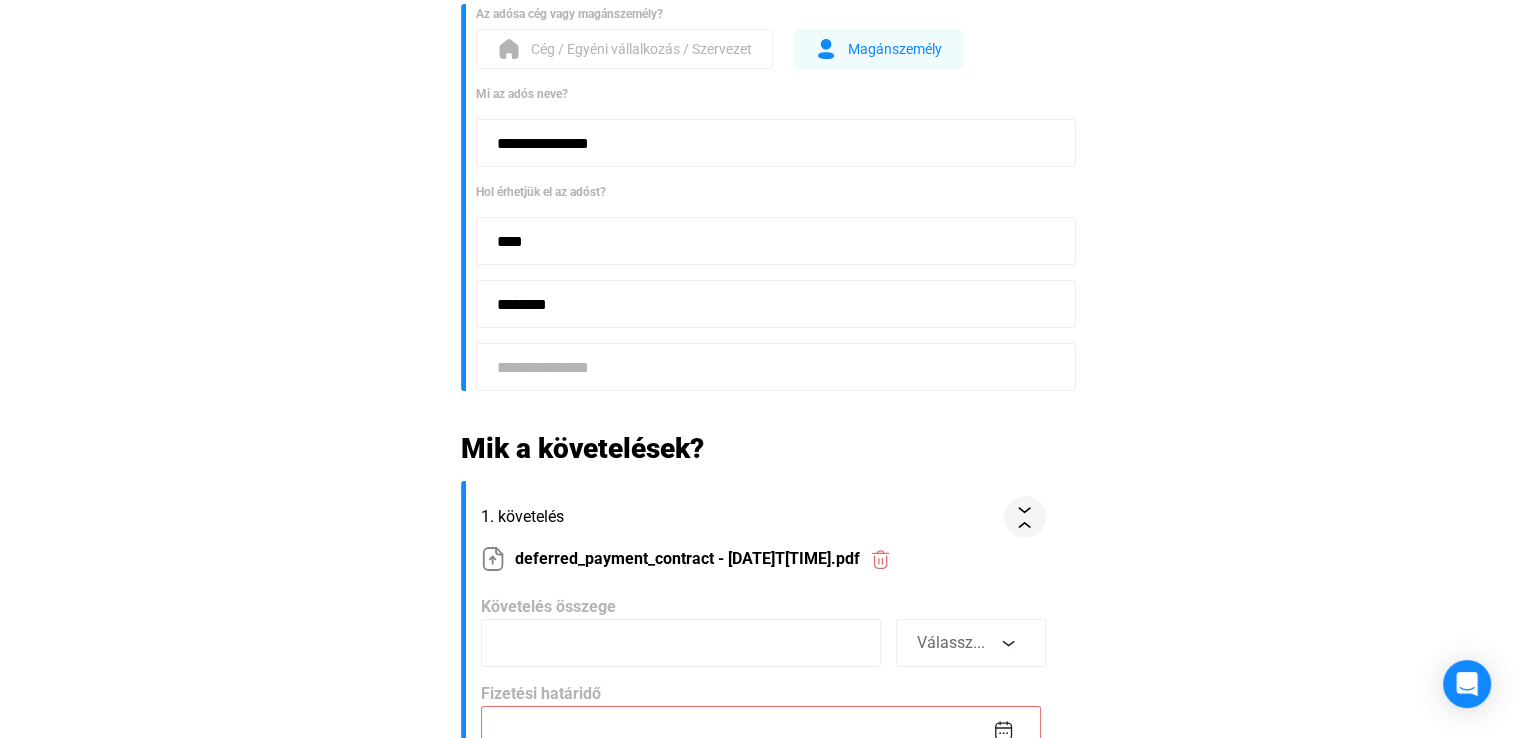 type on "********" 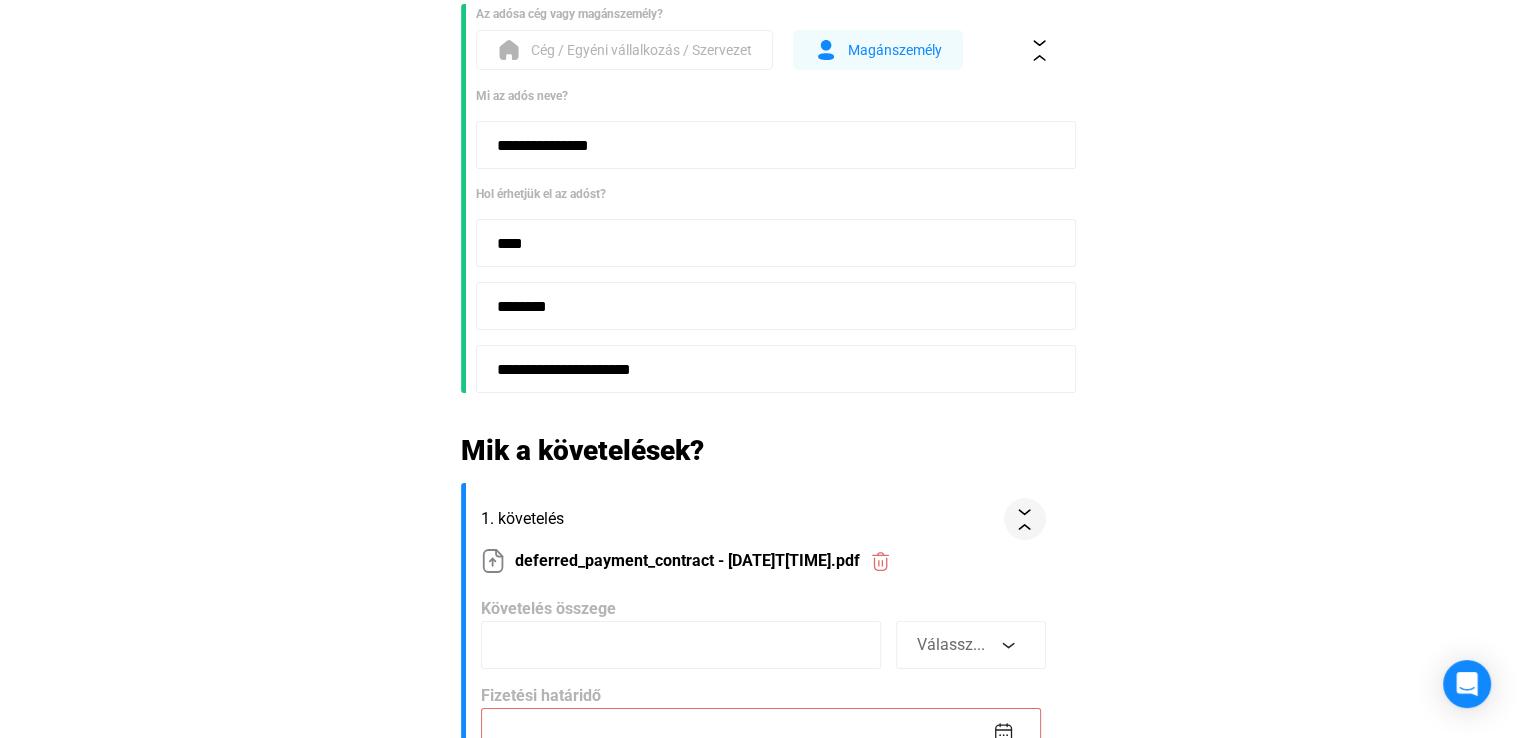 type on "**********" 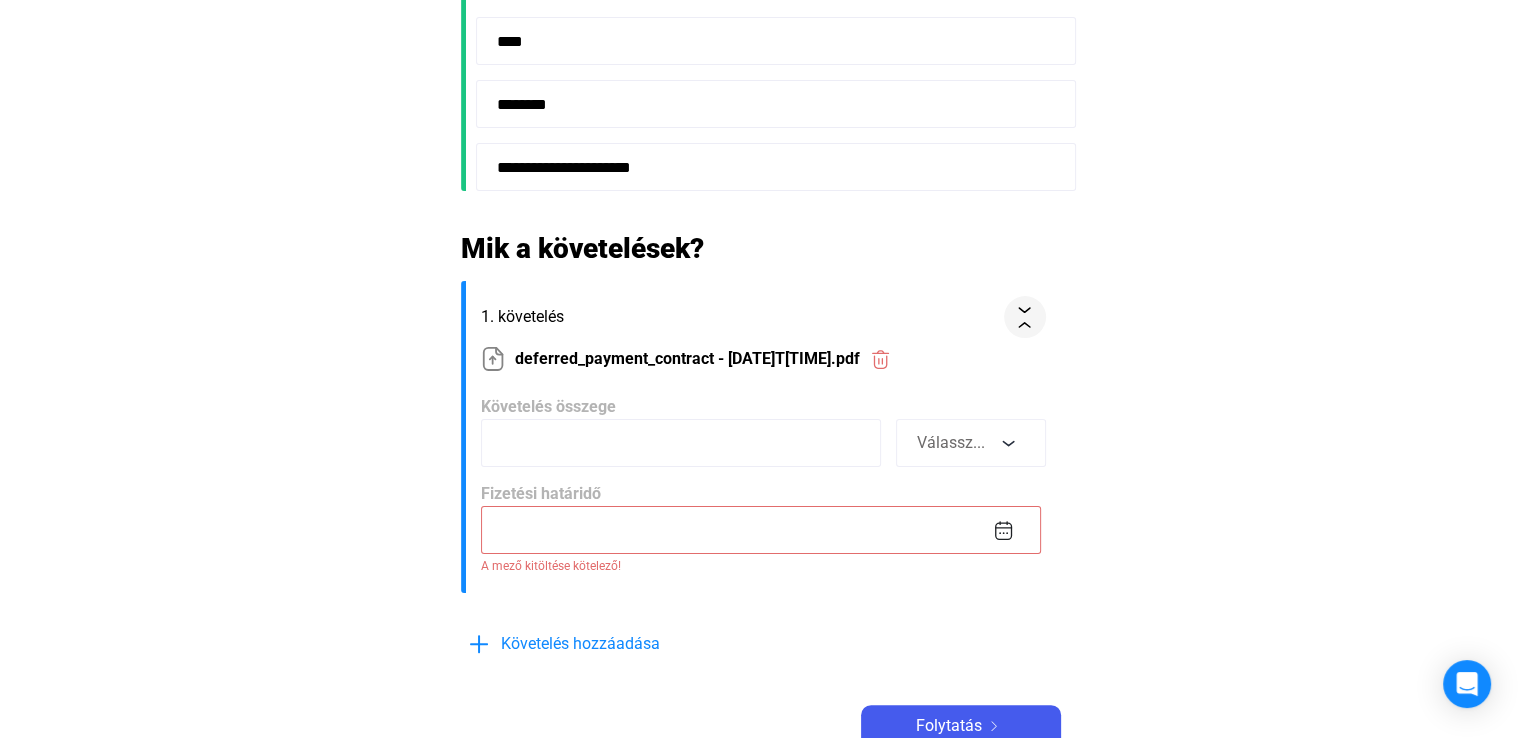 scroll, scrollTop: 500, scrollLeft: 0, axis: vertical 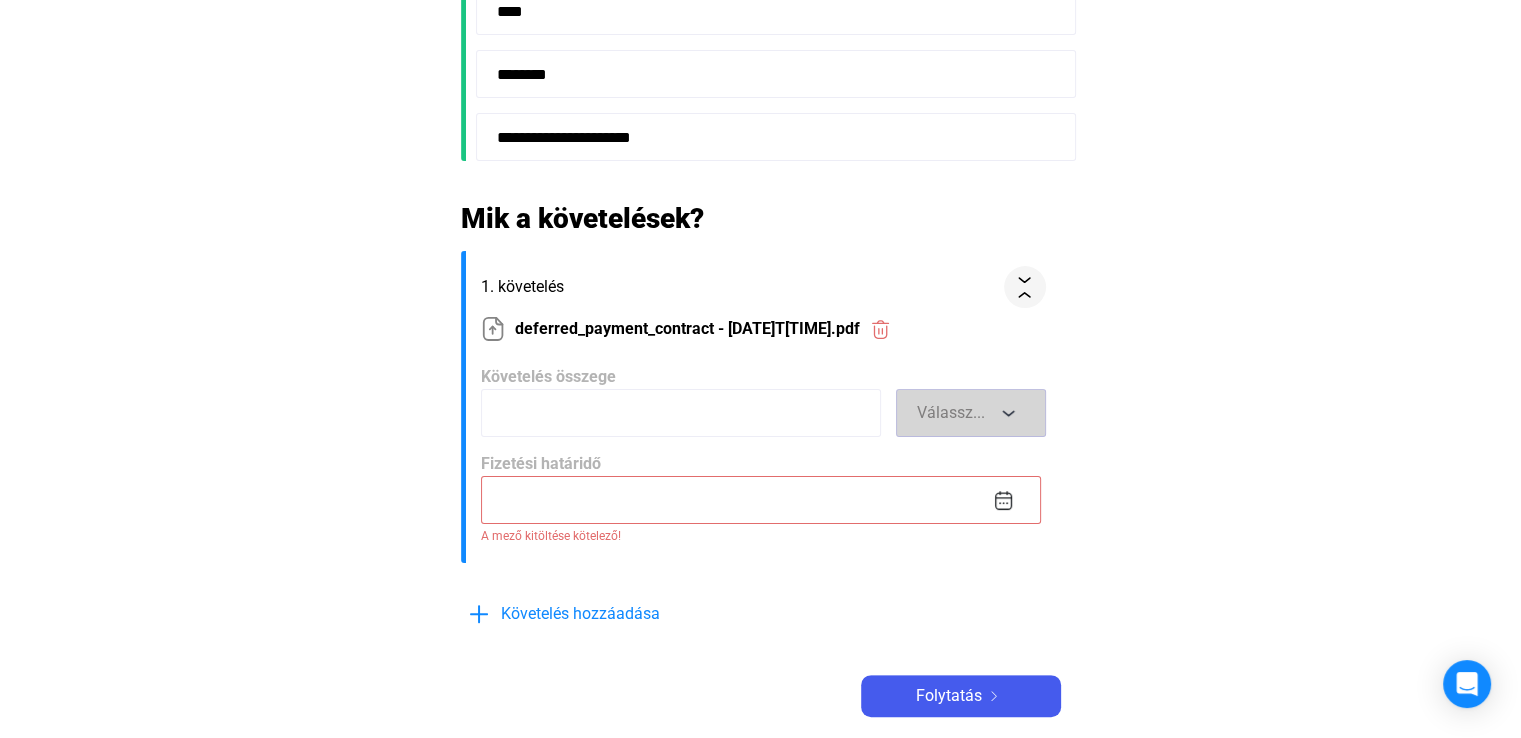 click on "Válassz..." 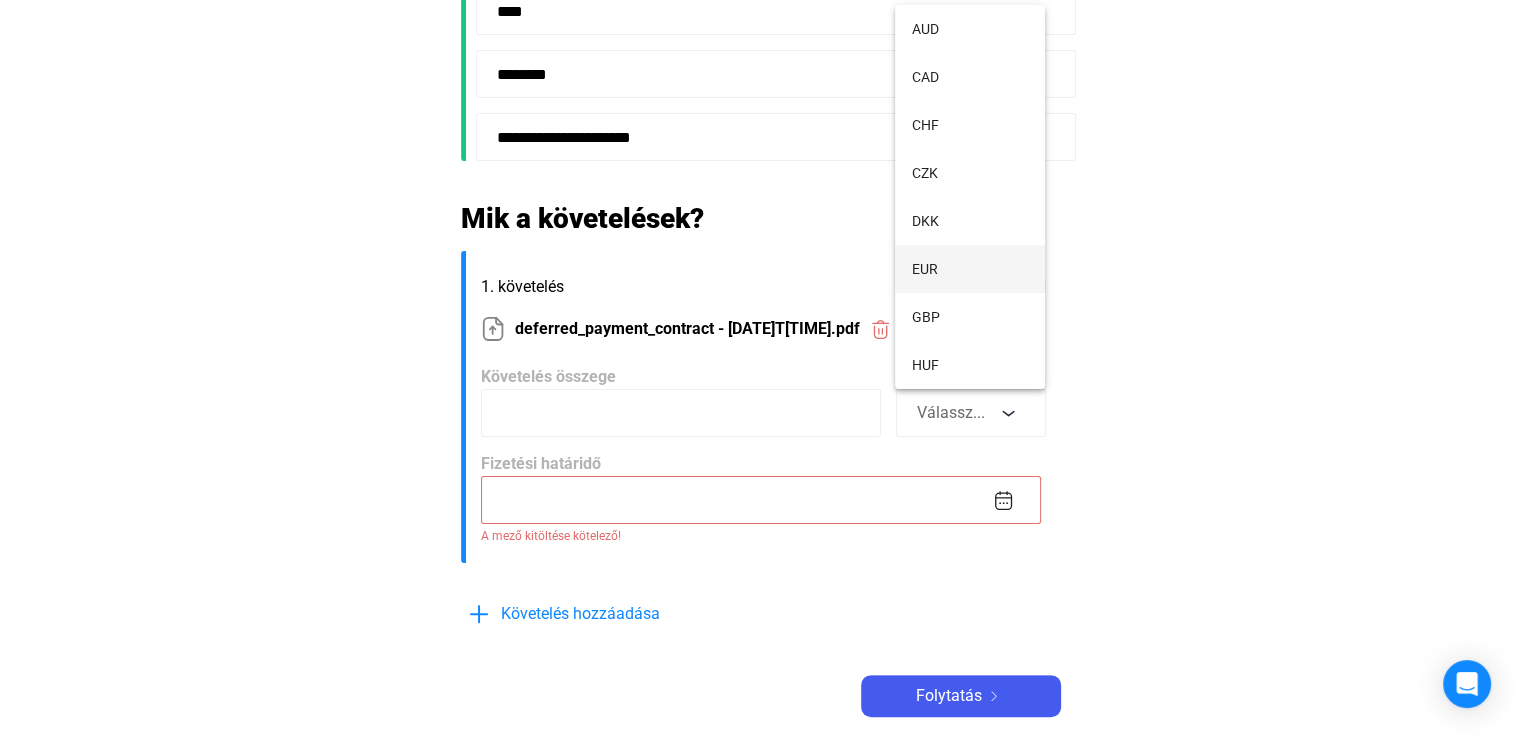 click on "EUR" at bounding box center (970, 269) 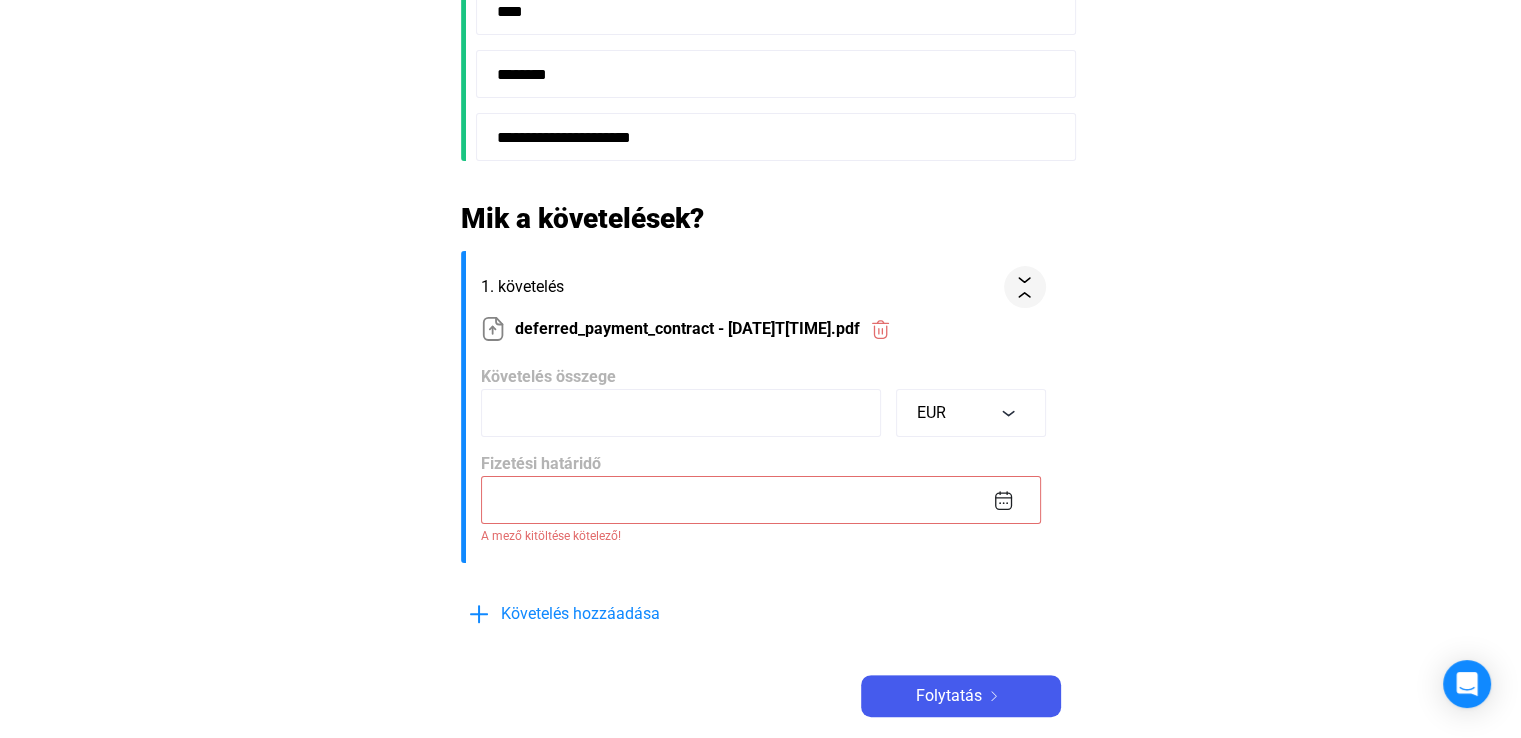 click 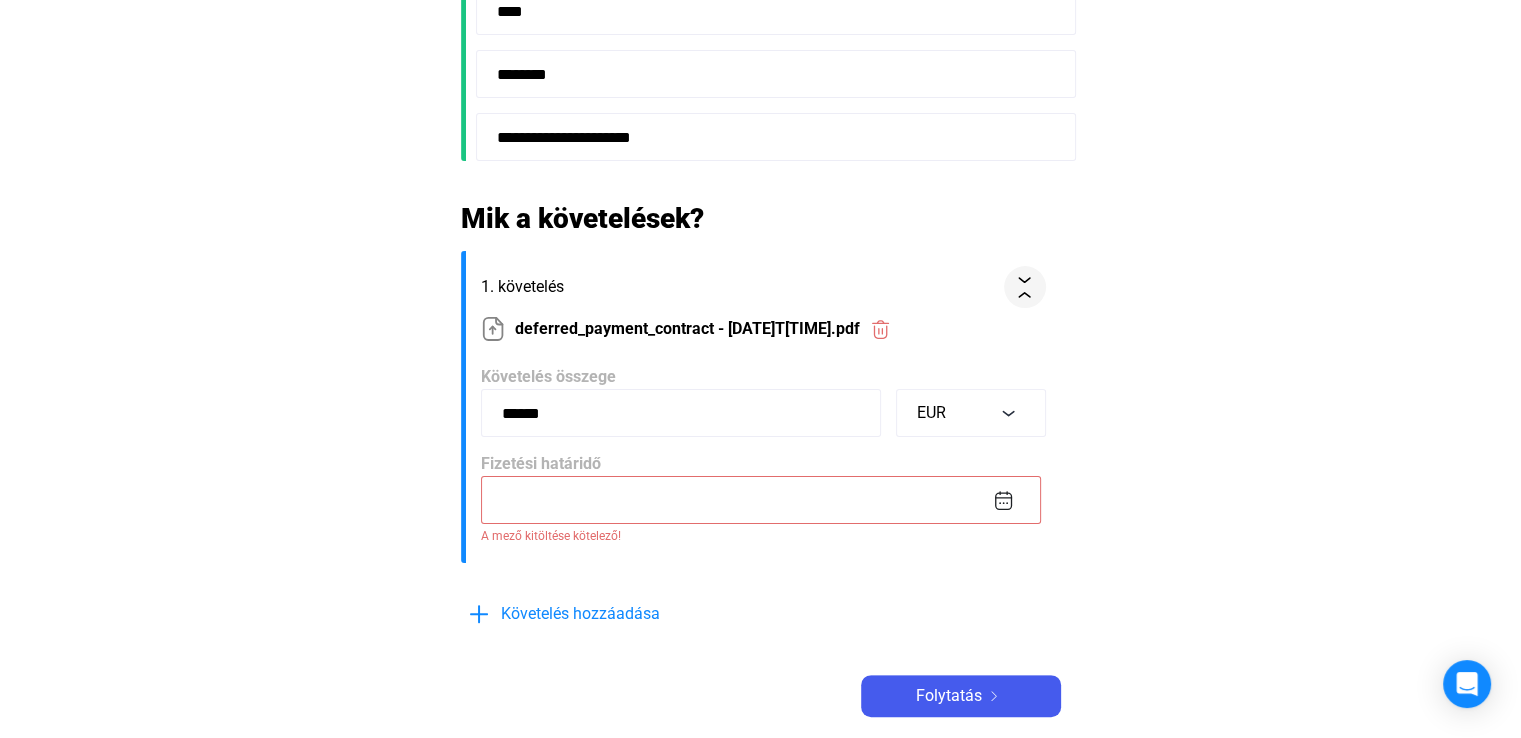 type on "******" 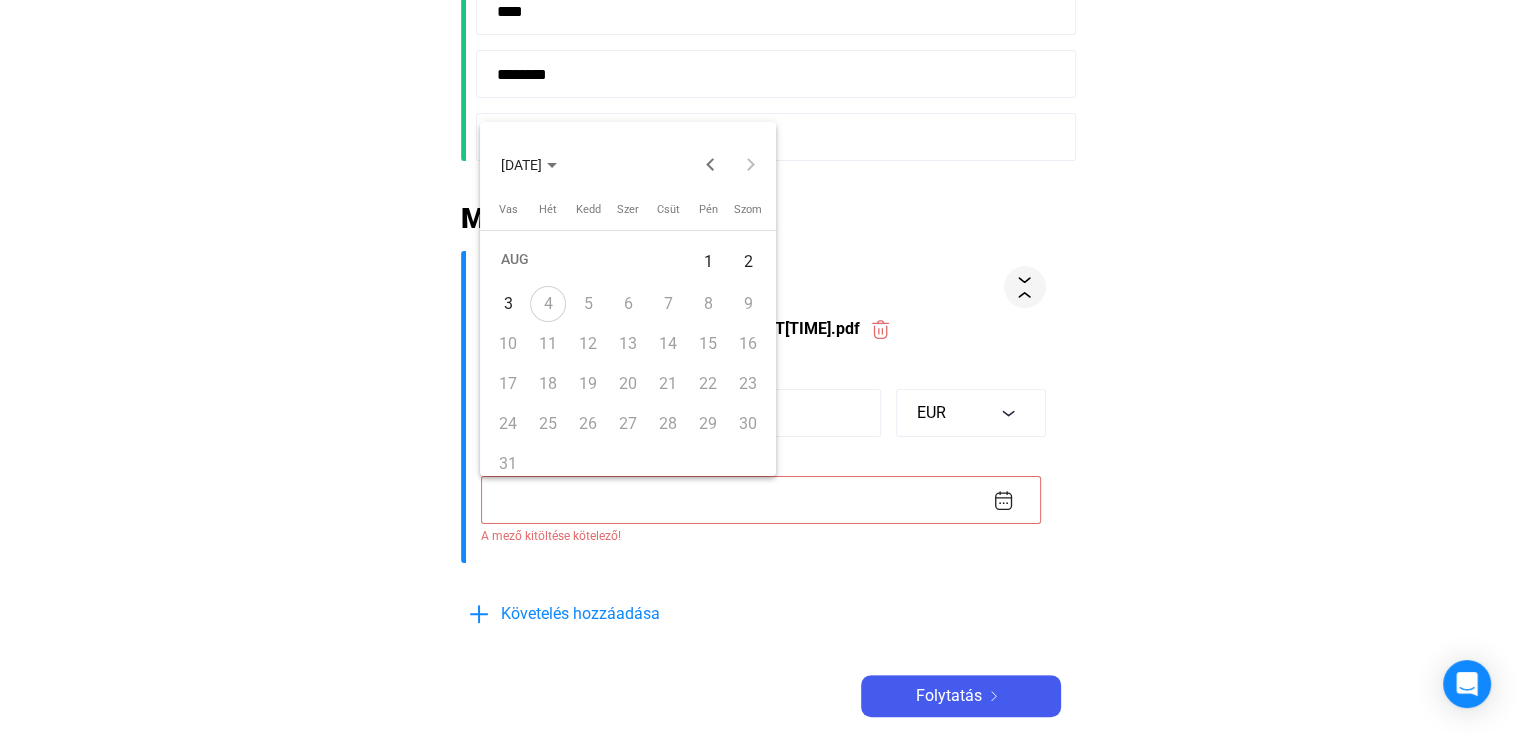 click at bounding box center (760, 369) 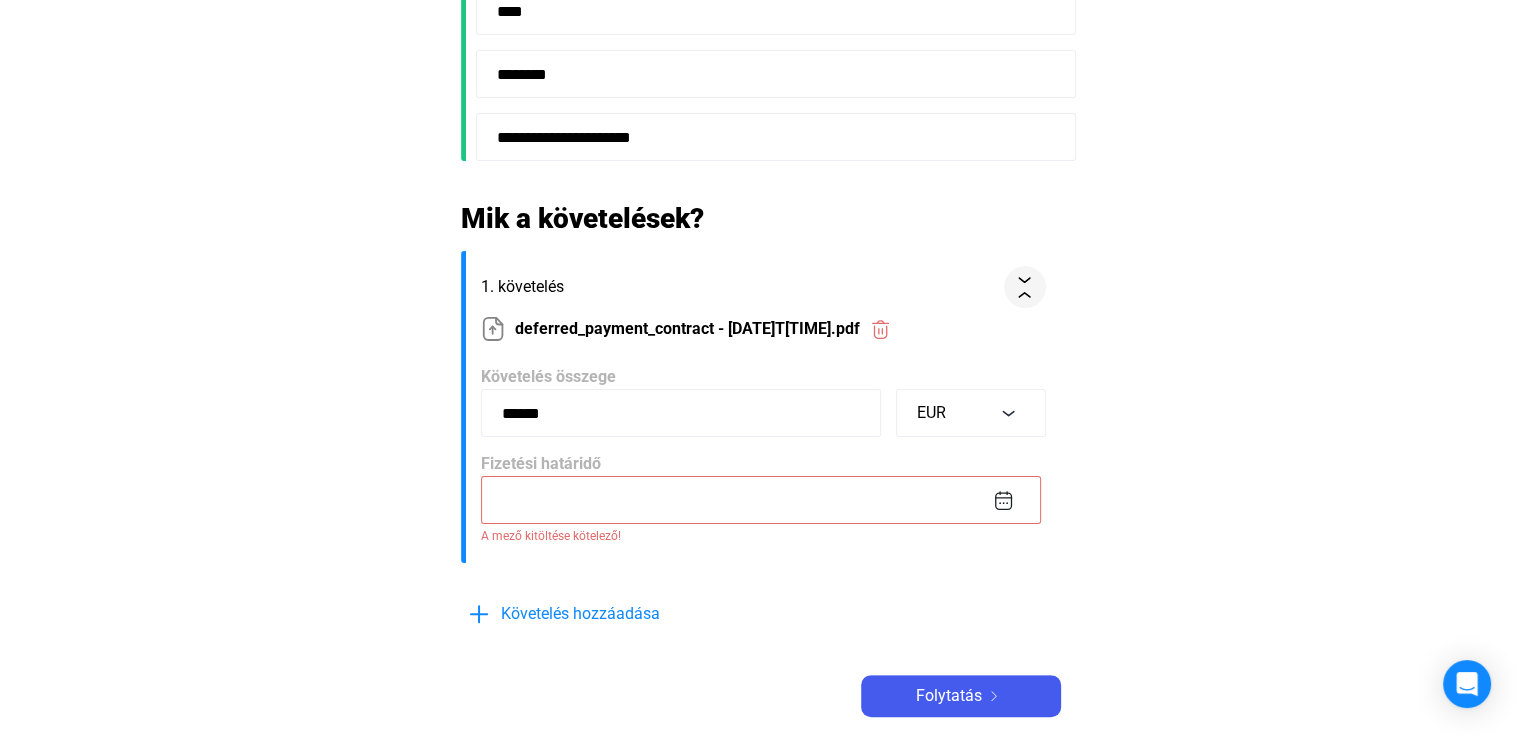 click 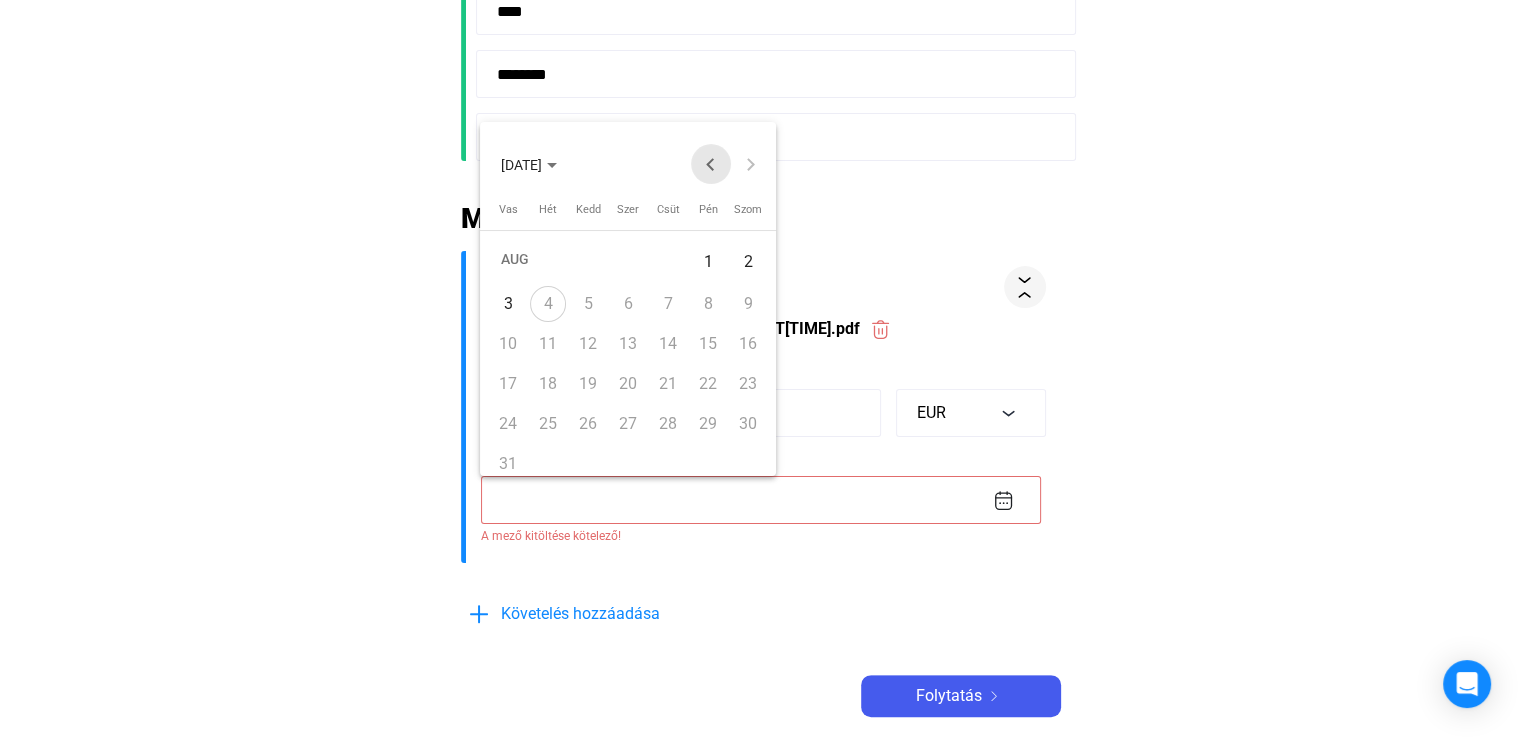 click at bounding box center [711, 164] 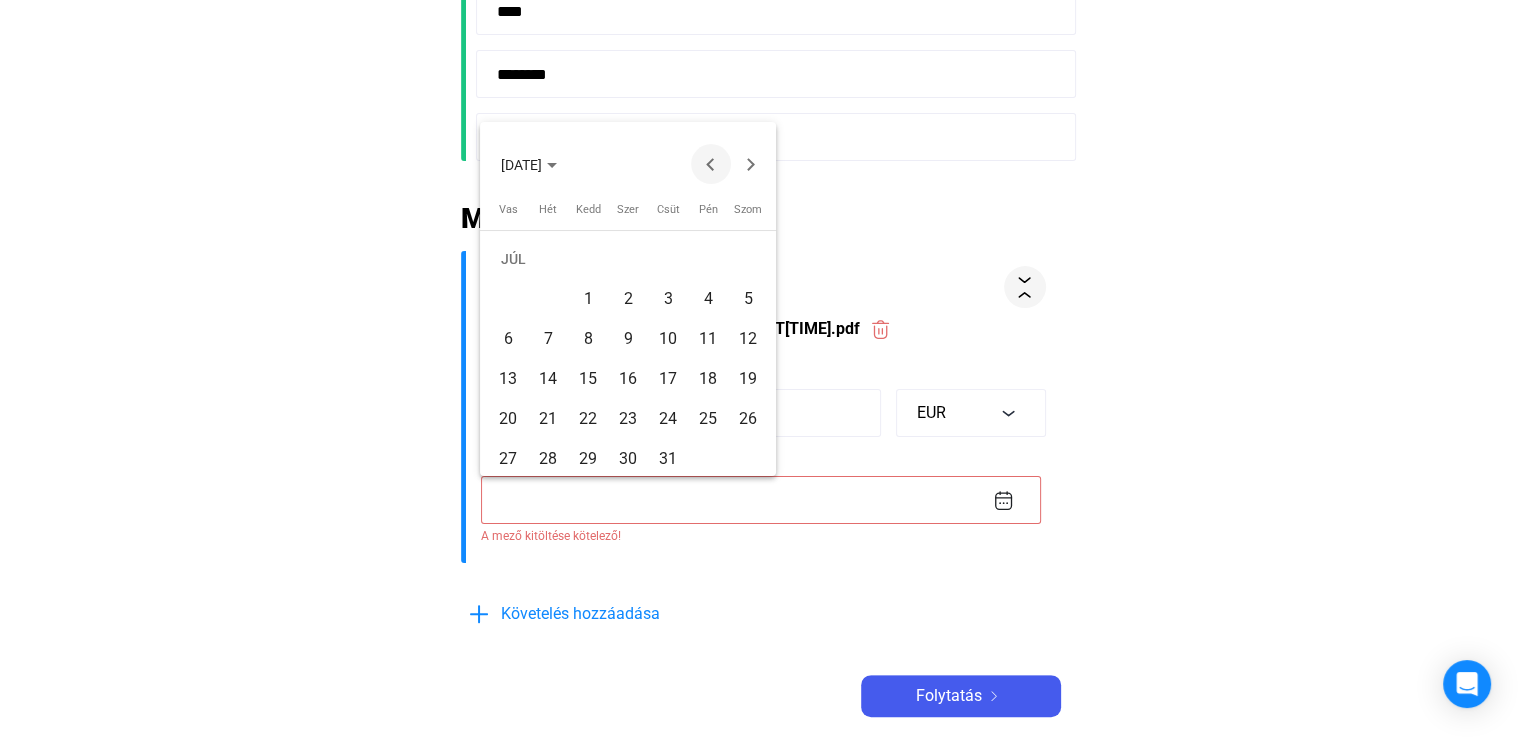 click at bounding box center [711, 164] 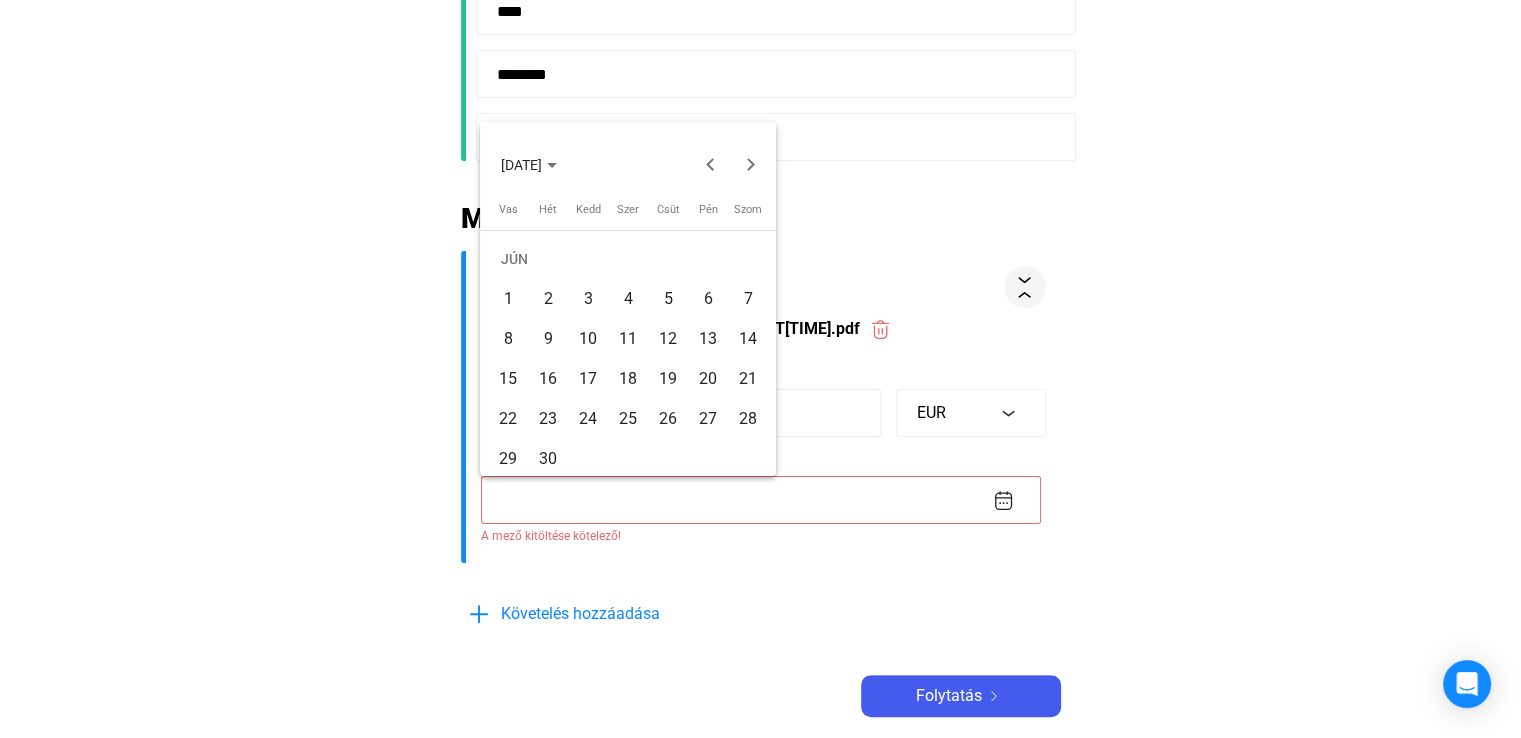 click on "3" at bounding box center (588, 299) 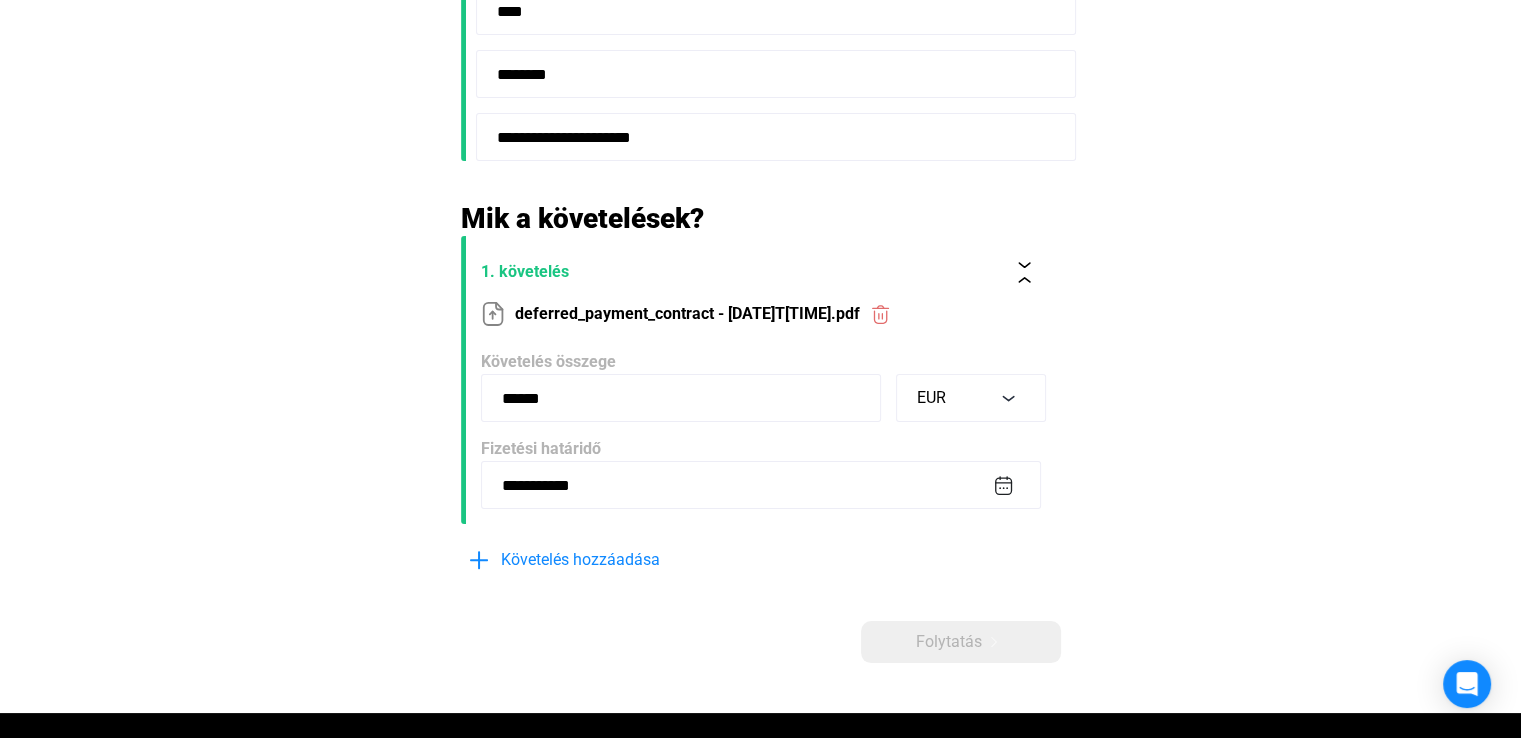 click on "**********" 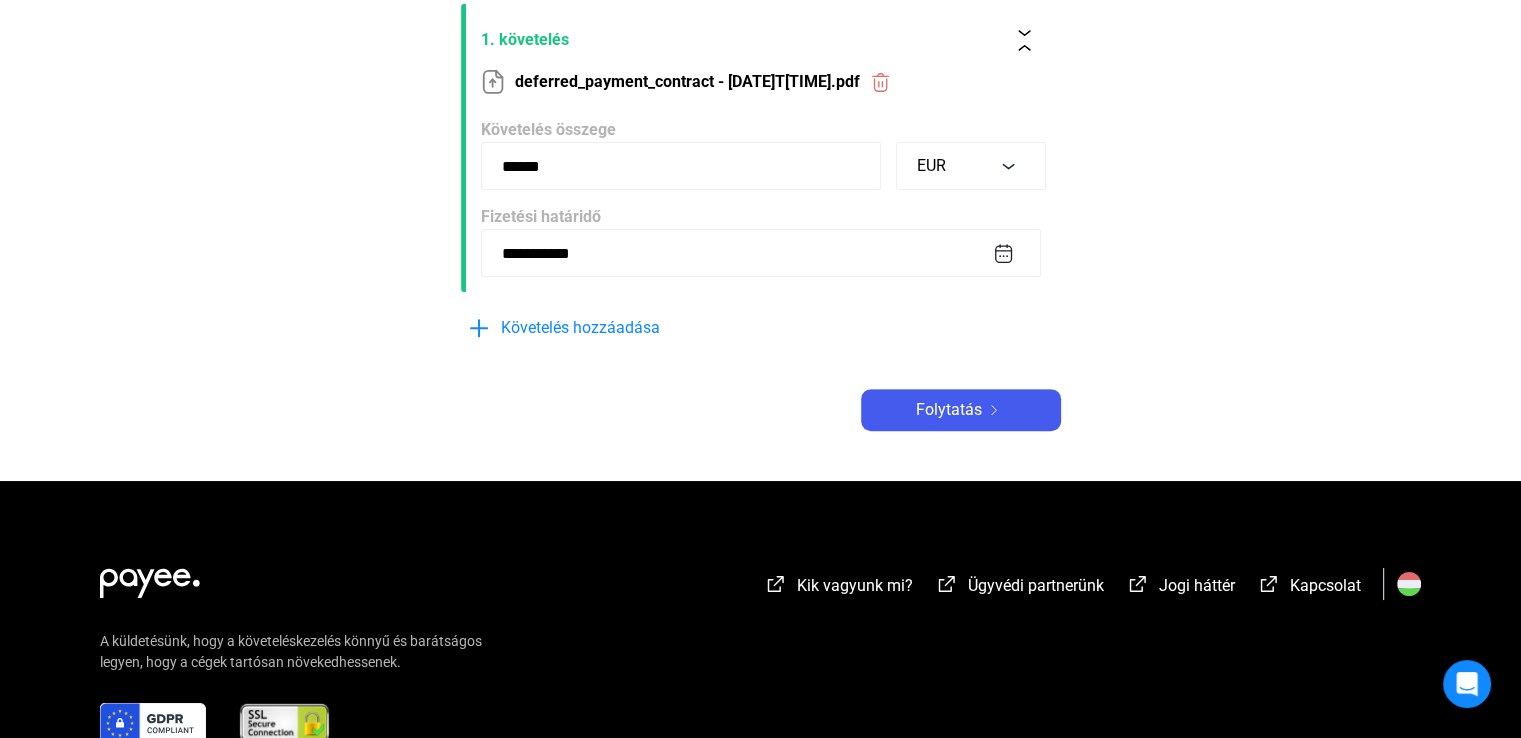 scroll, scrollTop: 870, scrollLeft: 0, axis: vertical 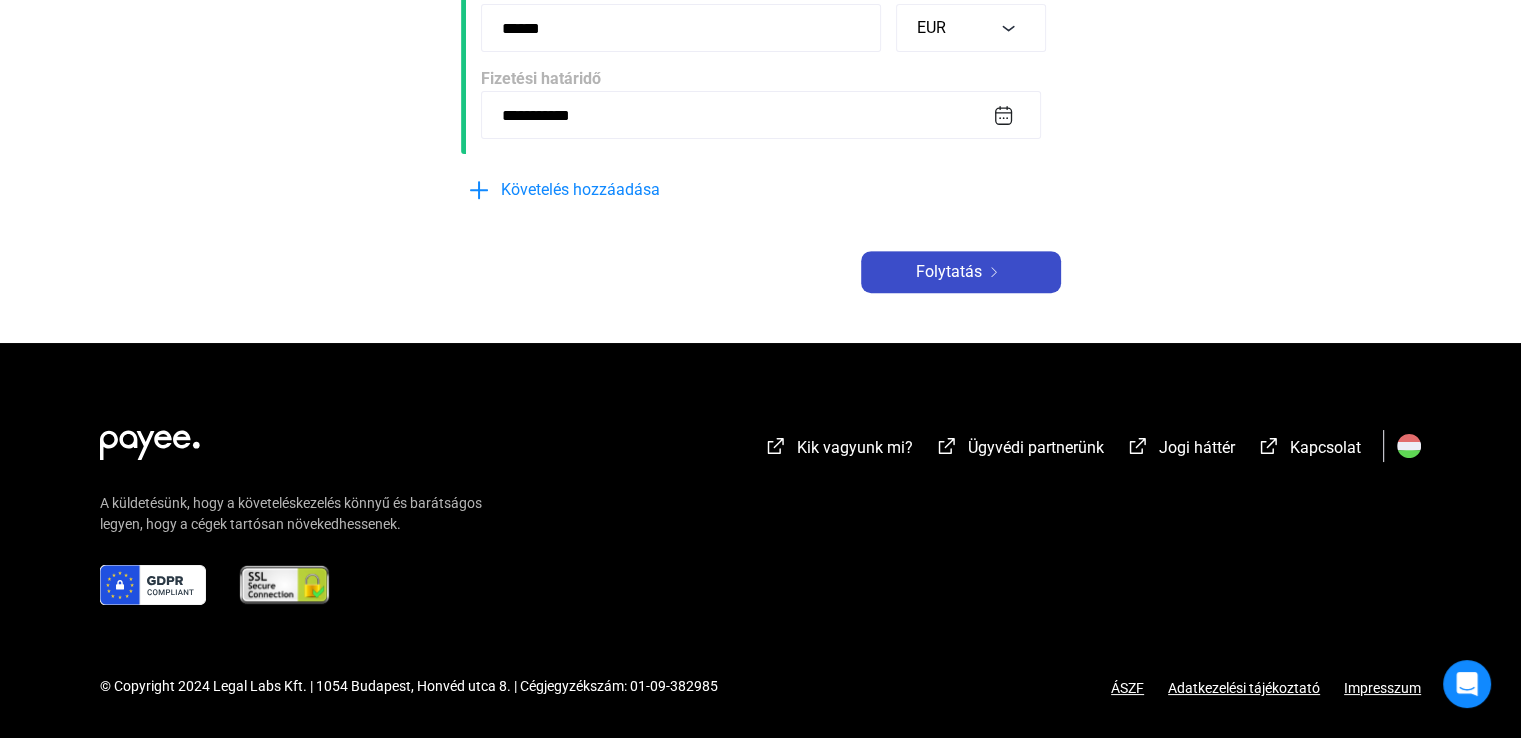 click on "Folytatás" 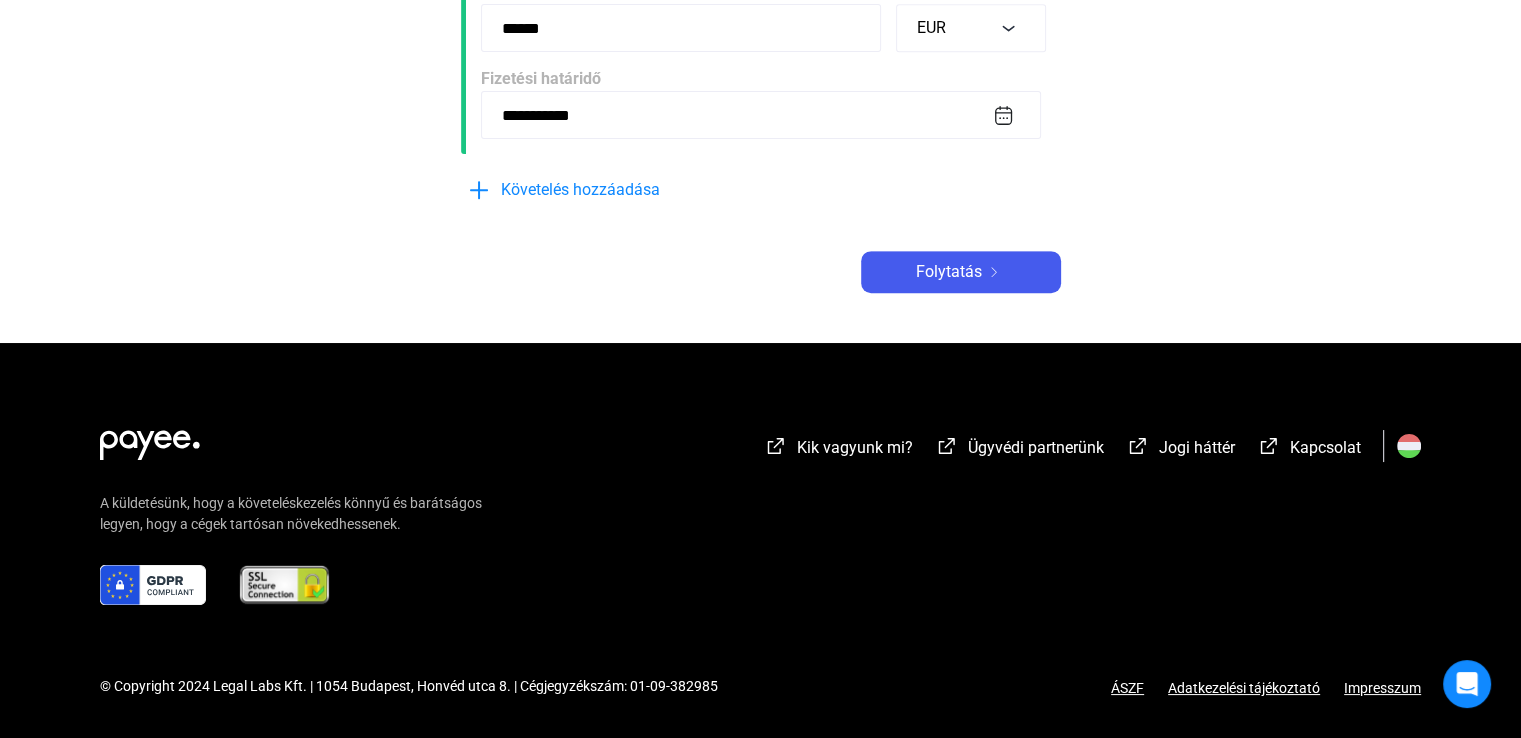 scroll, scrollTop: 0, scrollLeft: 0, axis: both 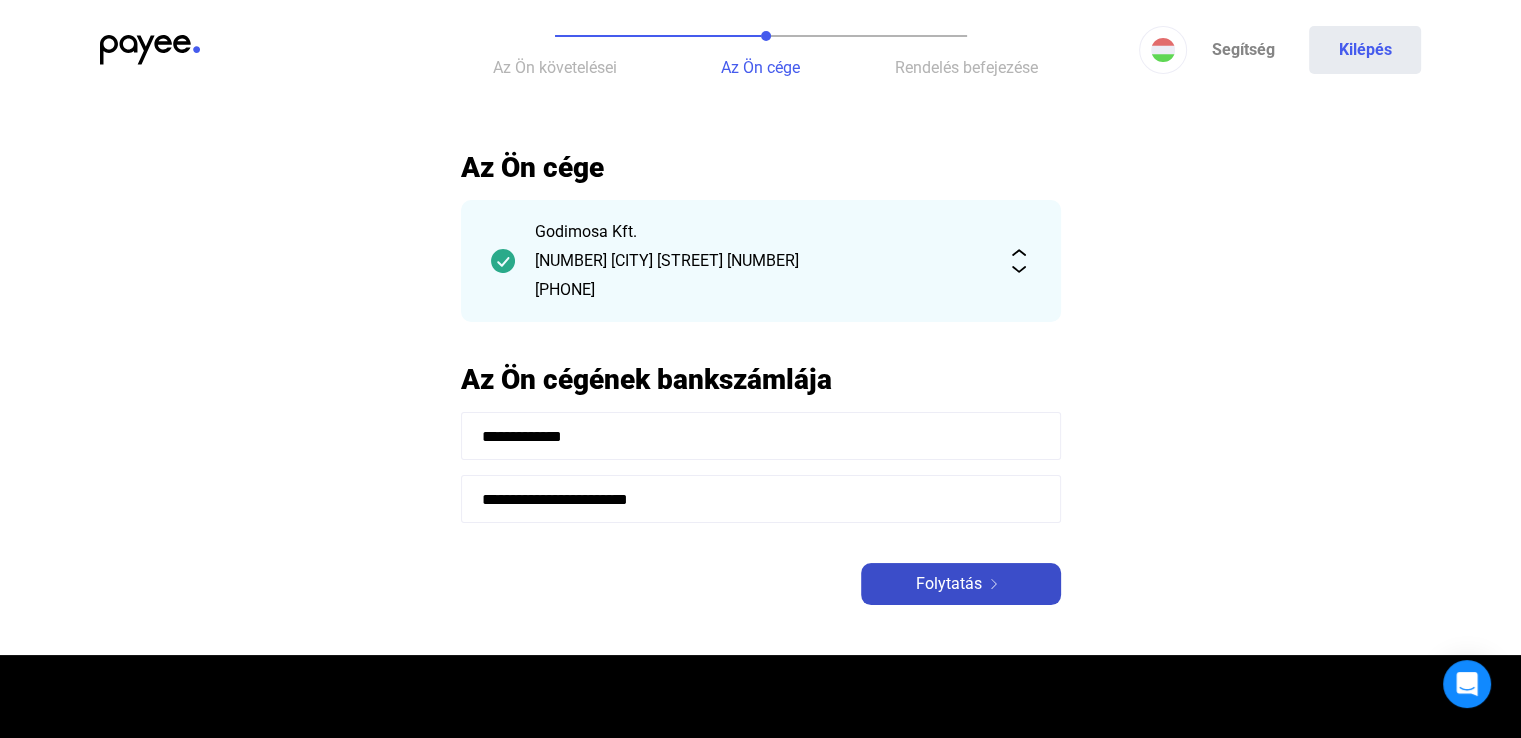 click on "Folytatás" 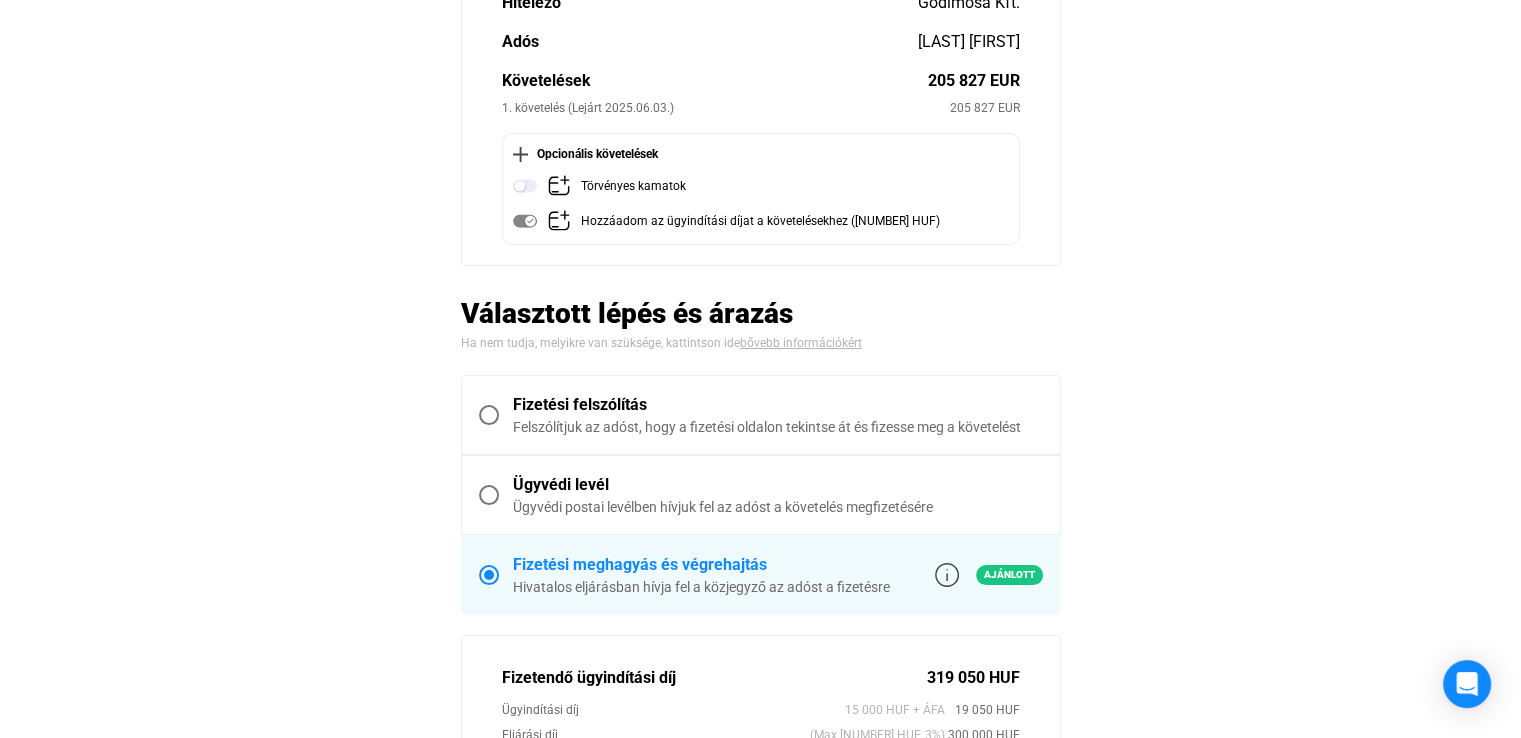 scroll, scrollTop: 276, scrollLeft: 0, axis: vertical 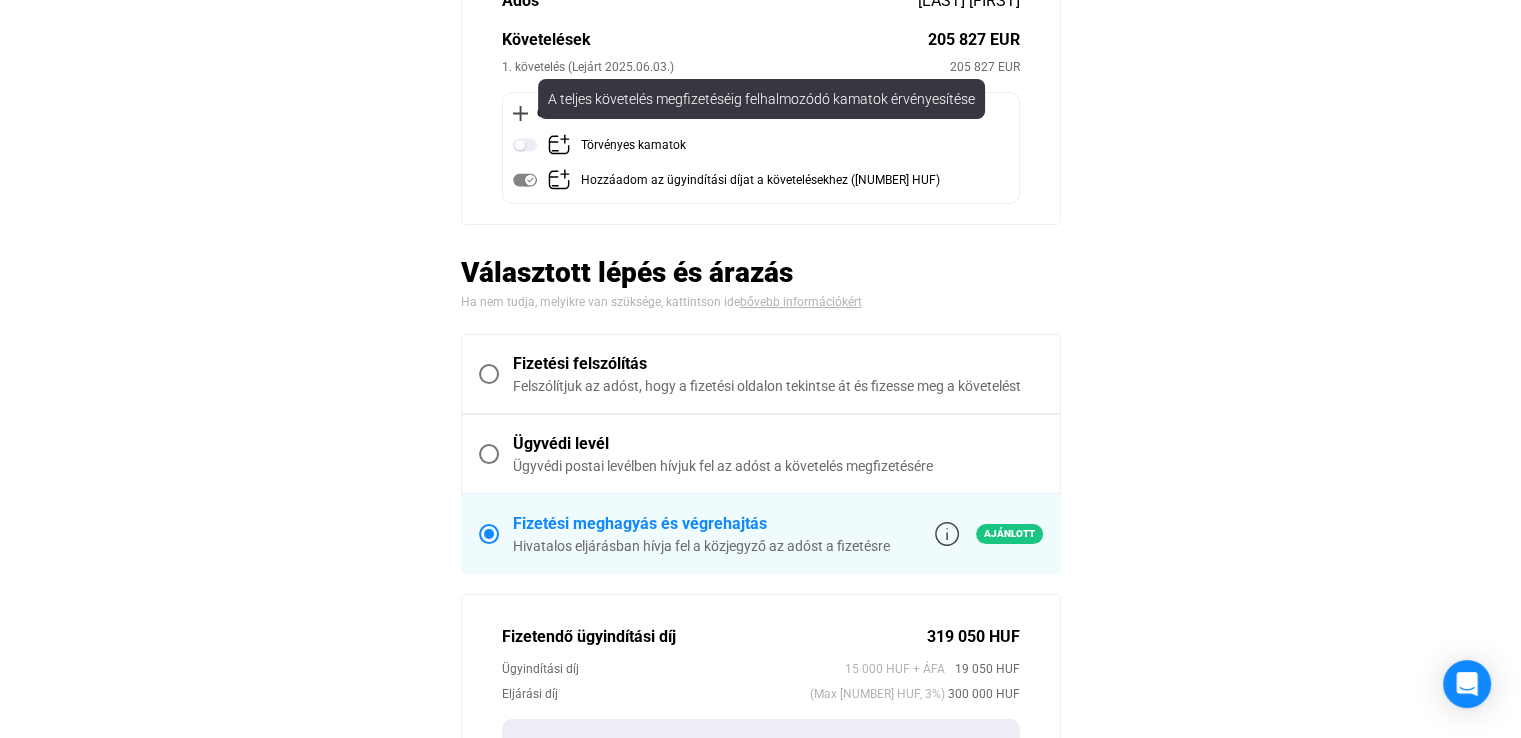 click 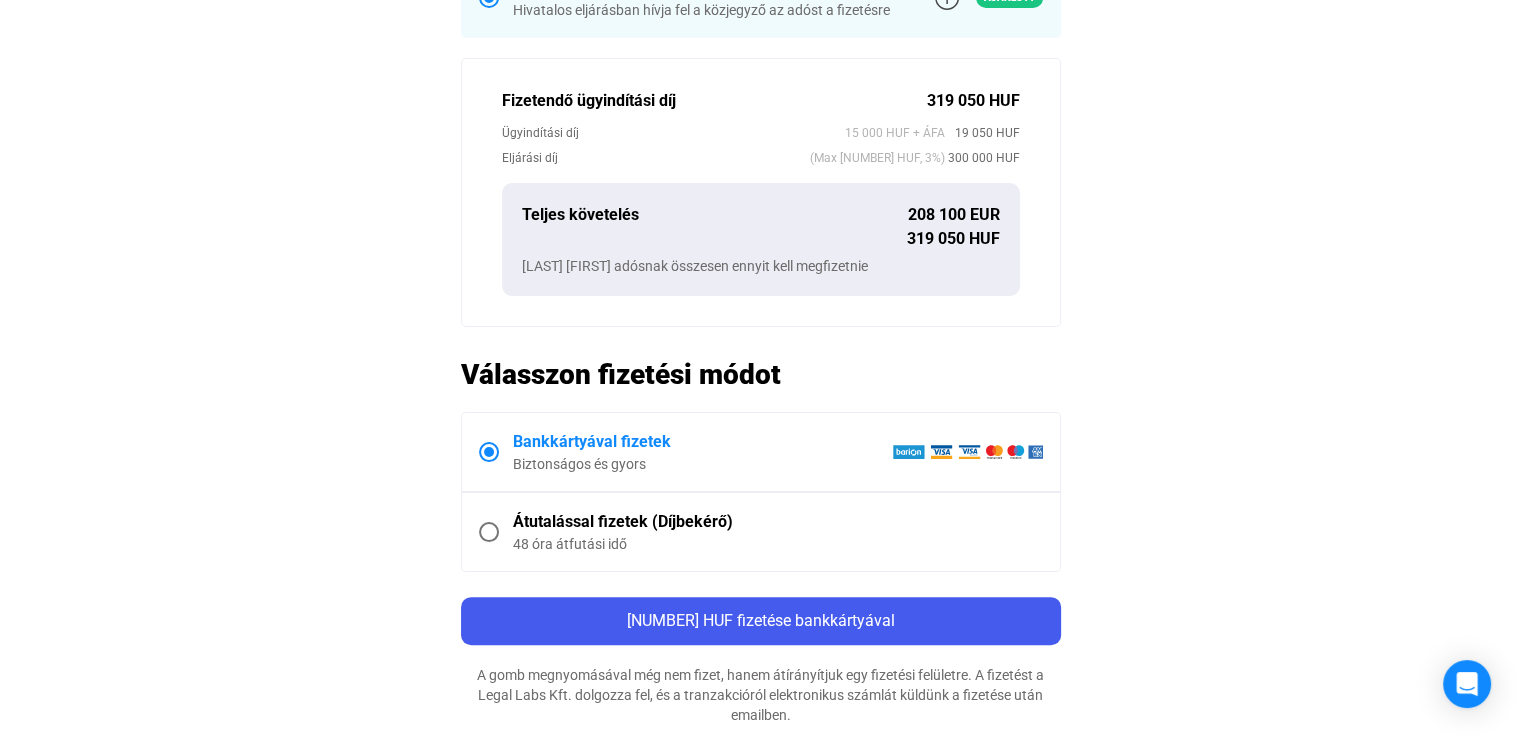 scroll, scrollTop: 808, scrollLeft: 0, axis: vertical 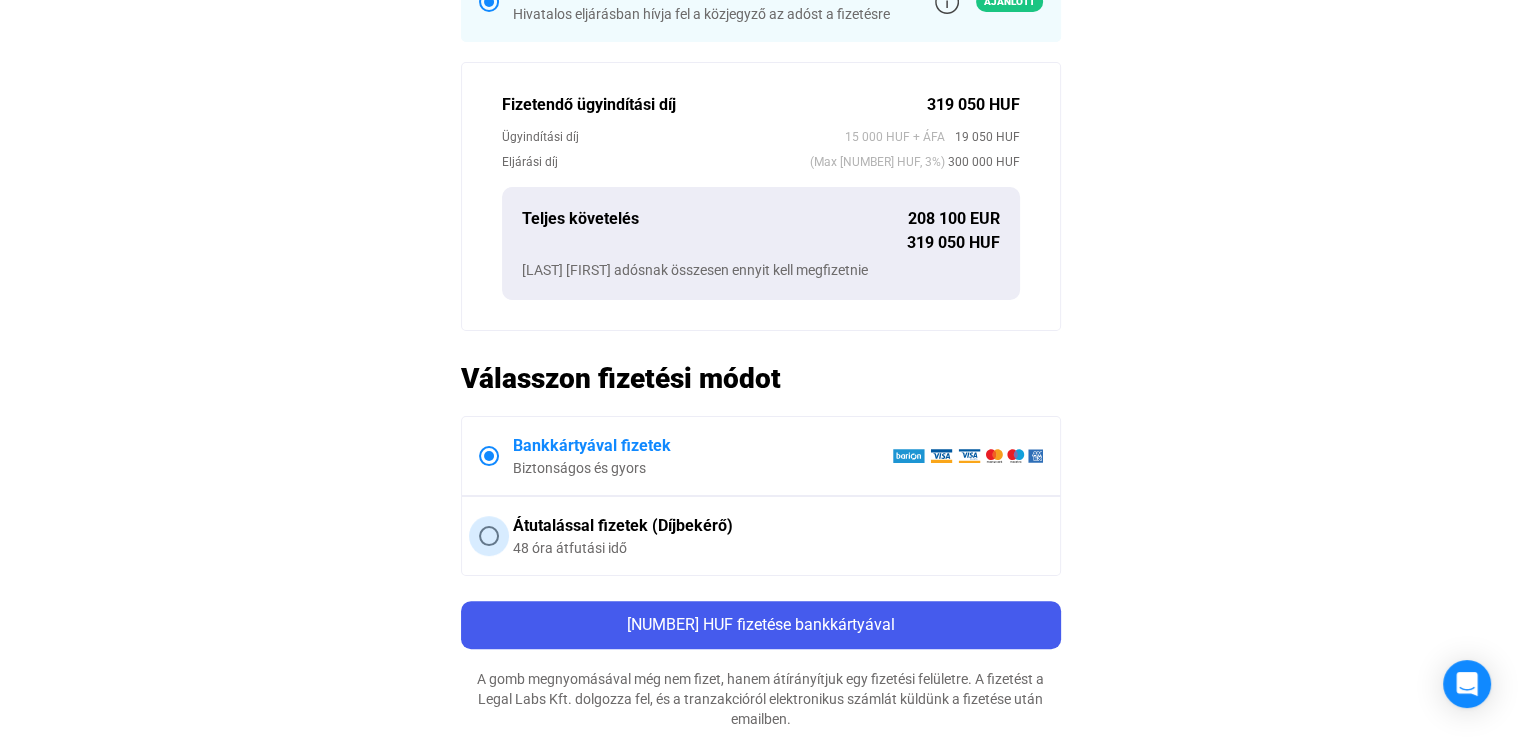 click on "Átutalással fizetek (Díjbekérő) 48 óra átfutási idő" at bounding box center (761, 536) 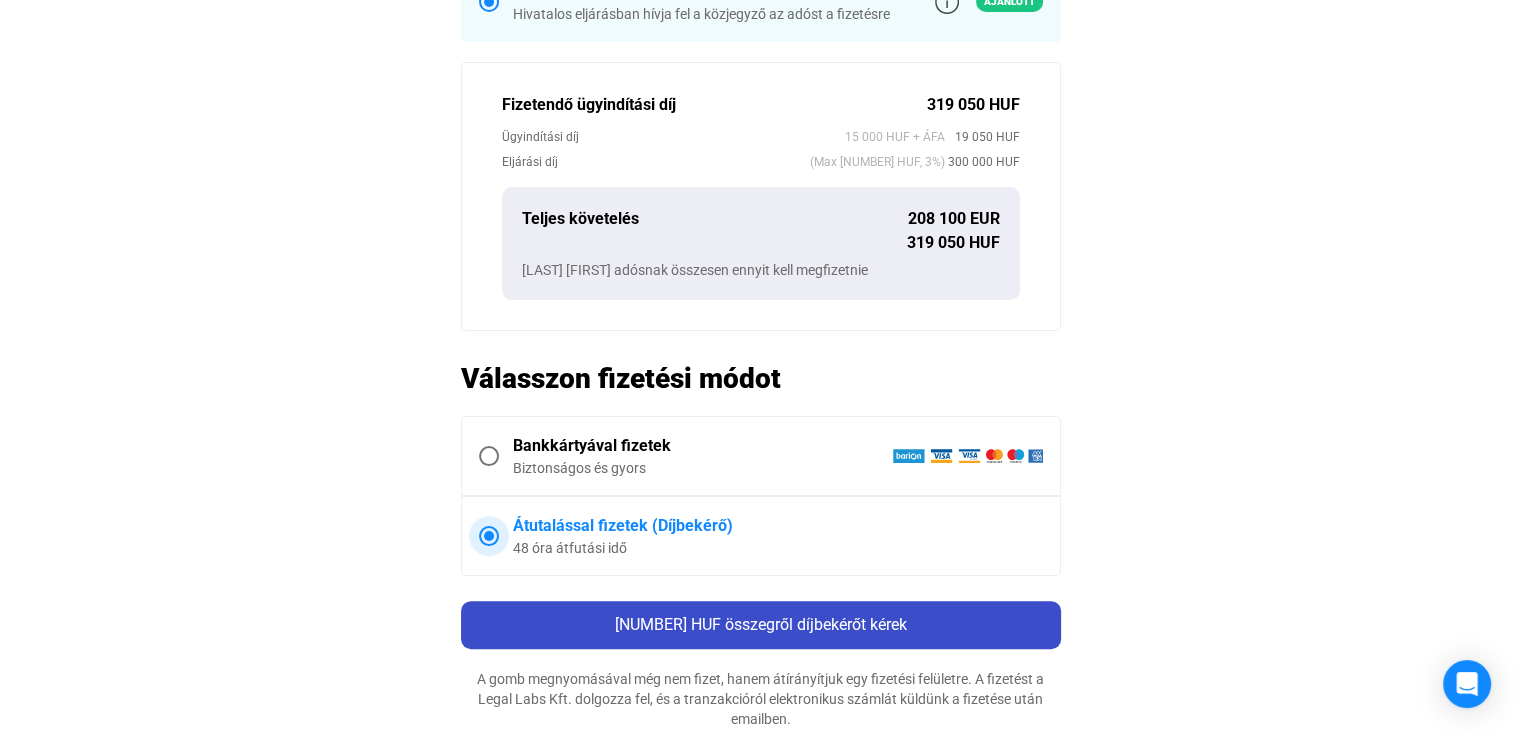 click on "[NUMBER] HUF összegről díjbekérőt kérek" 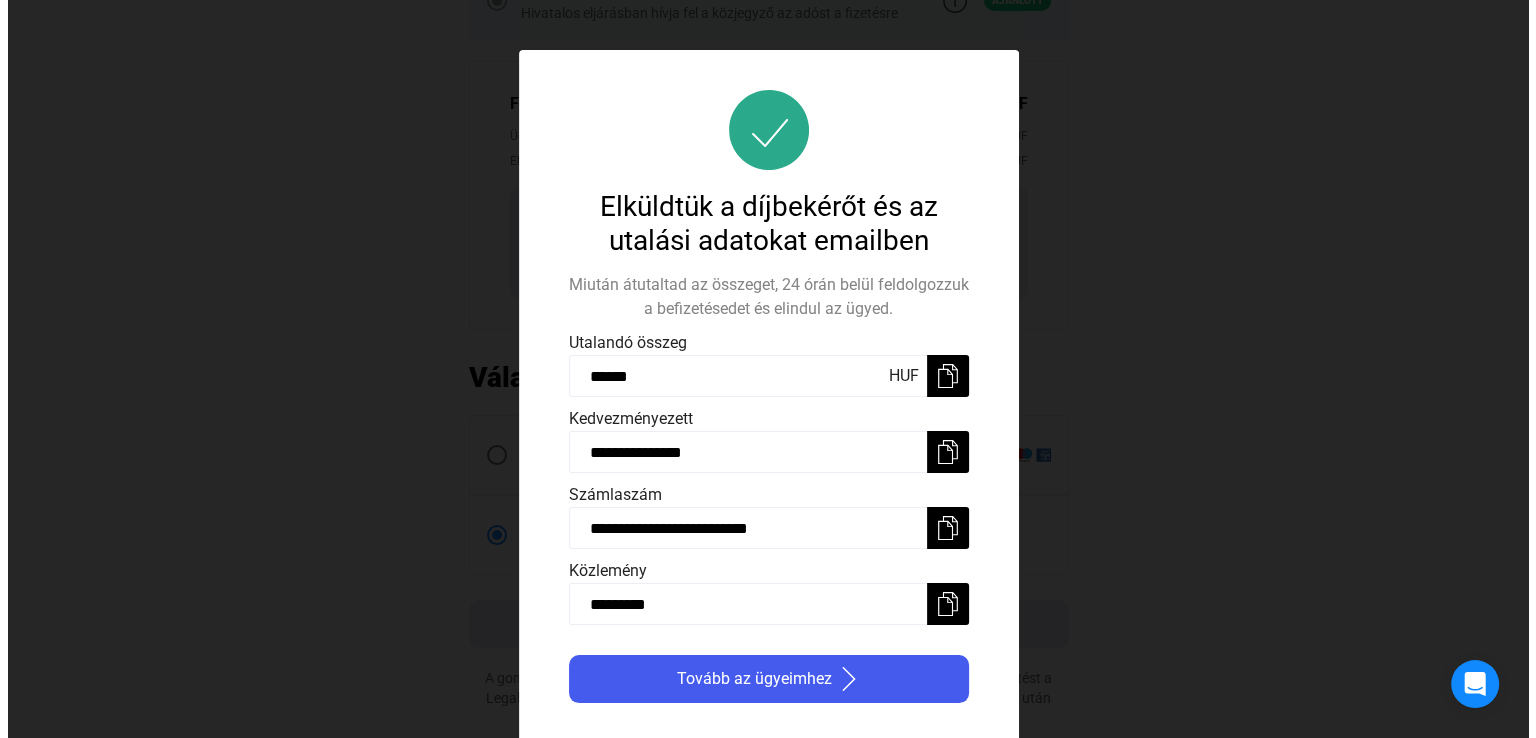 scroll, scrollTop: 0, scrollLeft: 0, axis: both 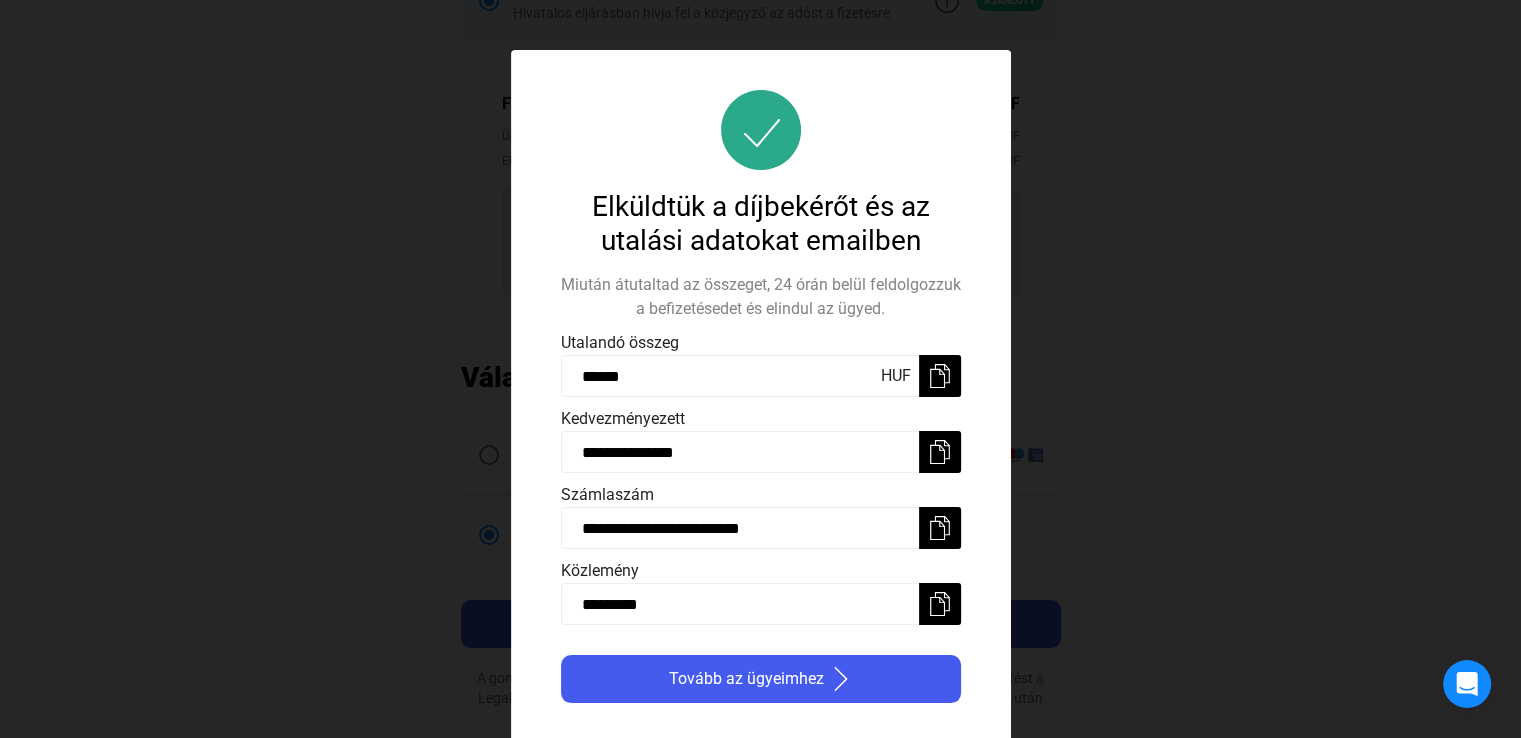 drag, startPoint x: 686, startPoint y: 607, endPoint x: 564, endPoint y: 604, distance: 122.03688 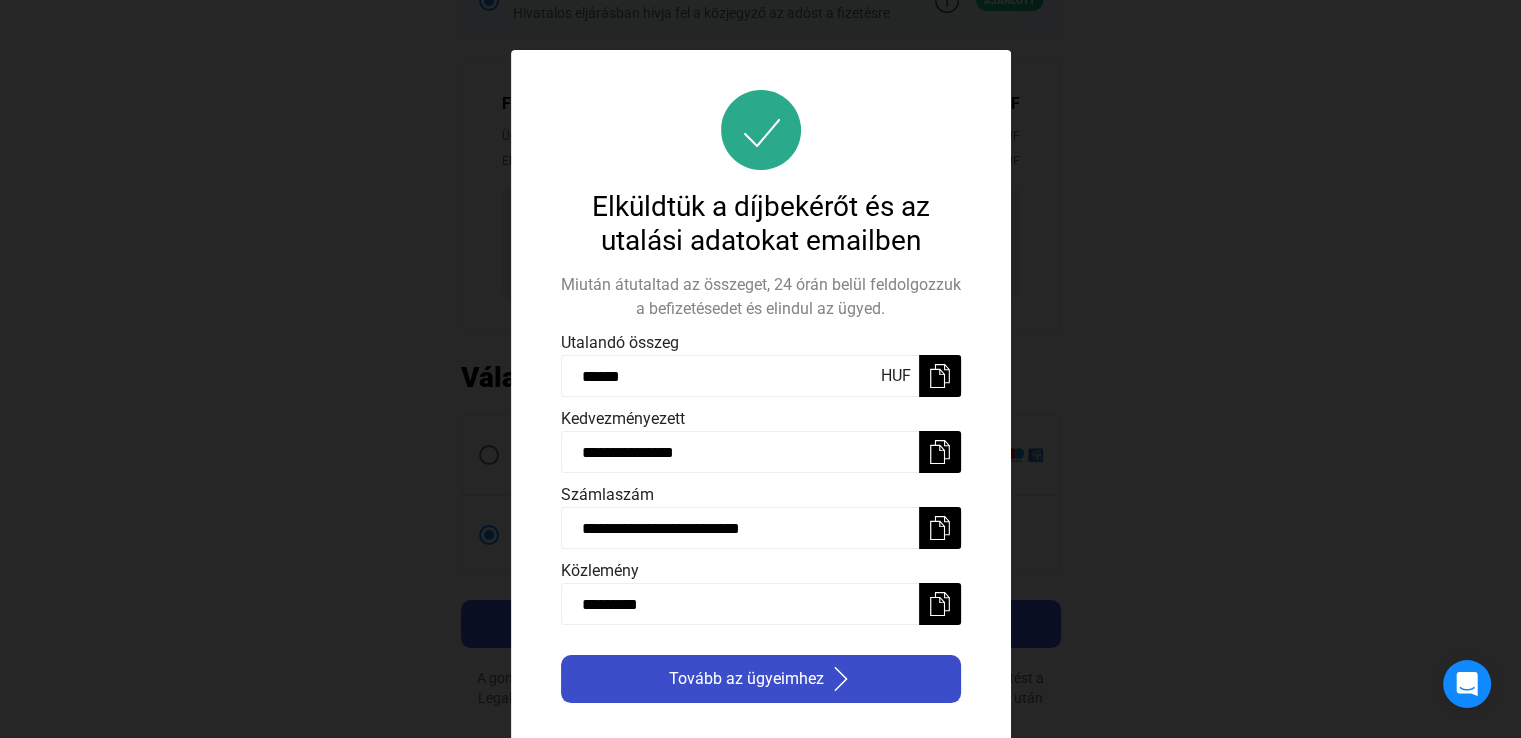 click on "Tovább az ügyeimhez" at bounding box center [746, 679] 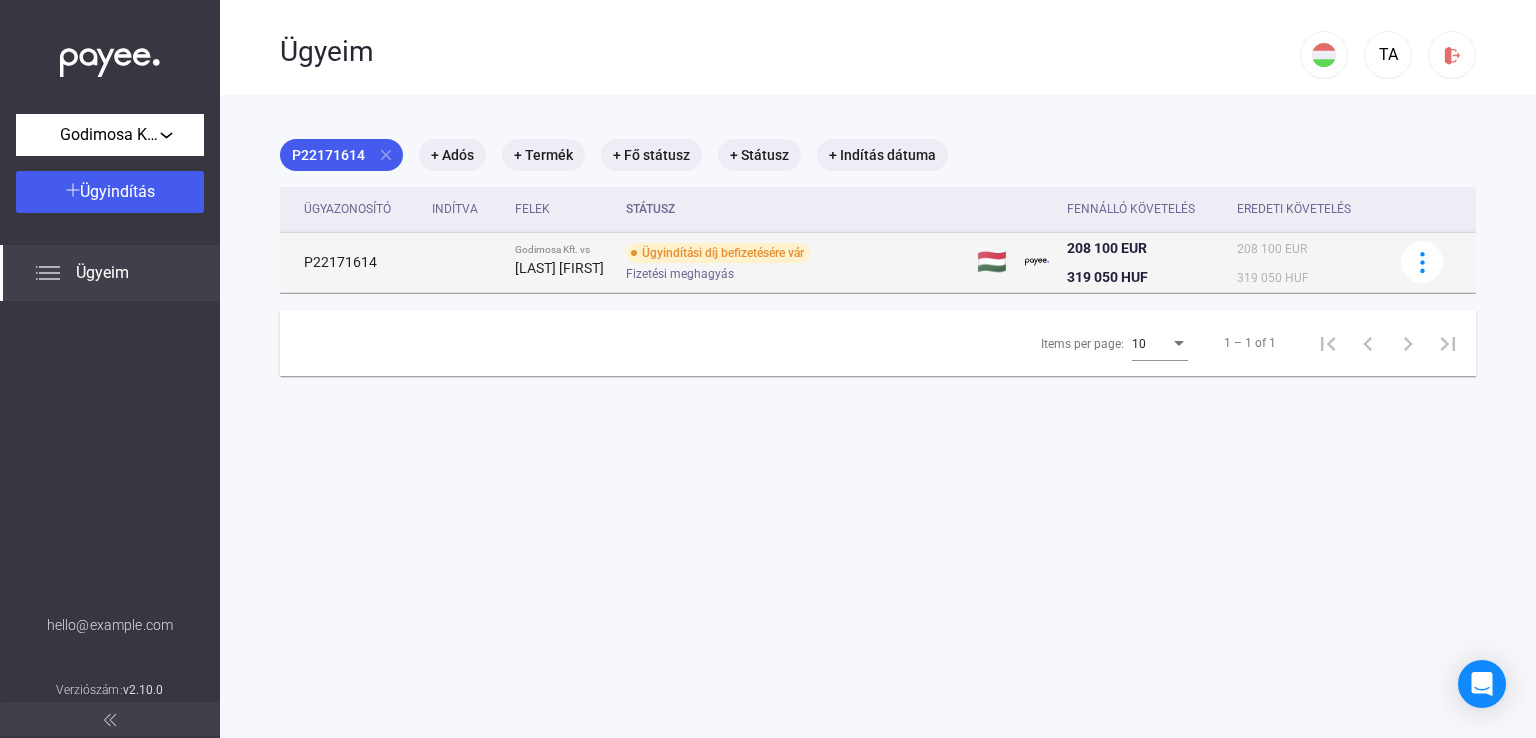 click on "208 100 EUR" at bounding box center [1107, 248] 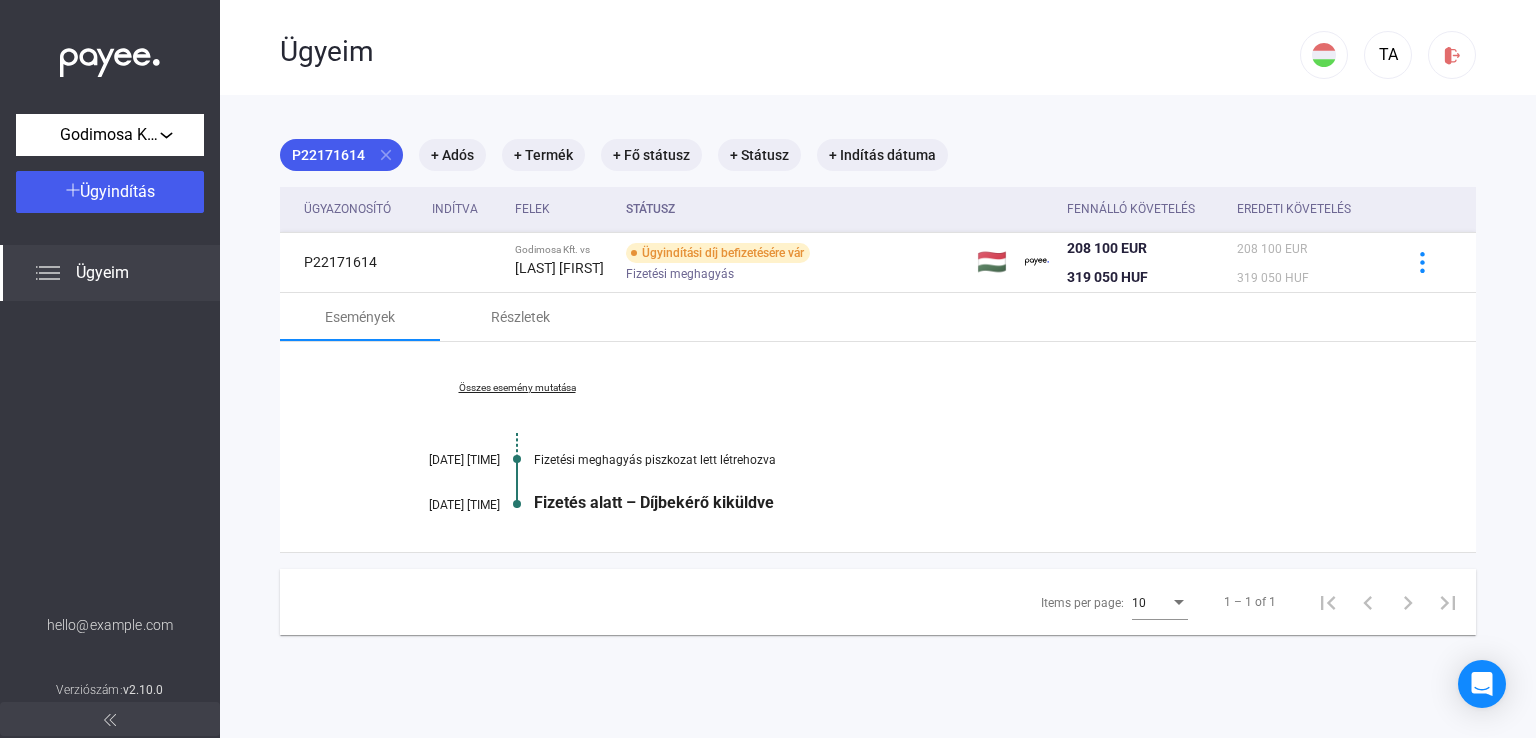 click on "Összes esemény mutatása" at bounding box center (517, 388) 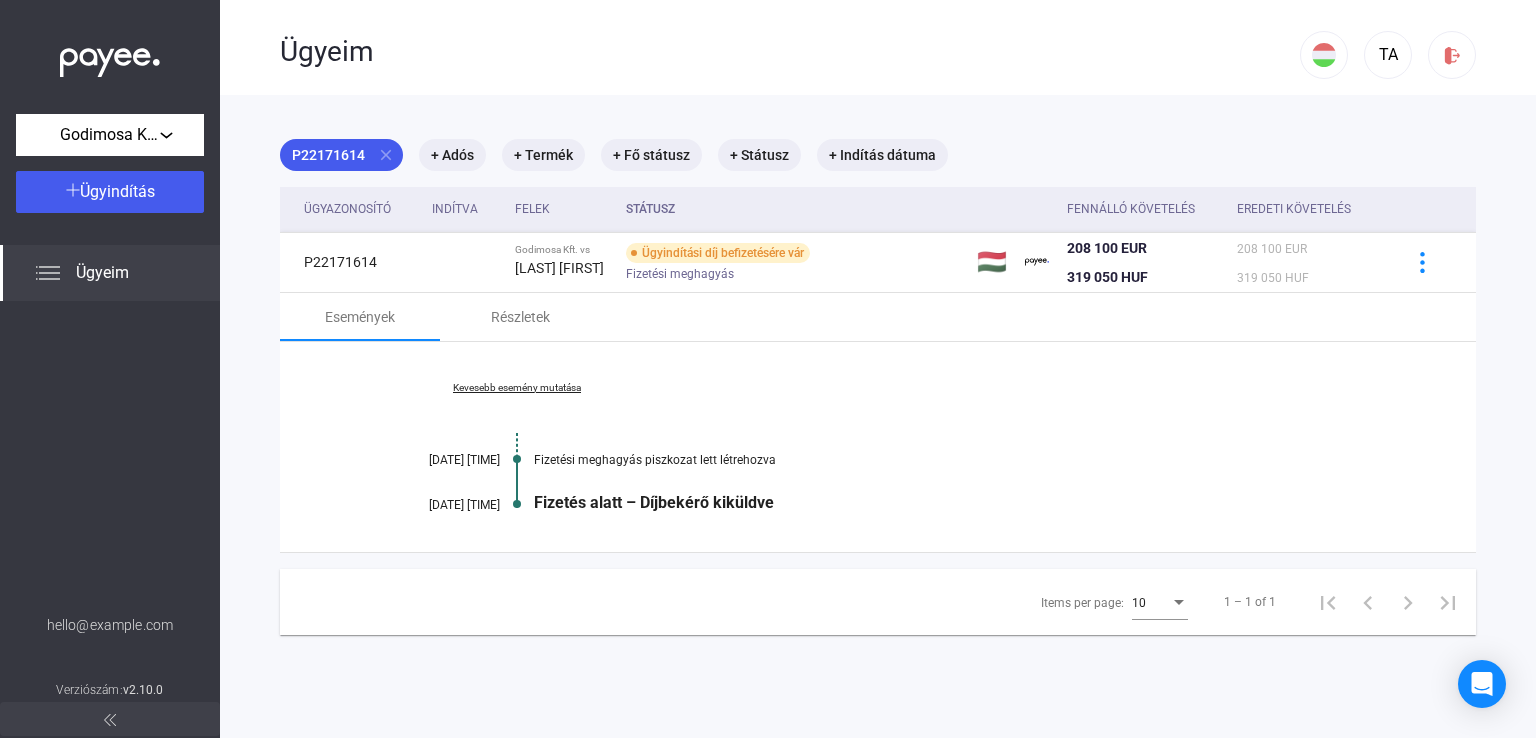 click on "Kevesebb esemény mutatása" at bounding box center [517, 388] 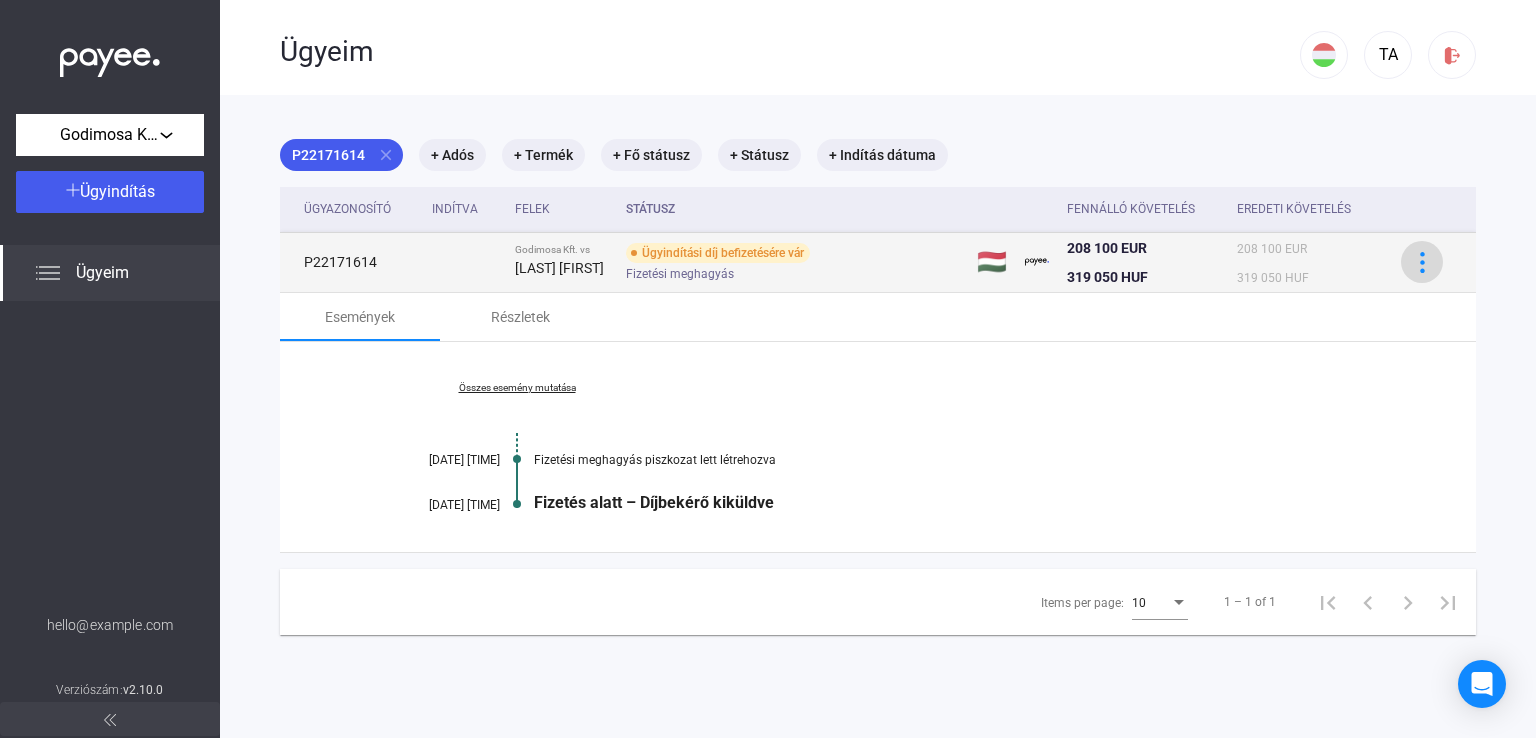 click at bounding box center (1422, 262) 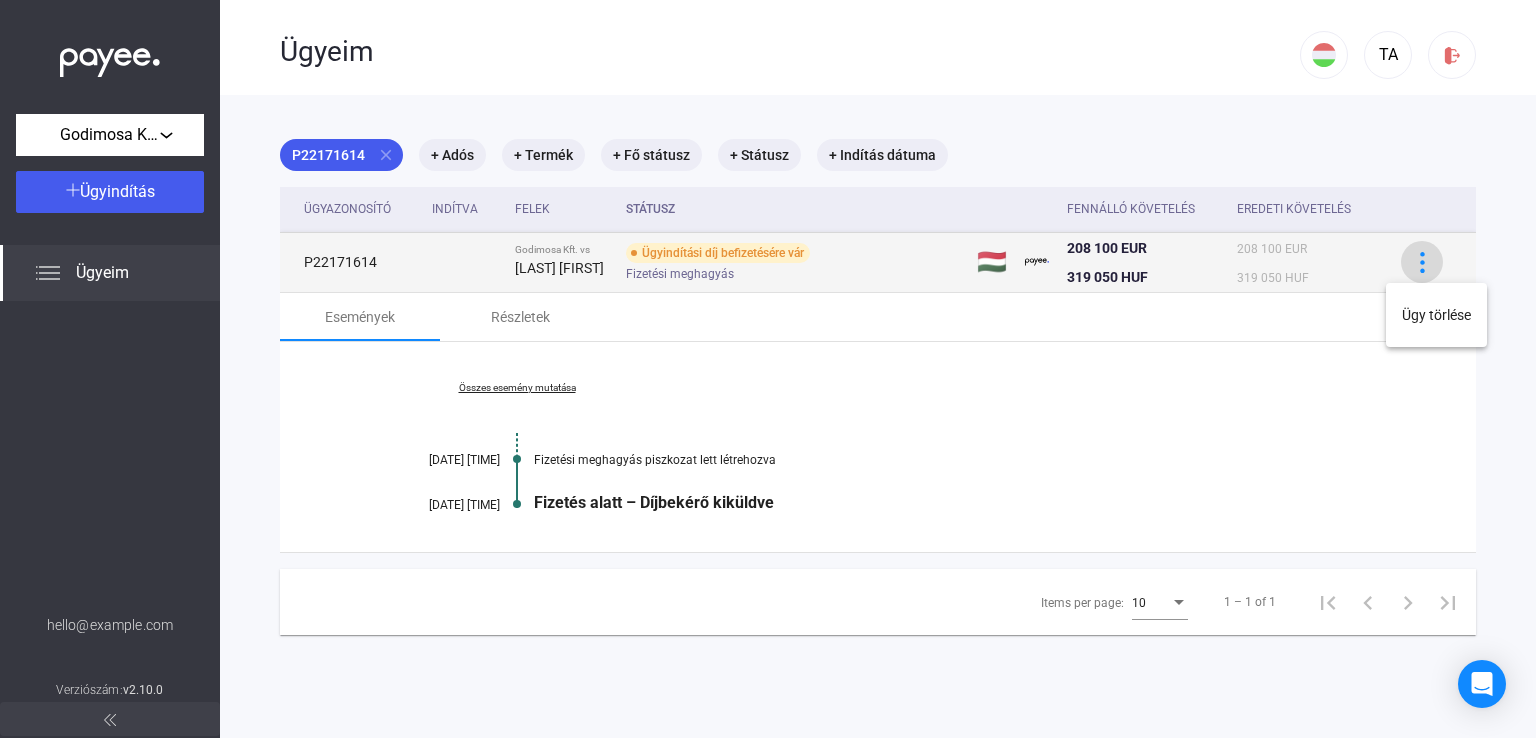 click at bounding box center (768, 369) 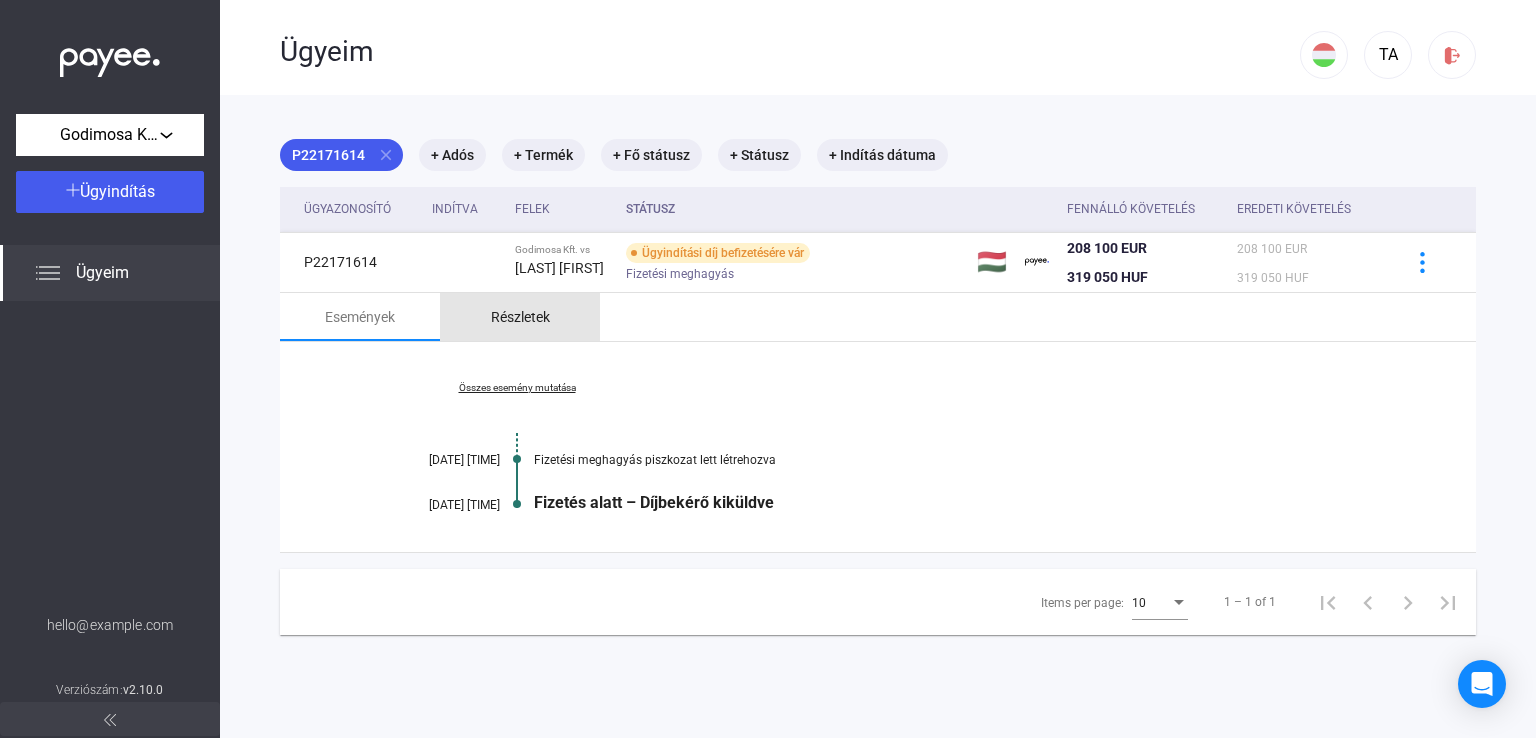 drag, startPoint x: 524, startPoint y: 393, endPoint x: 508, endPoint y: 306, distance: 88.45903 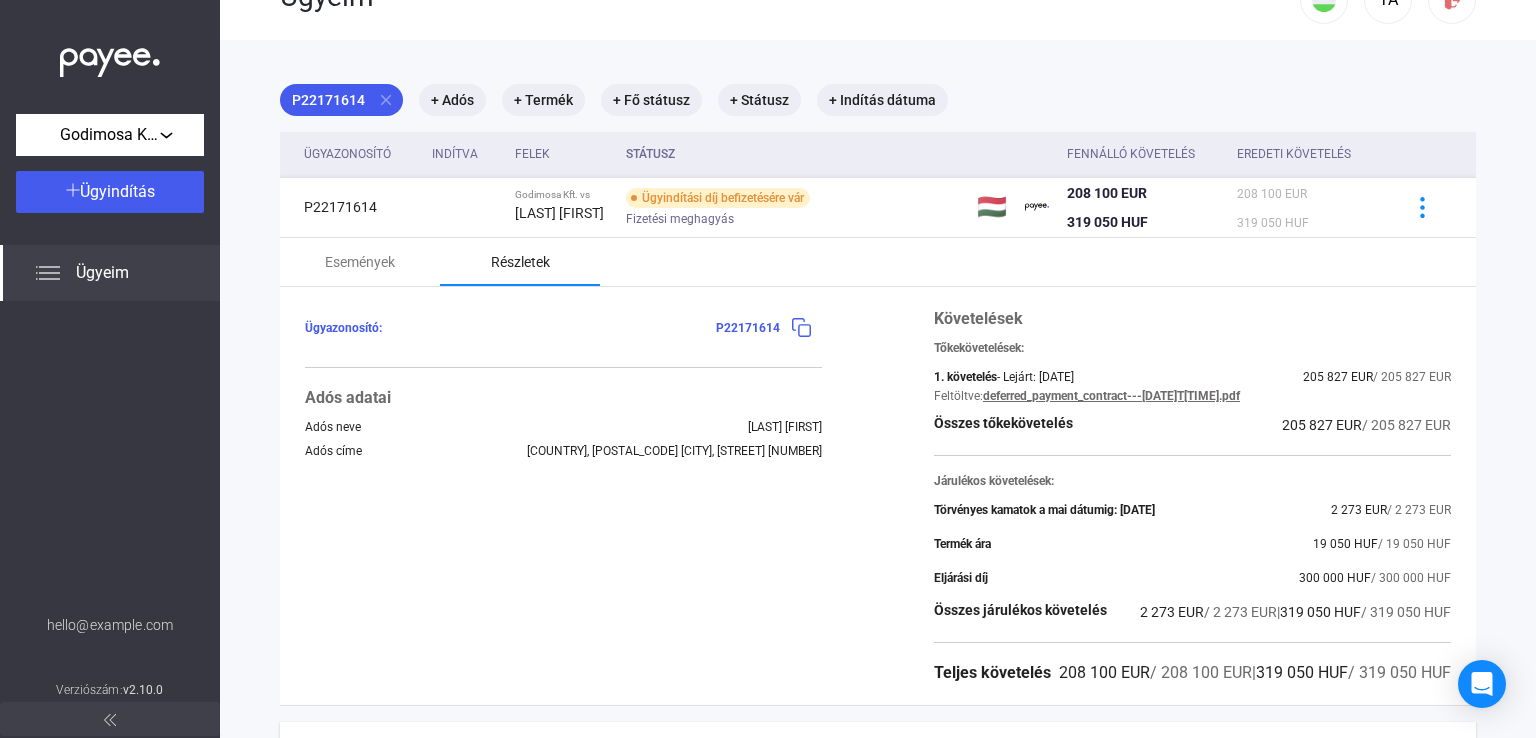 scroll, scrollTop: 56, scrollLeft: 0, axis: vertical 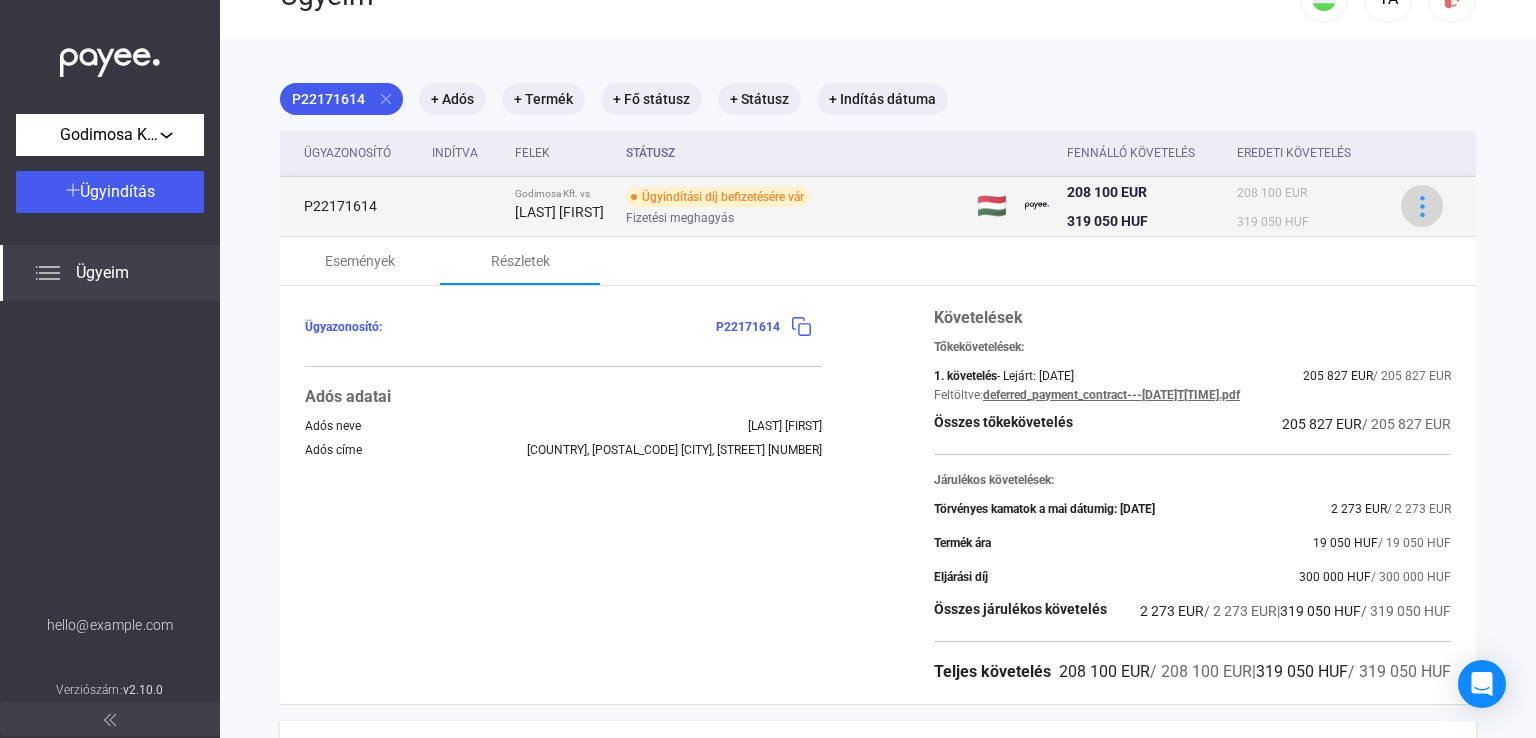click at bounding box center [1422, 206] 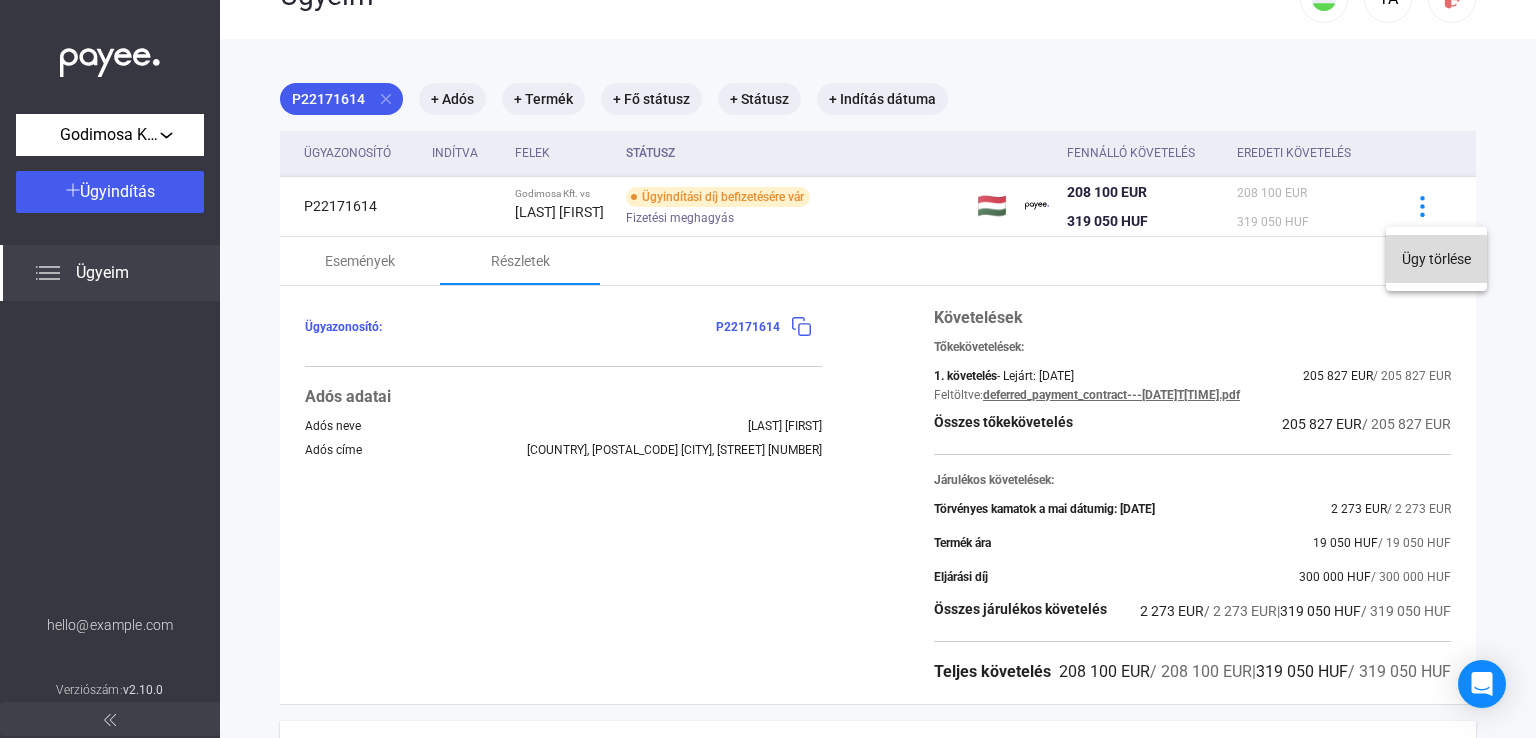 click on "Ügy törlése" at bounding box center (1436, 259) 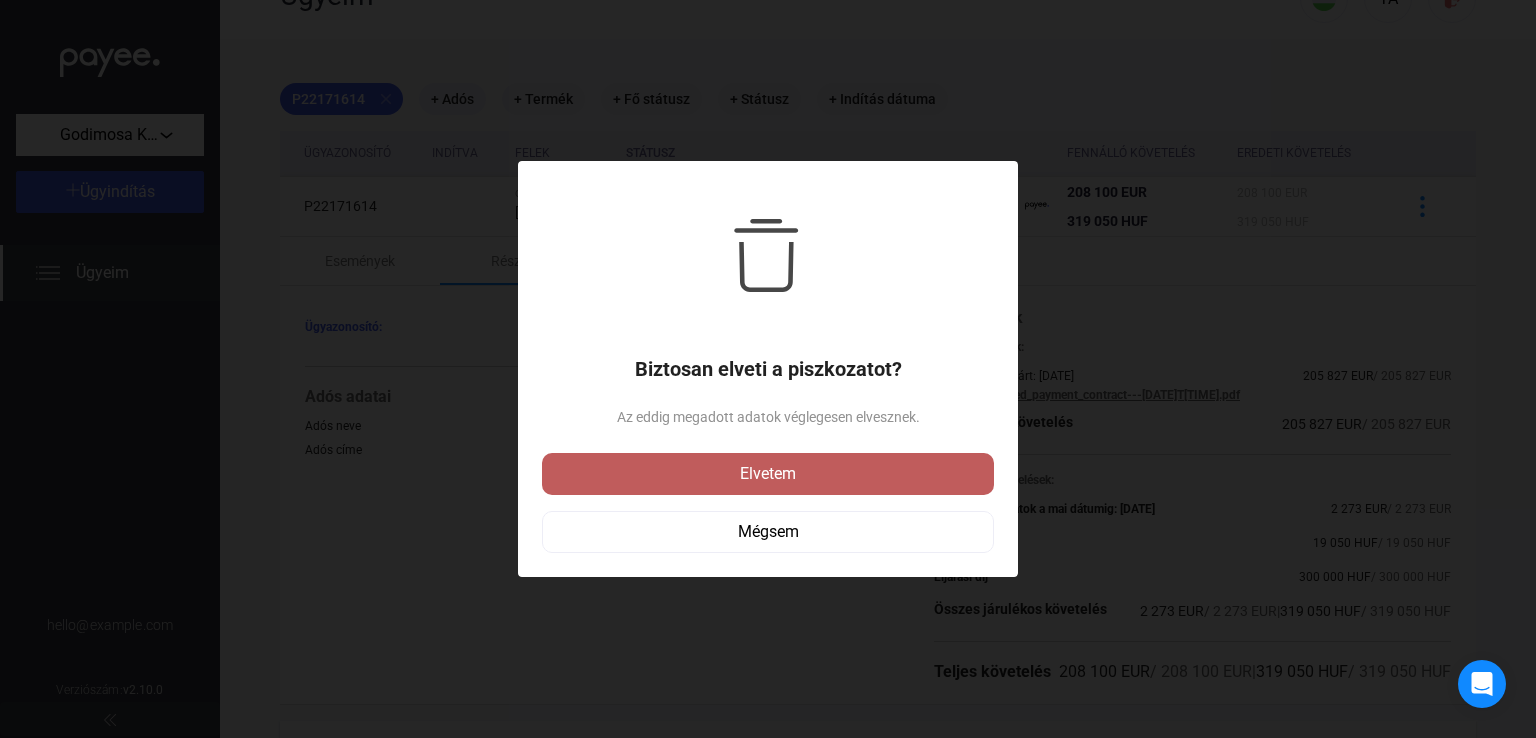 click on "Elvetem" at bounding box center [768, 474] 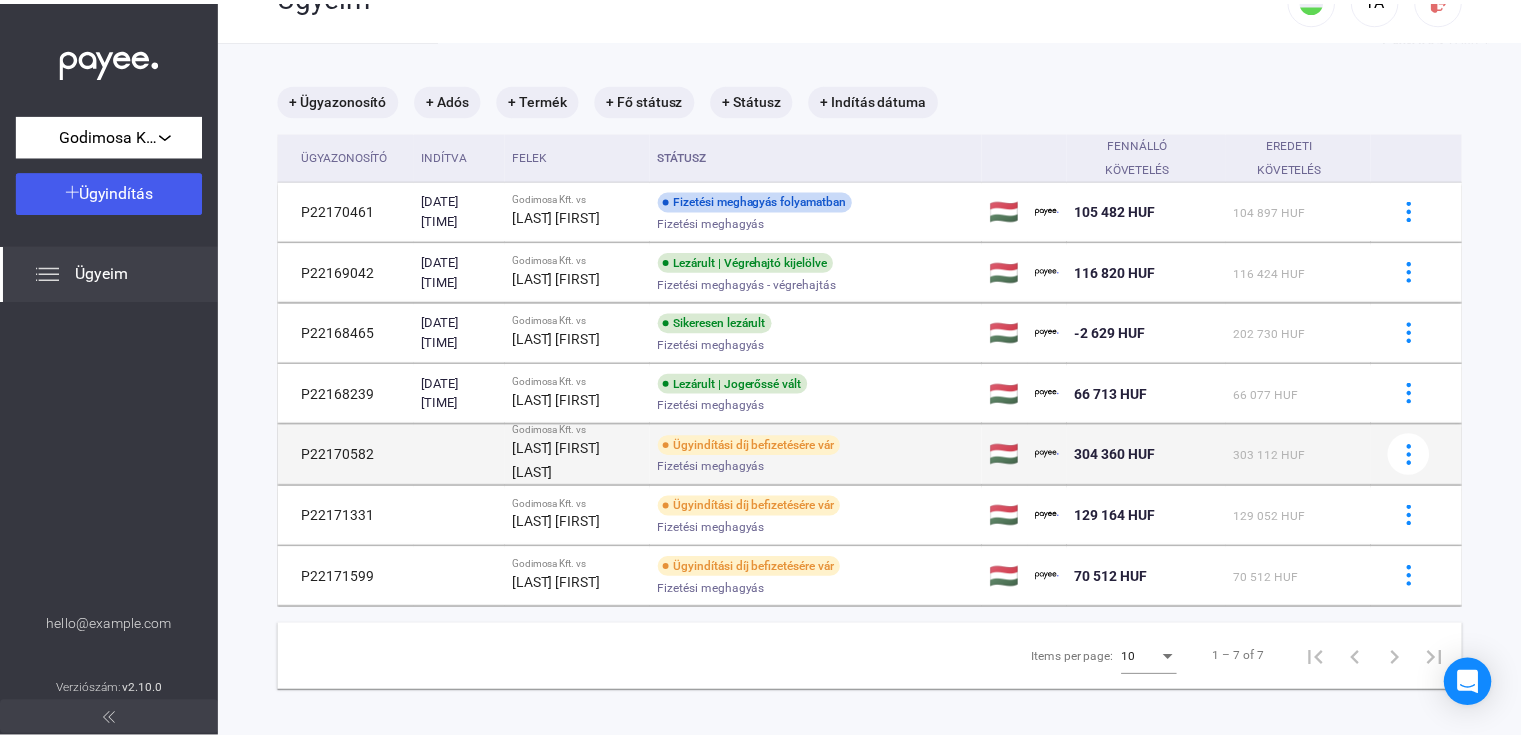 scroll, scrollTop: 95, scrollLeft: 0, axis: vertical 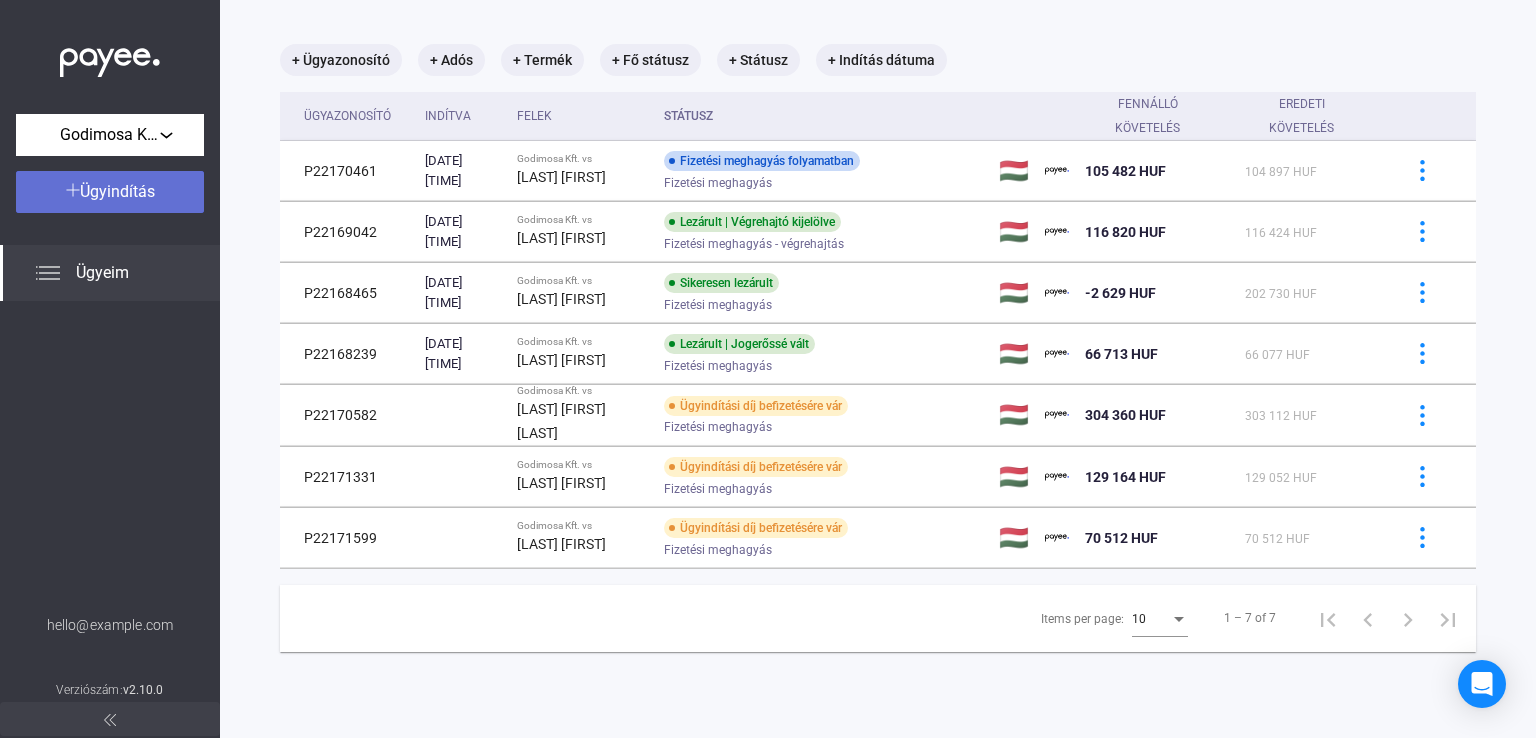 click on "Ügyindítás" 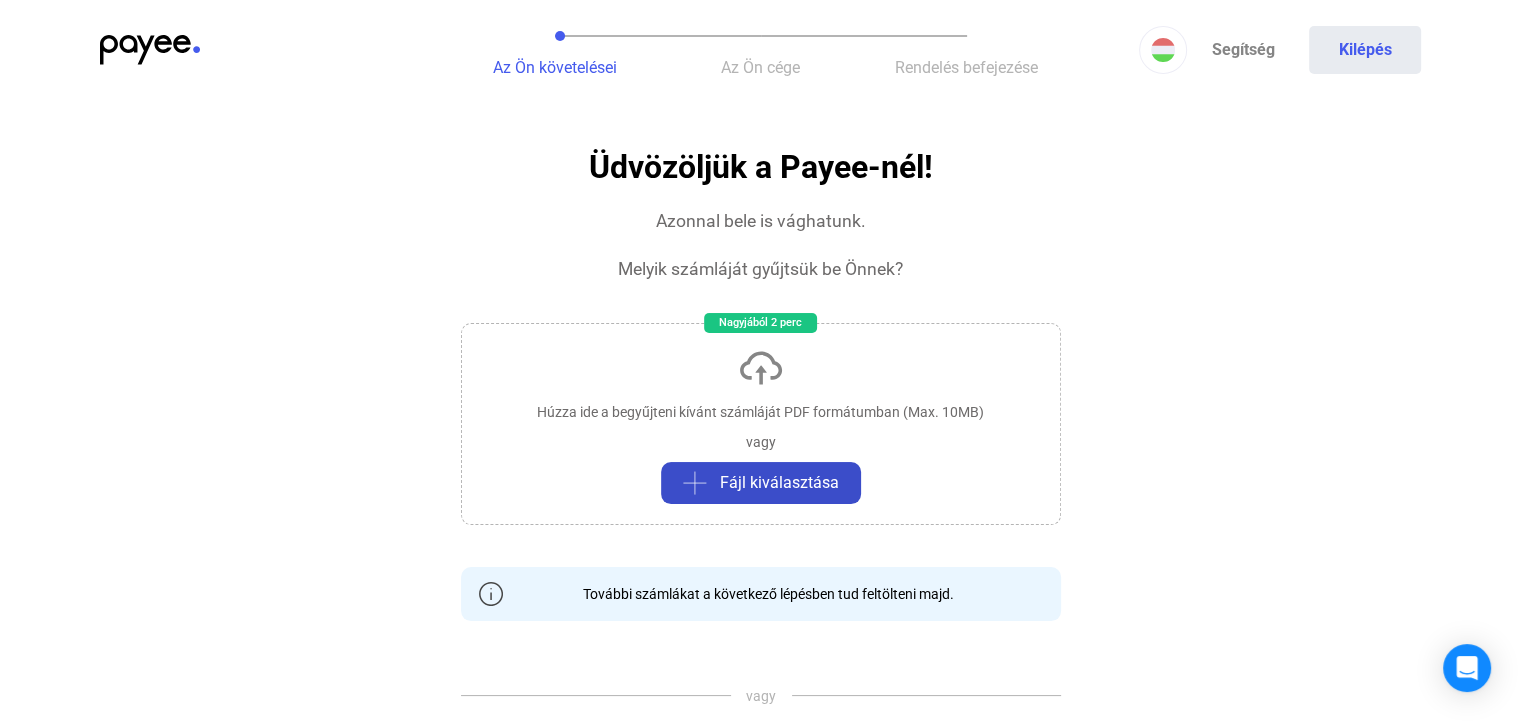 click on "Fájl kiválasztása" 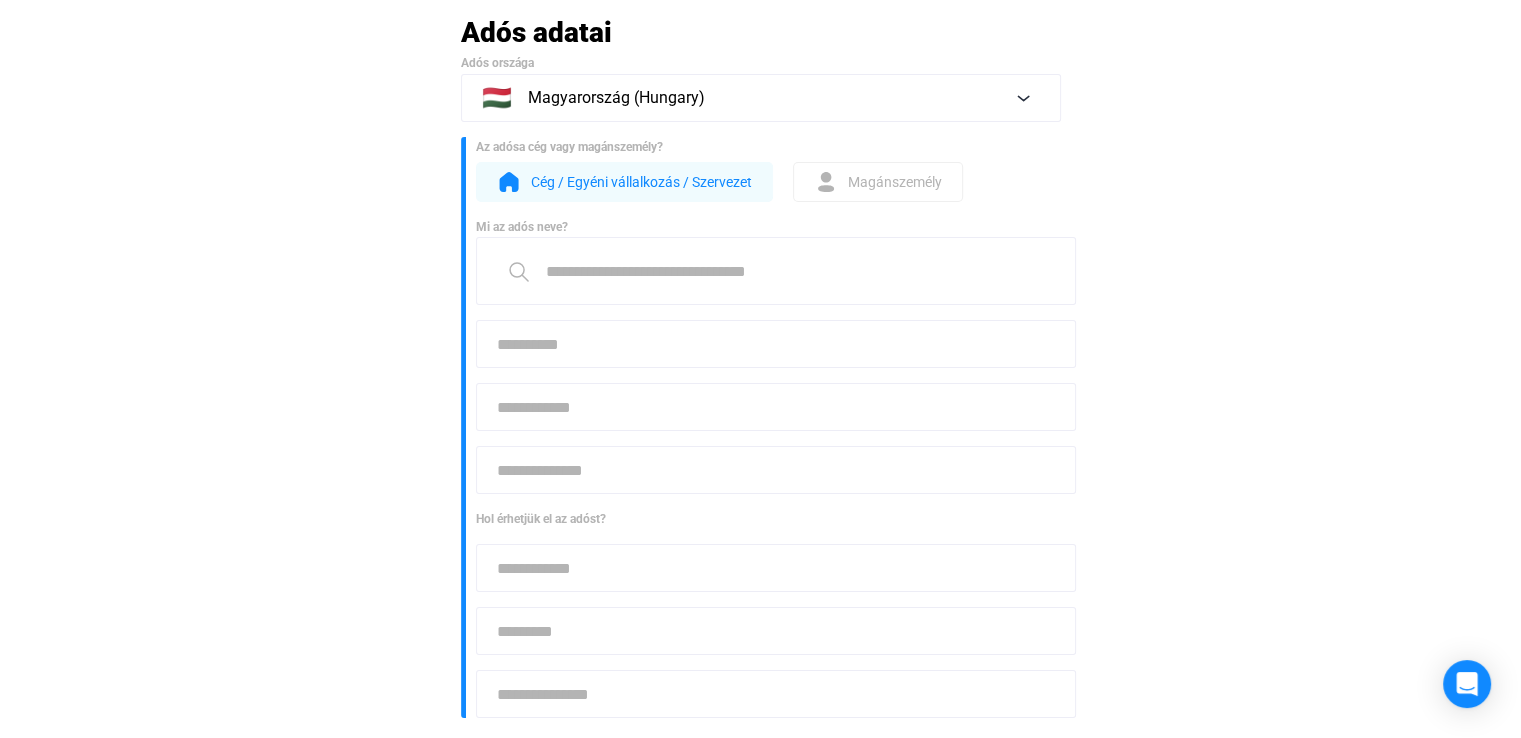 scroll, scrollTop: 143, scrollLeft: 0, axis: vertical 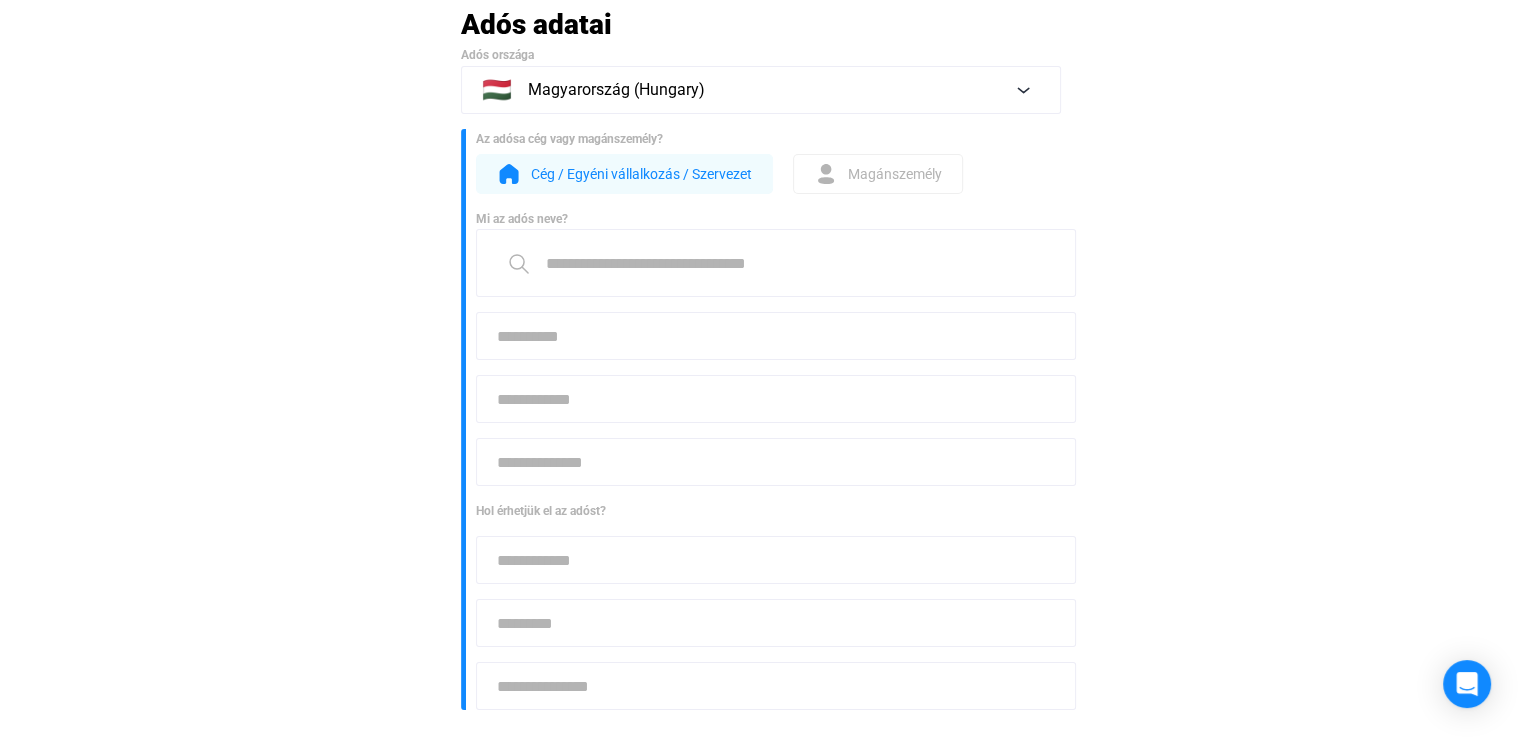 click 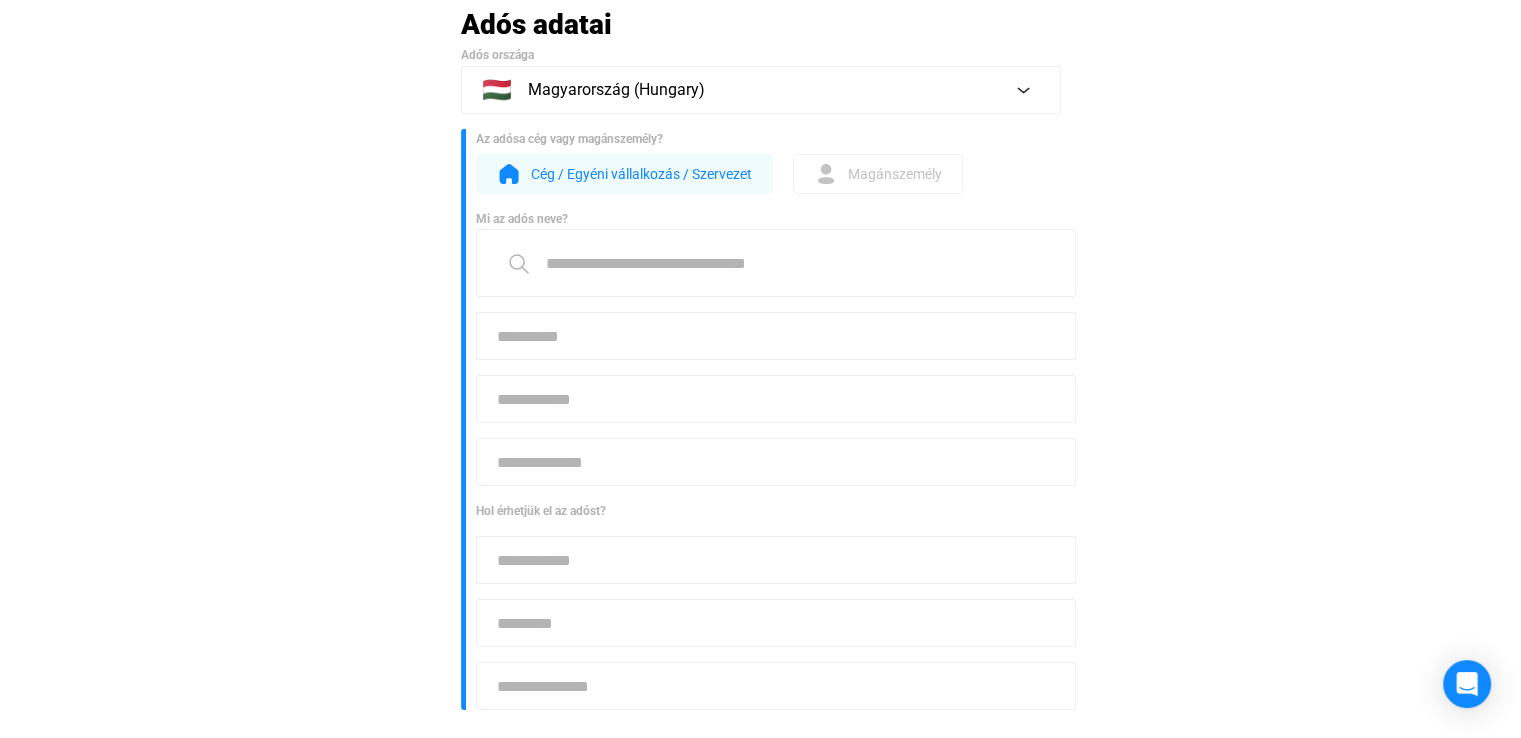 click on "Magánszemély" 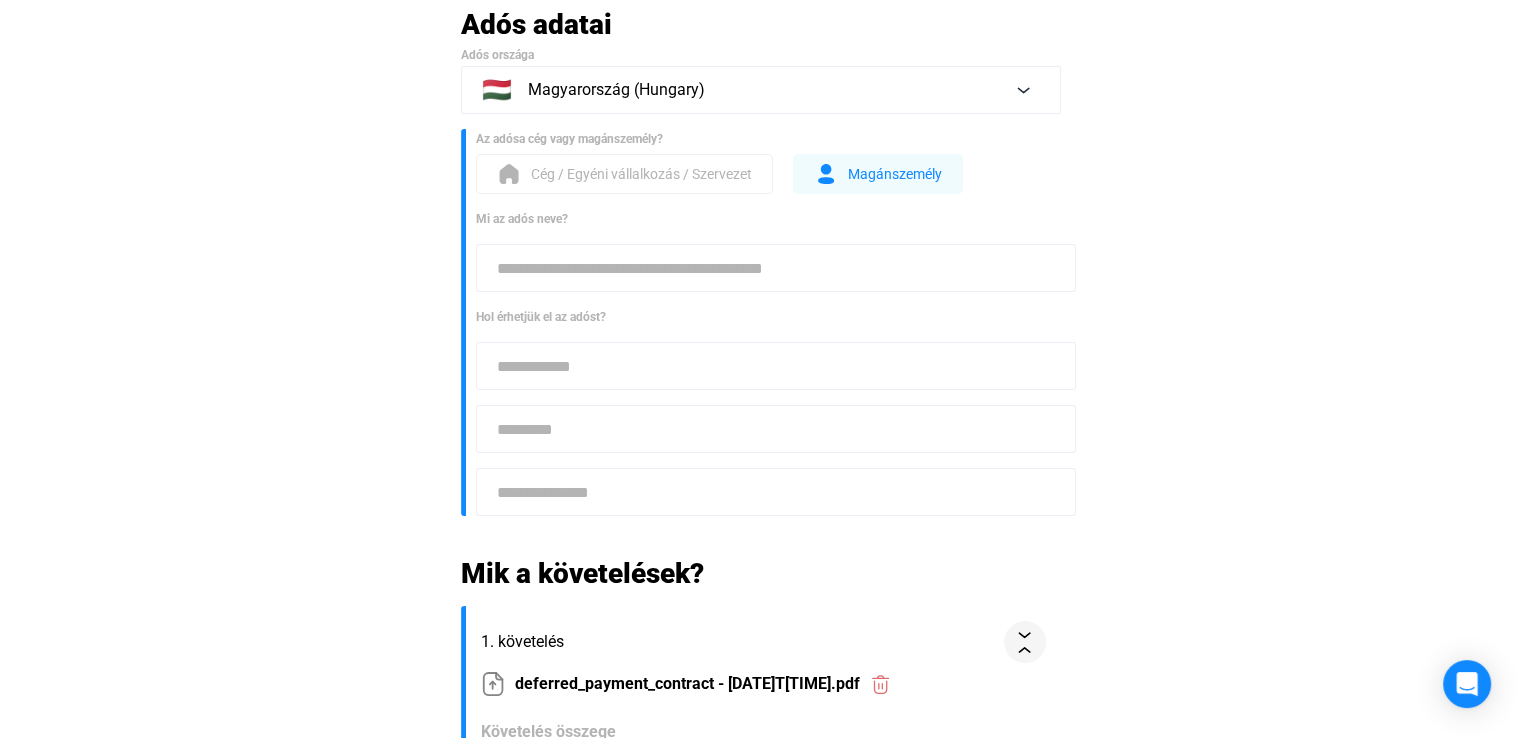 click 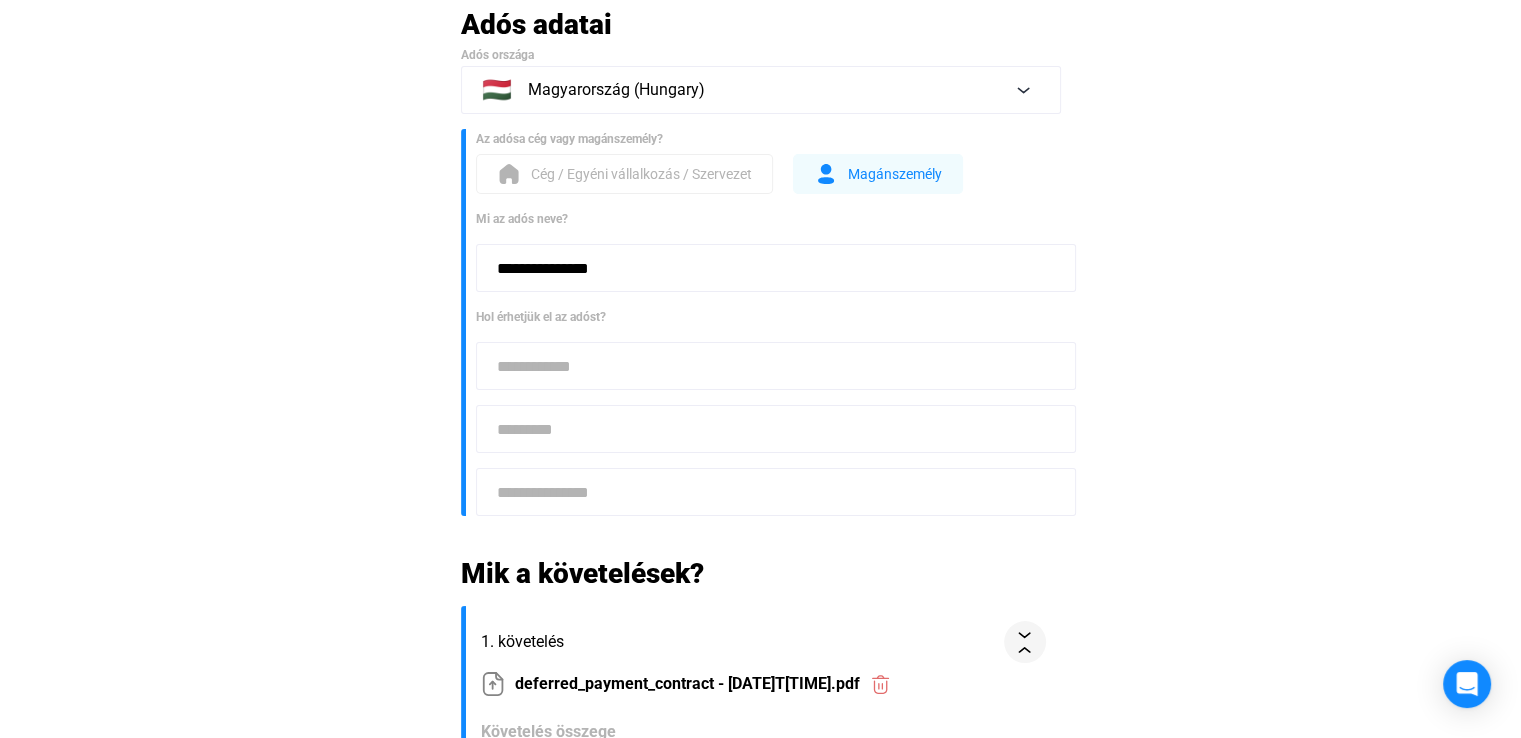 type on "**********" 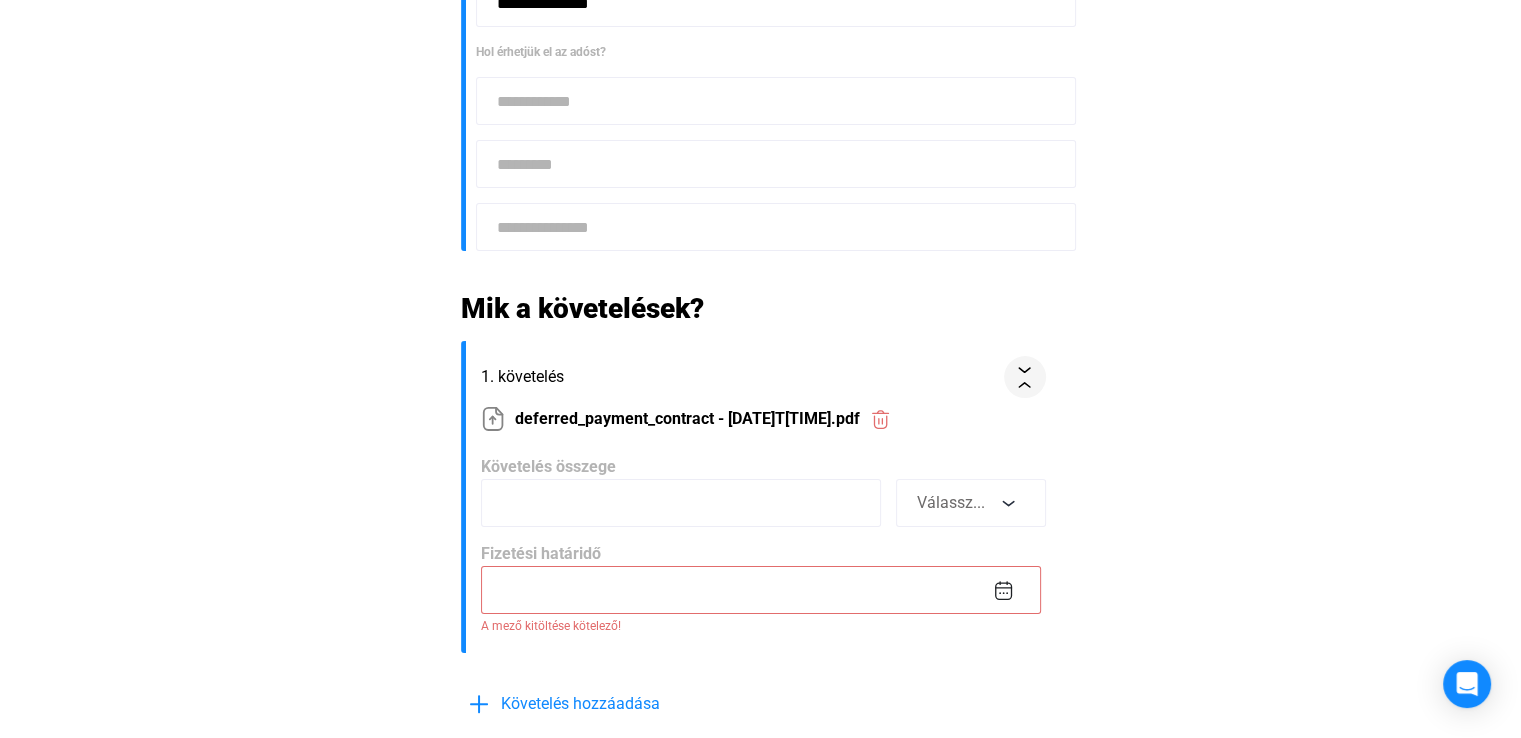 scroll, scrollTop: 414, scrollLeft: 0, axis: vertical 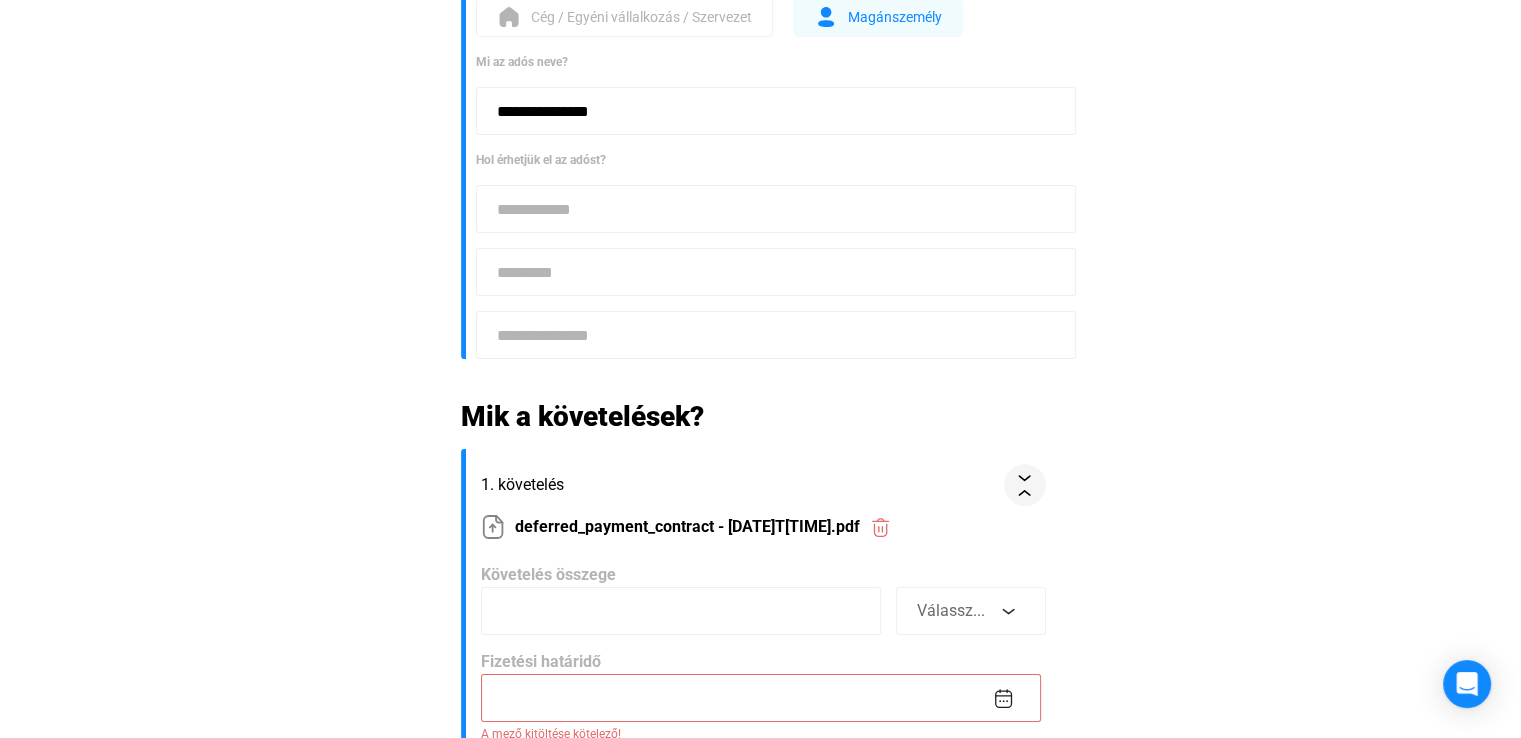 click on "**********" 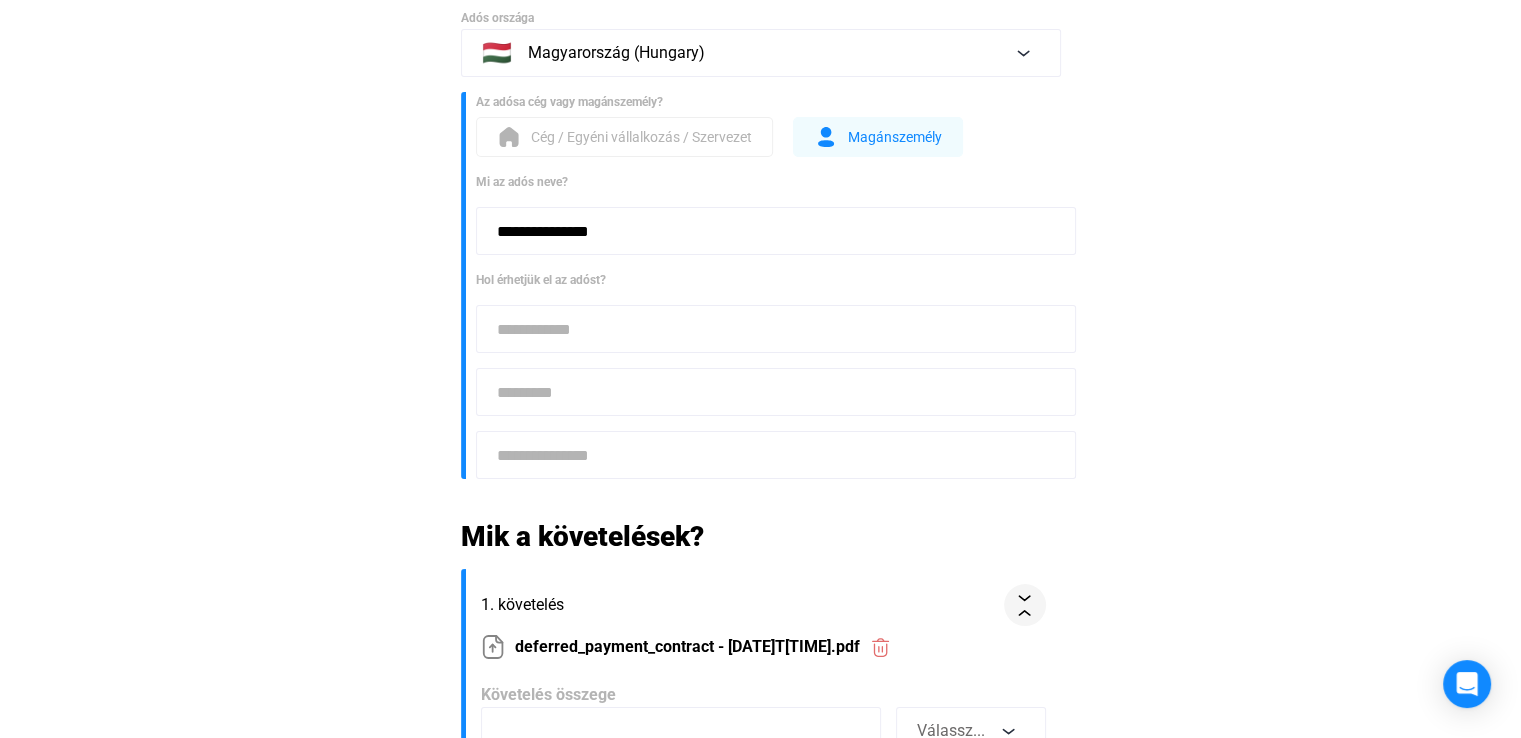 click 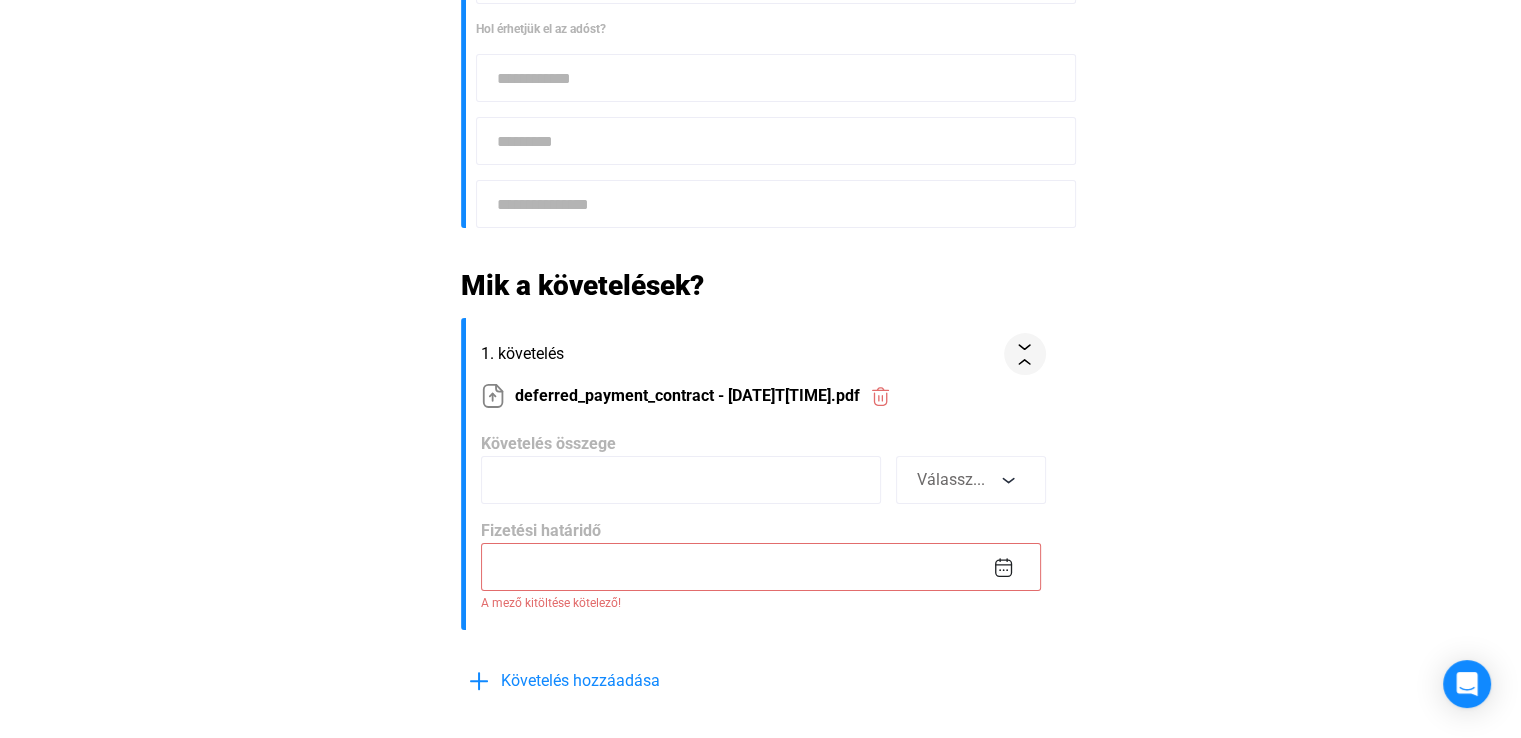 scroll, scrollTop: 432, scrollLeft: 0, axis: vertical 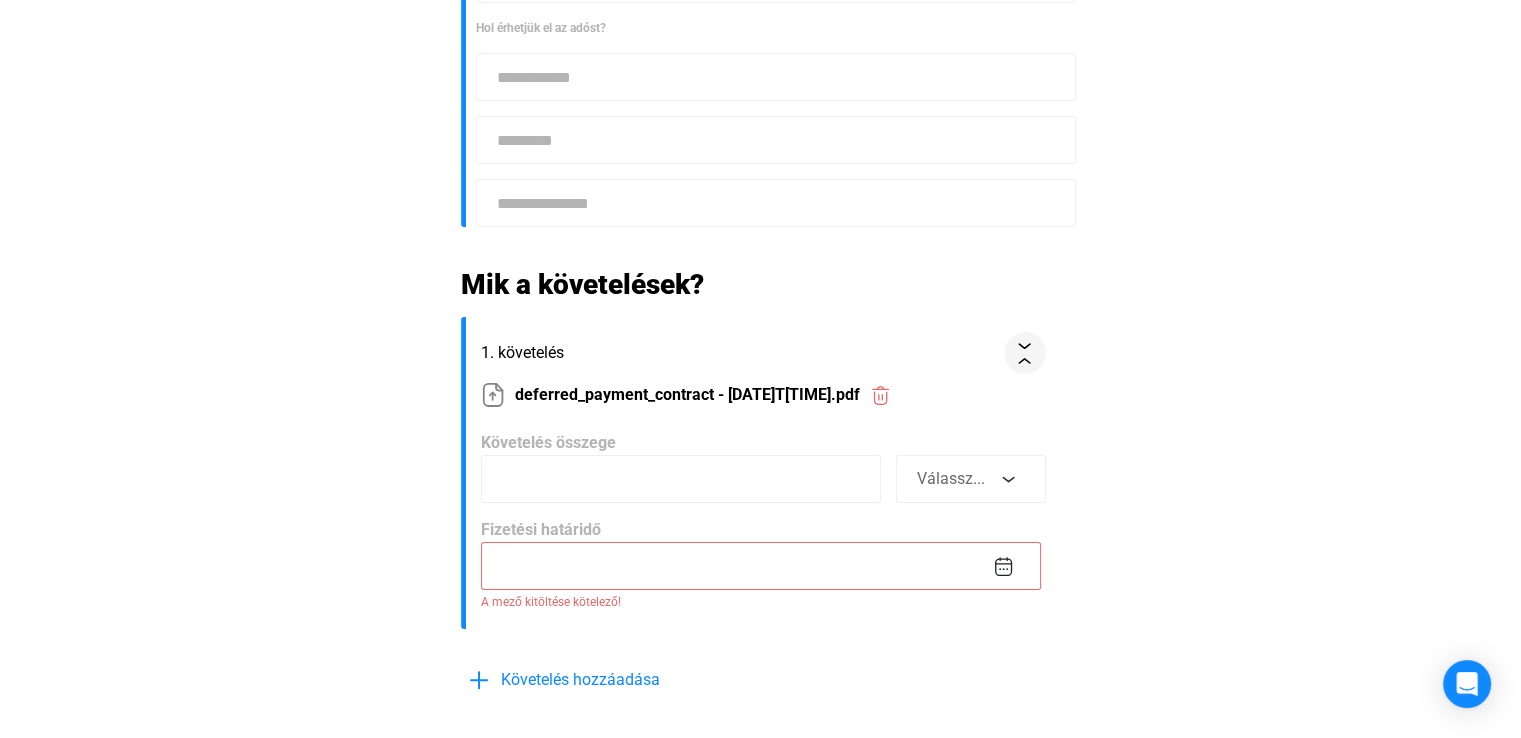 click 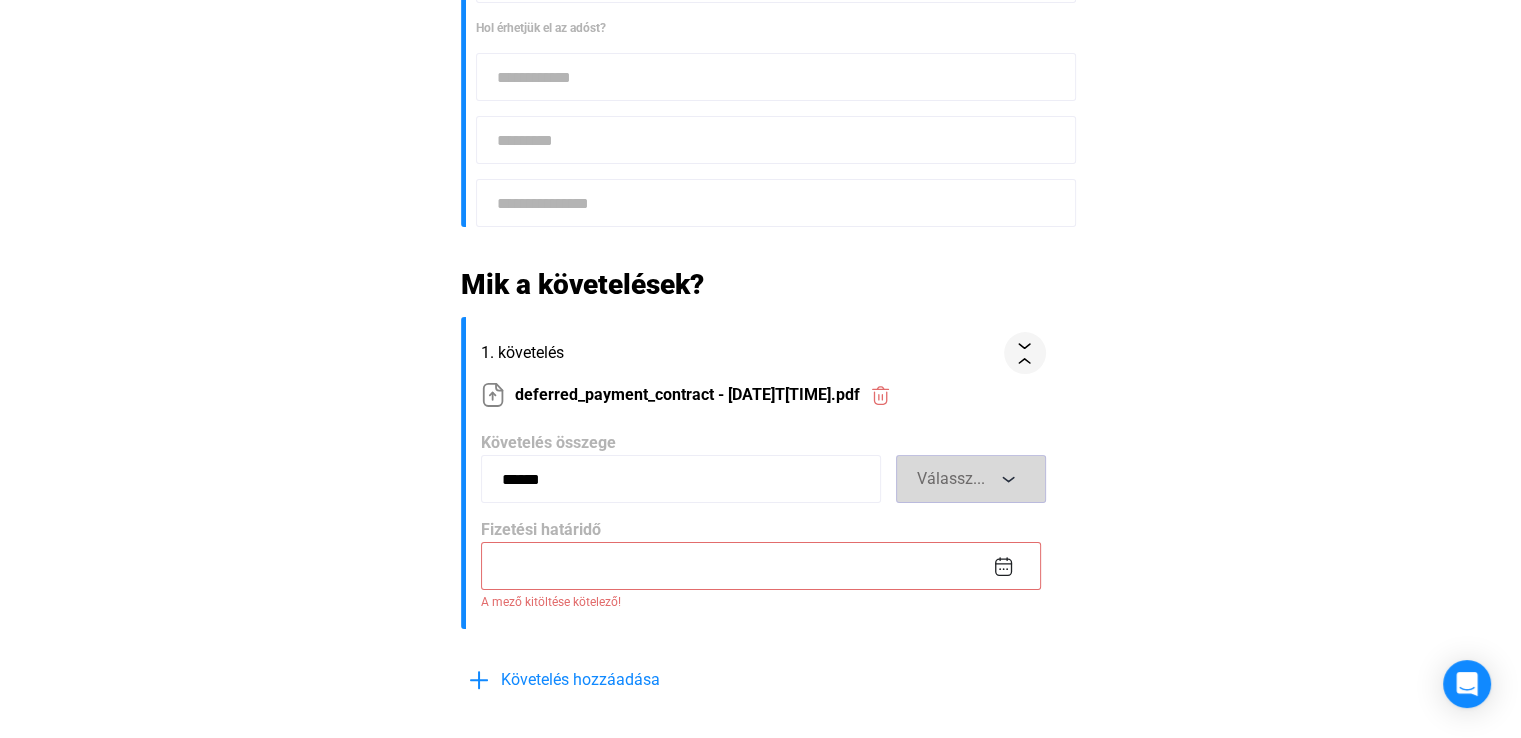 type on "******" 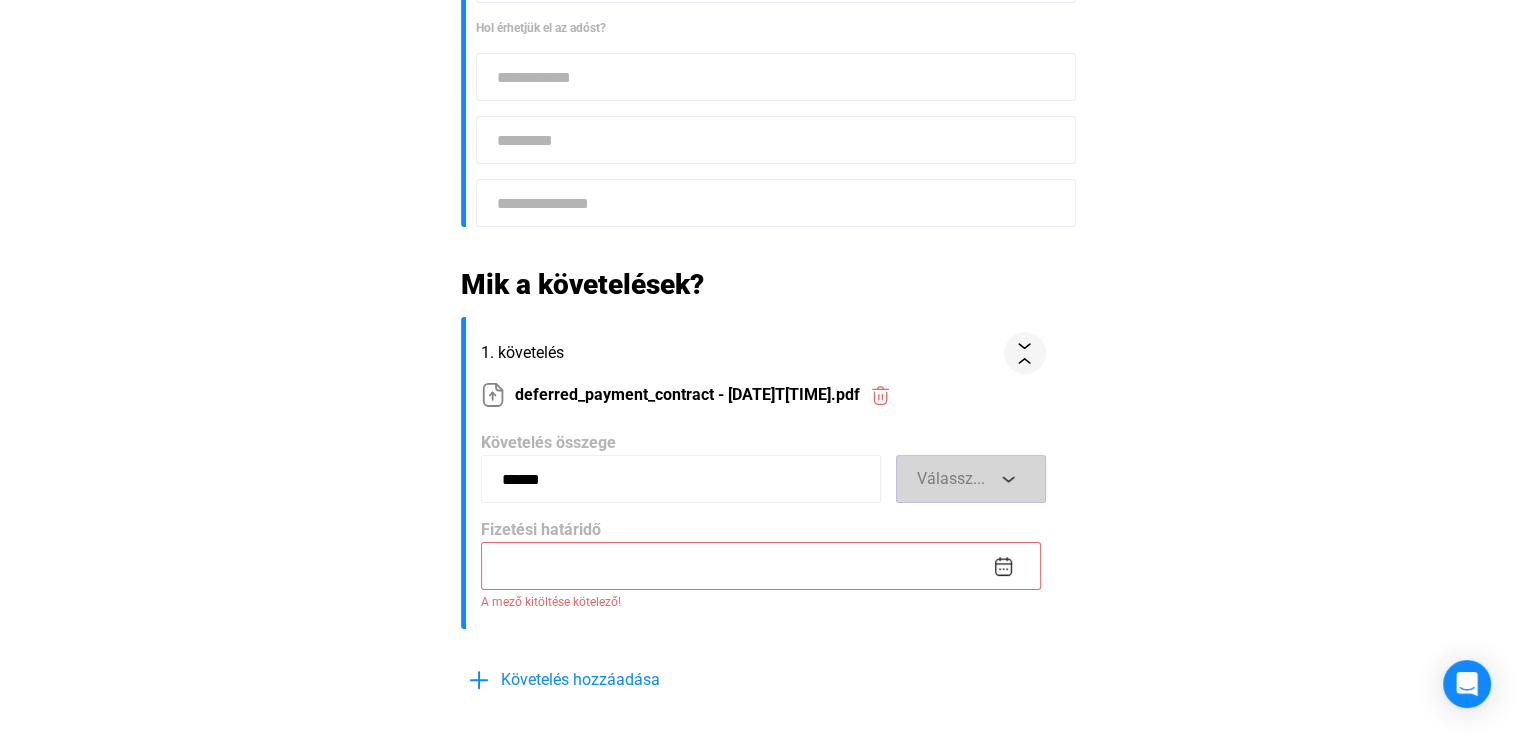 click on "Válassz..." 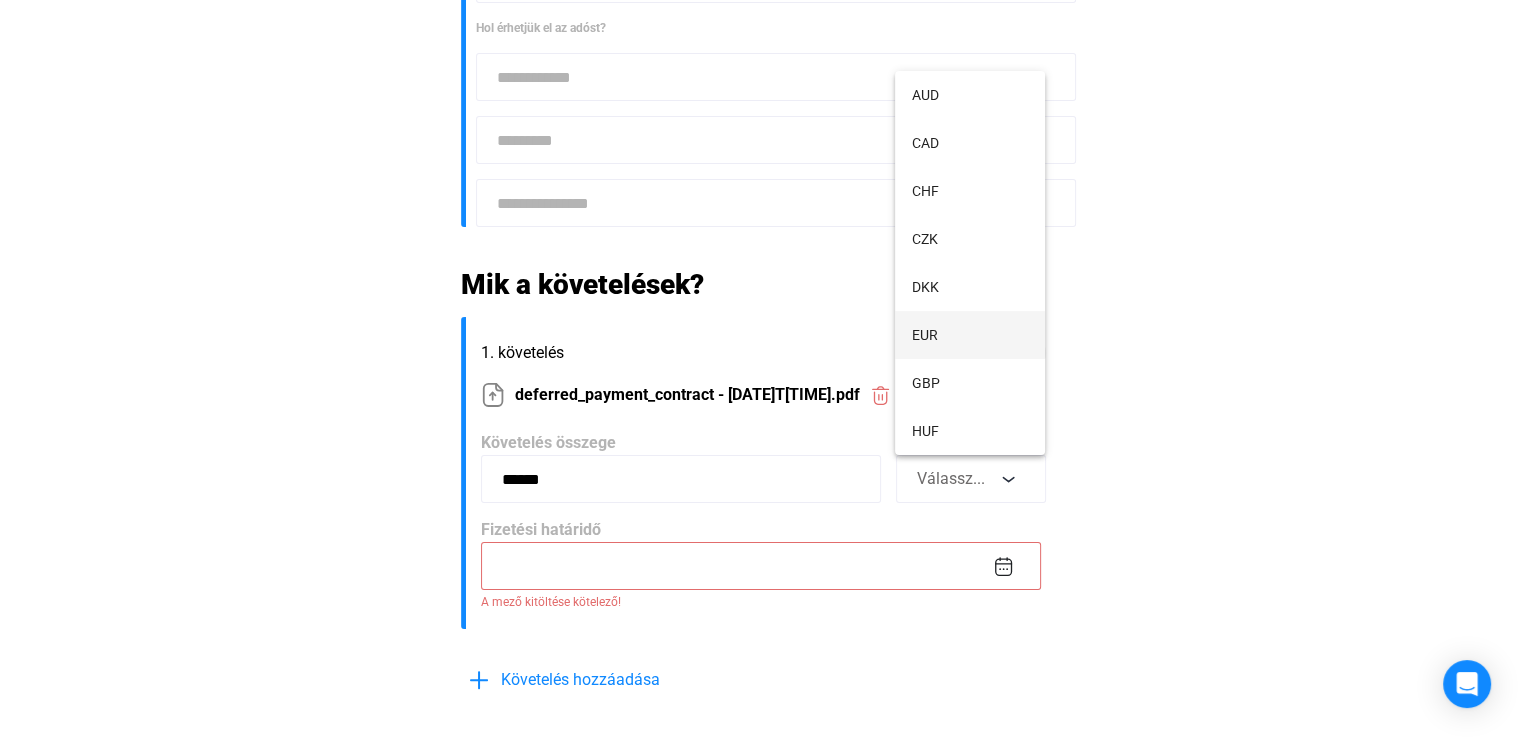 click on "EUR" at bounding box center [970, 335] 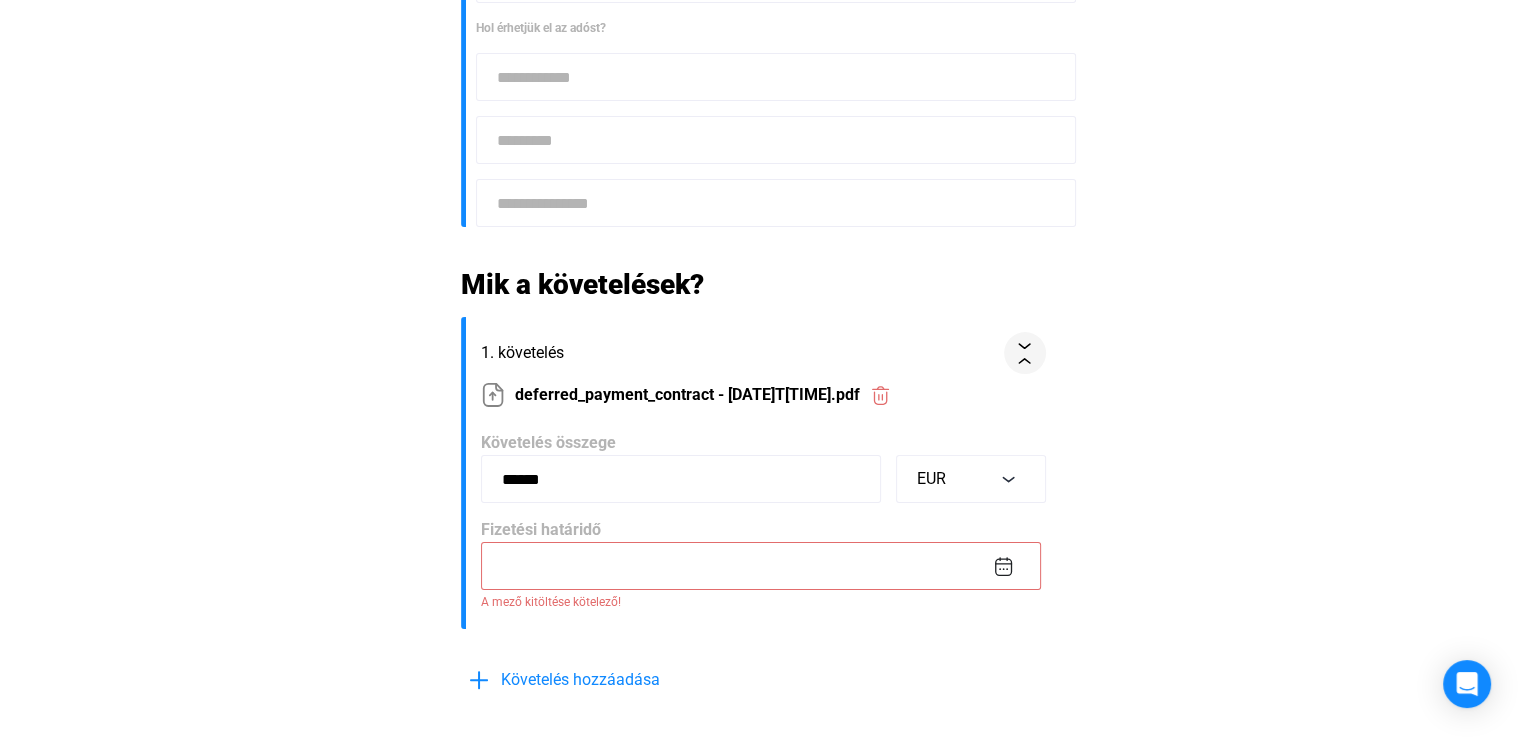 click on "**********" 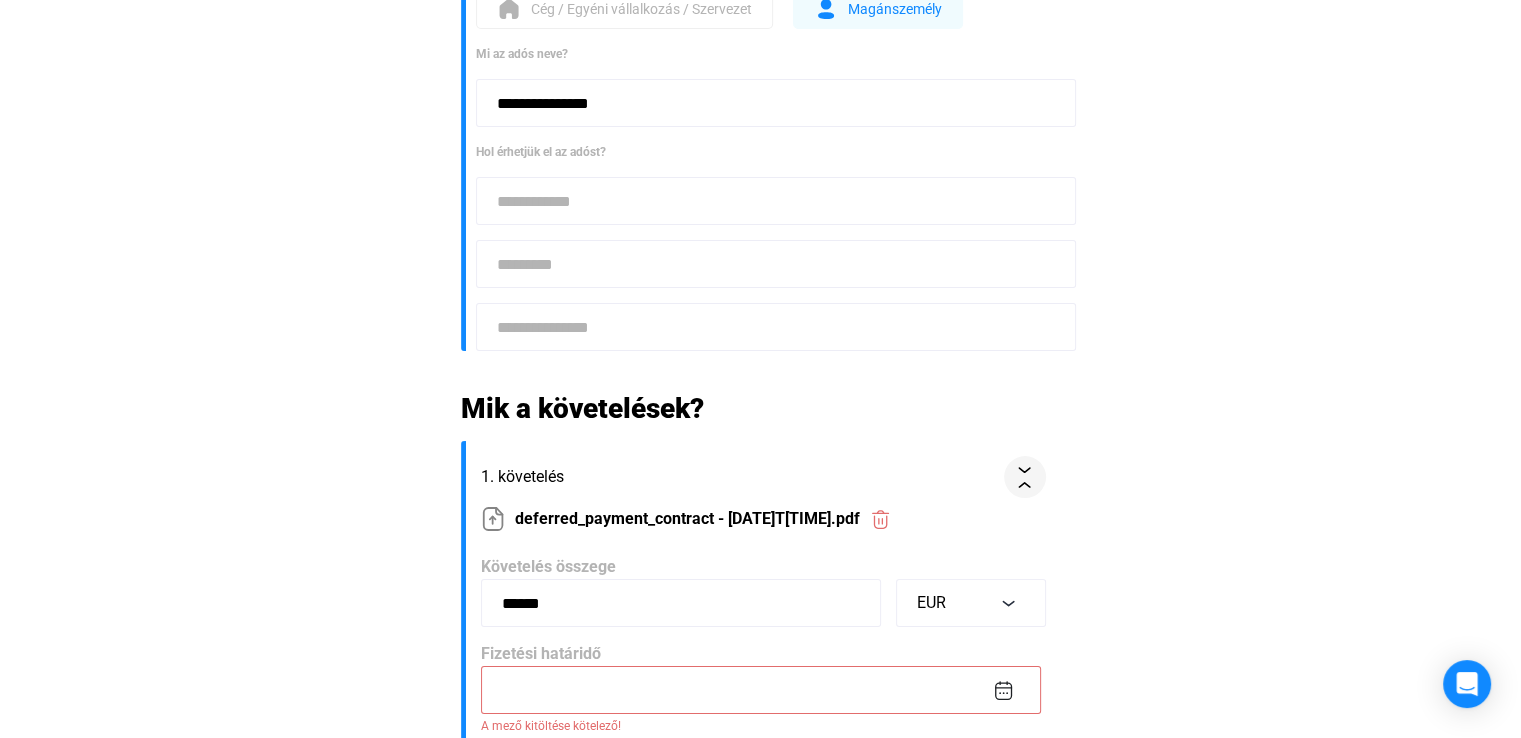 scroll, scrollTop: 308, scrollLeft: 0, axis: vertical 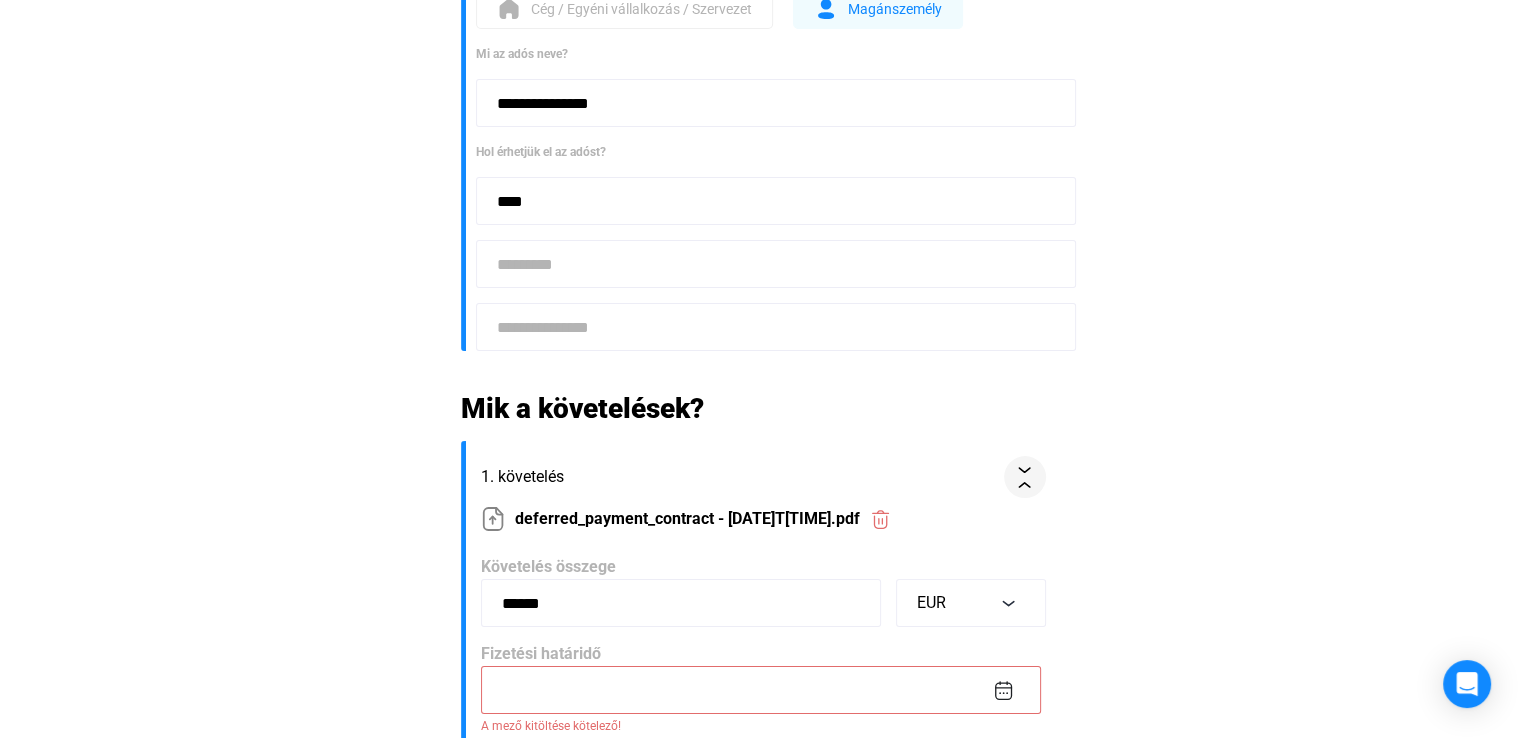 type on "****" 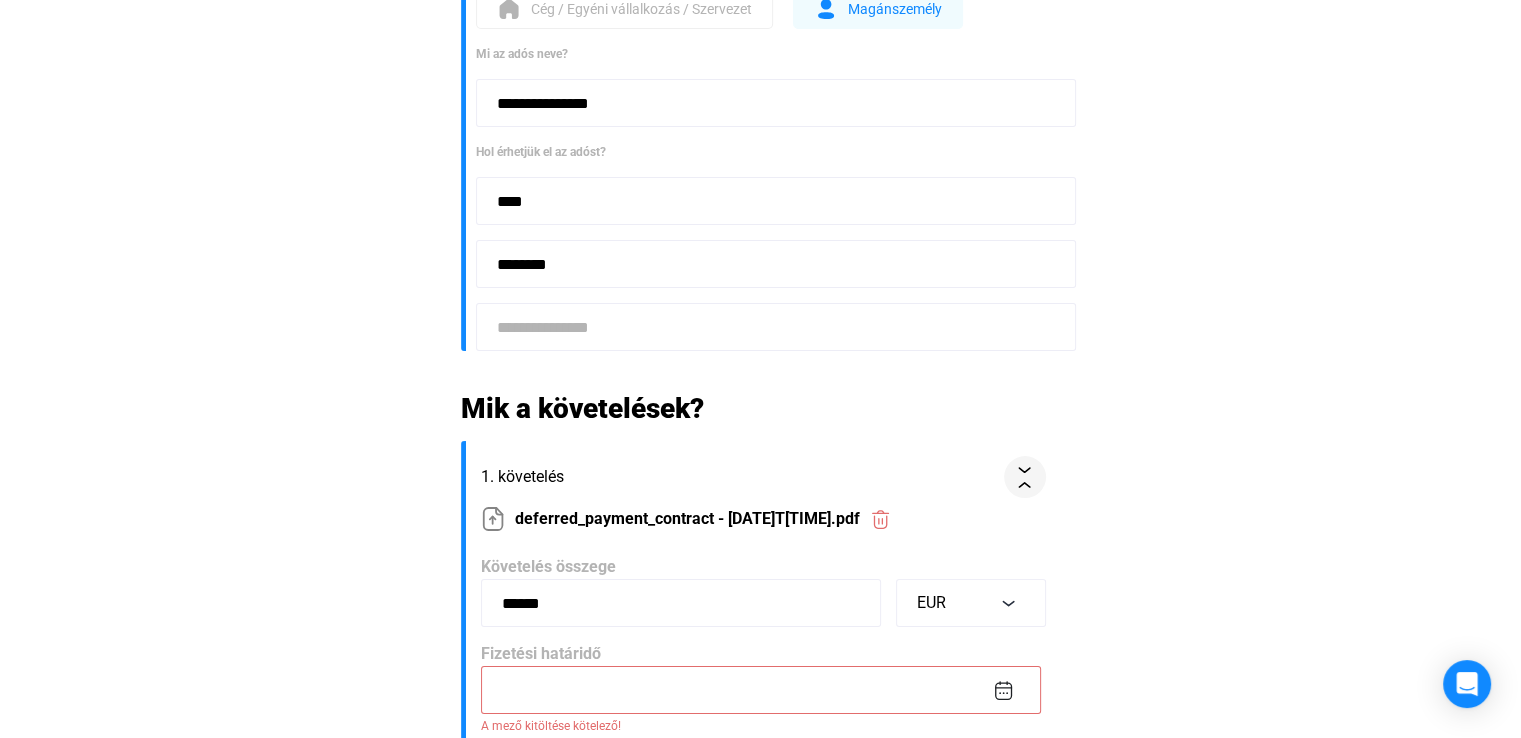 type on "********" 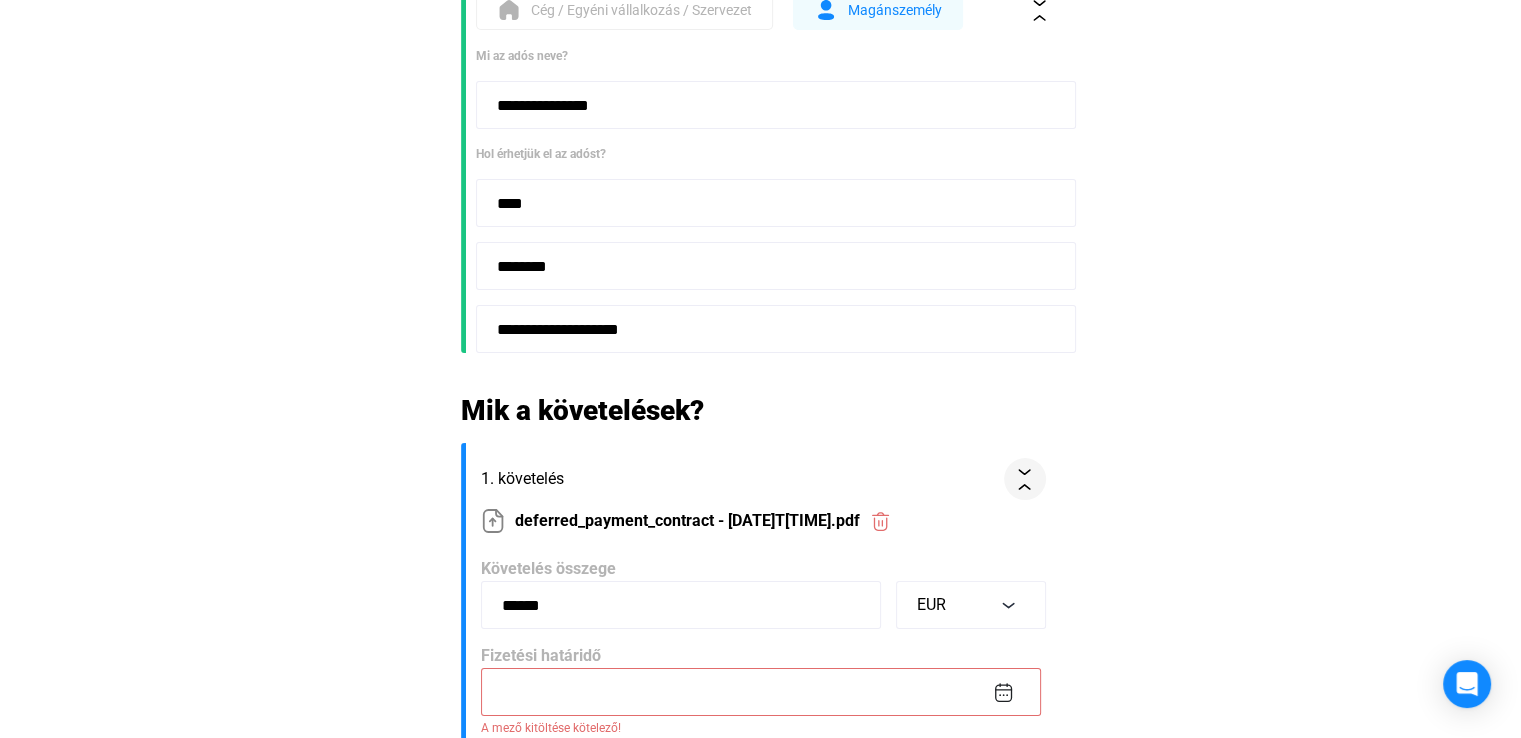 scroll, scrollTop: 309, scrollLeft: 0, axis: vertical 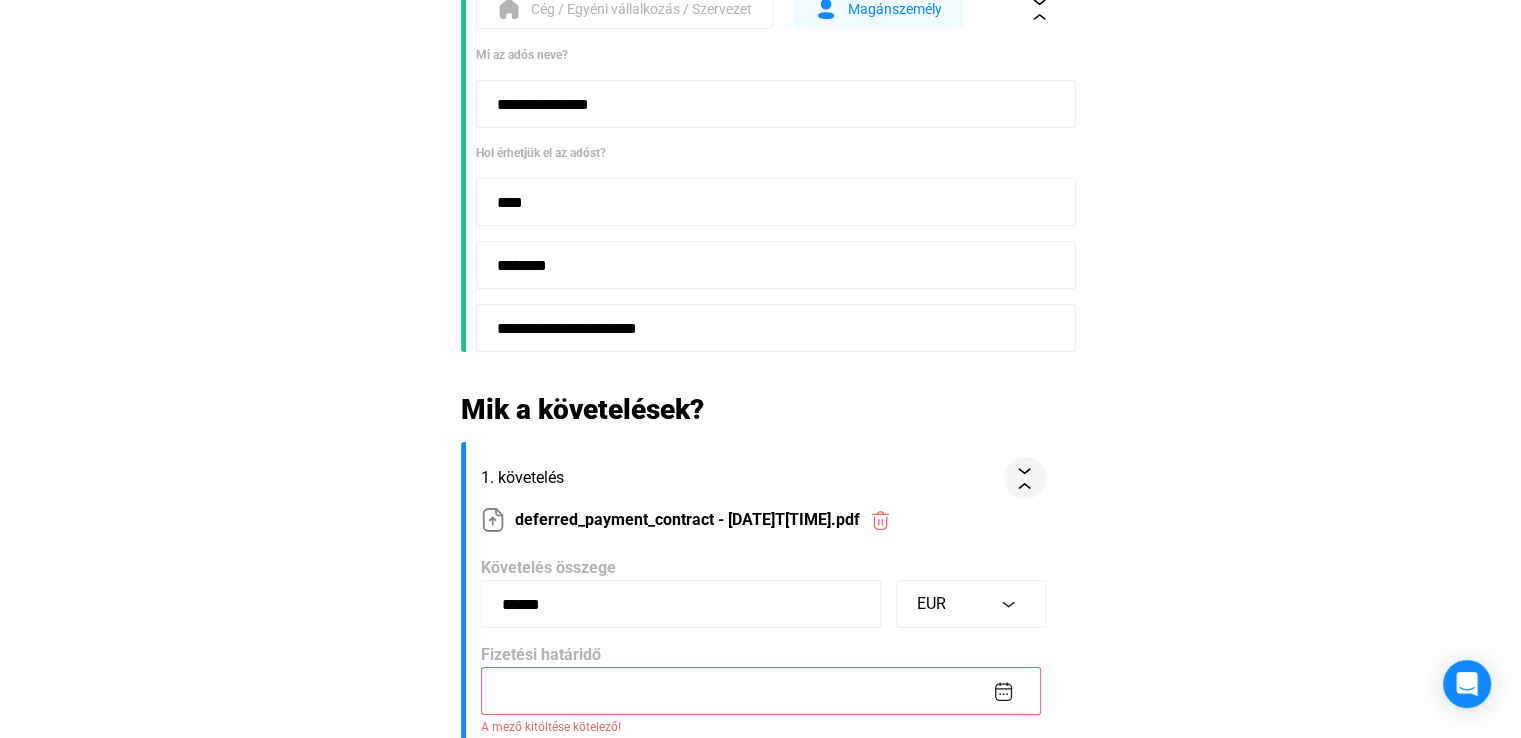 type on "**********" 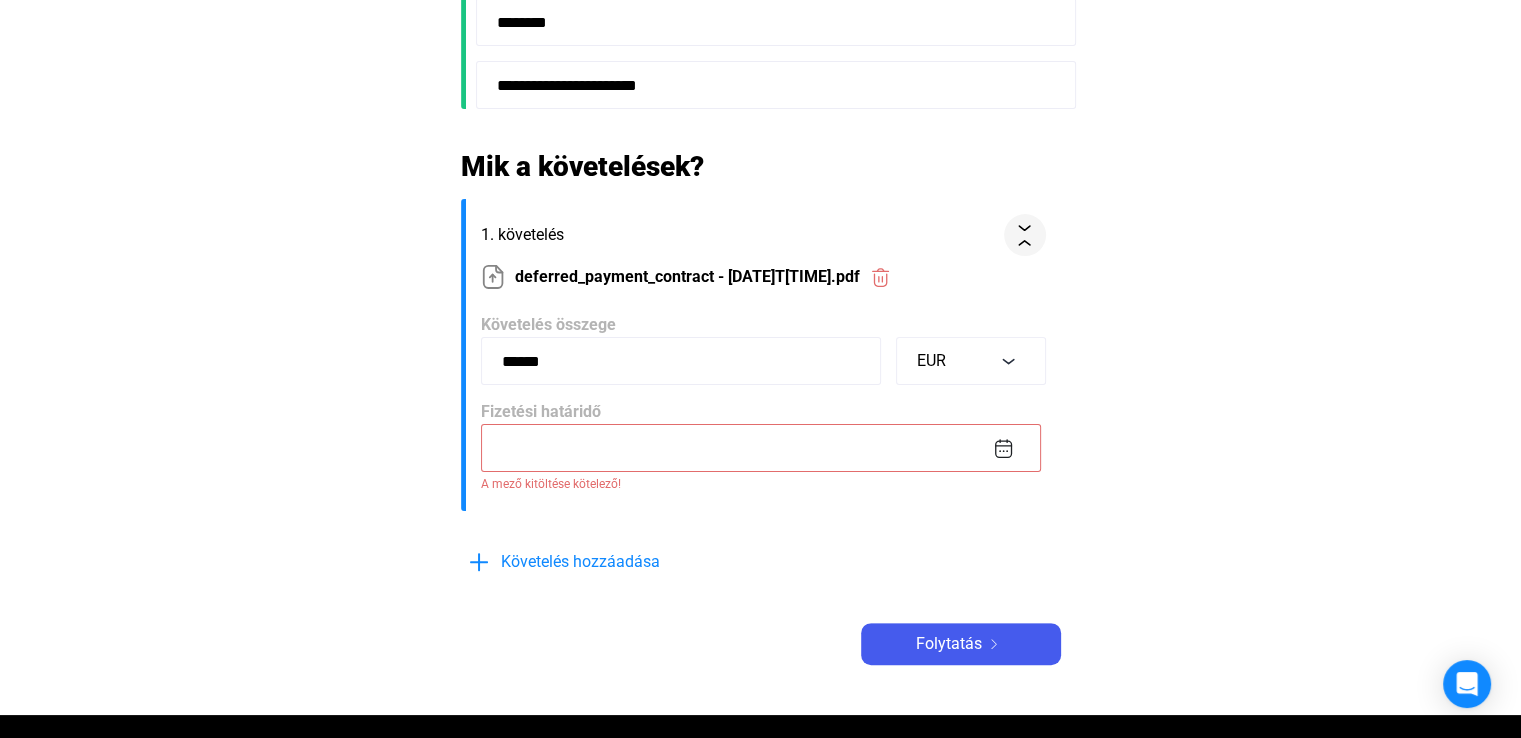 scroll, scrollTop: 560, scrollLeft: 0, axis: vertical 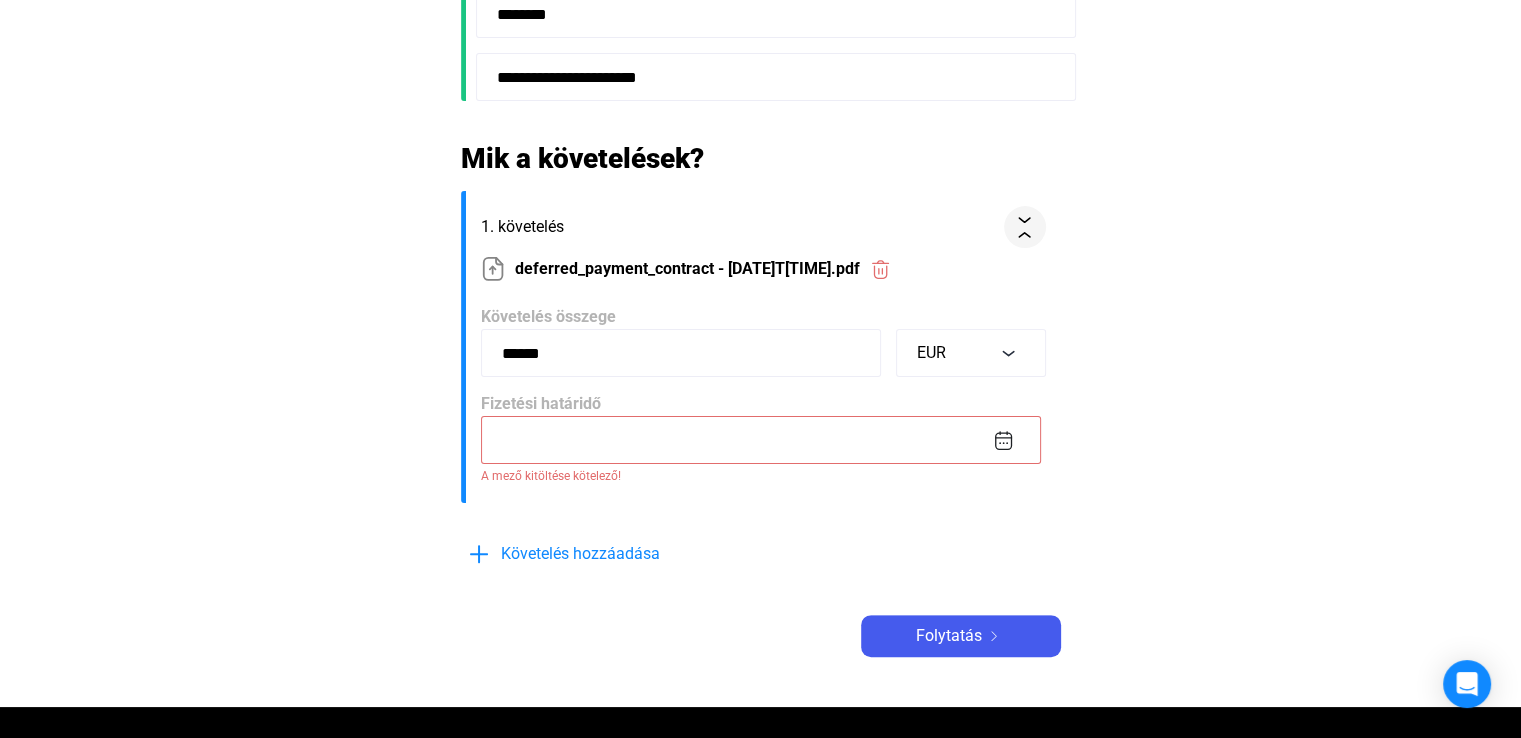 click 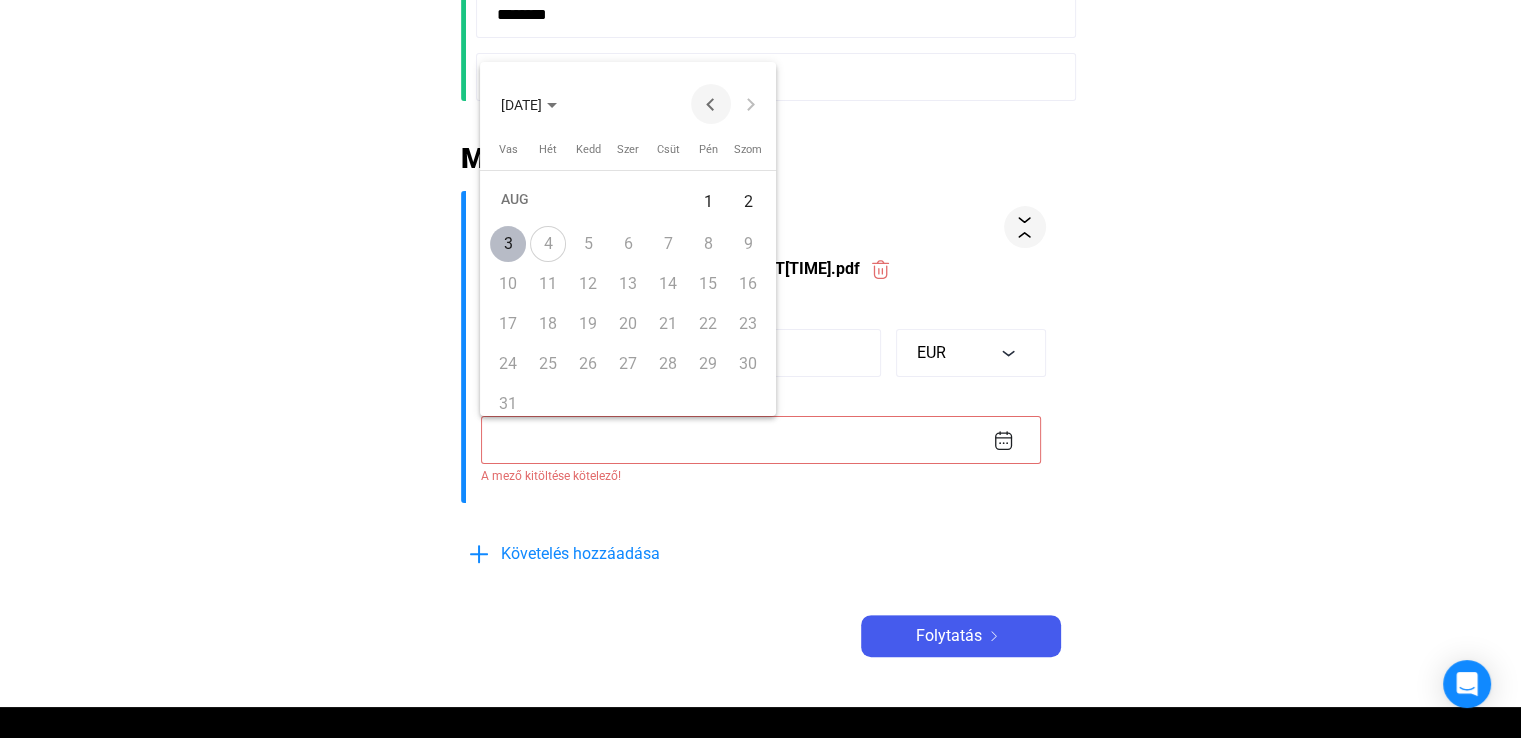 click at bounding box center (711, 104) 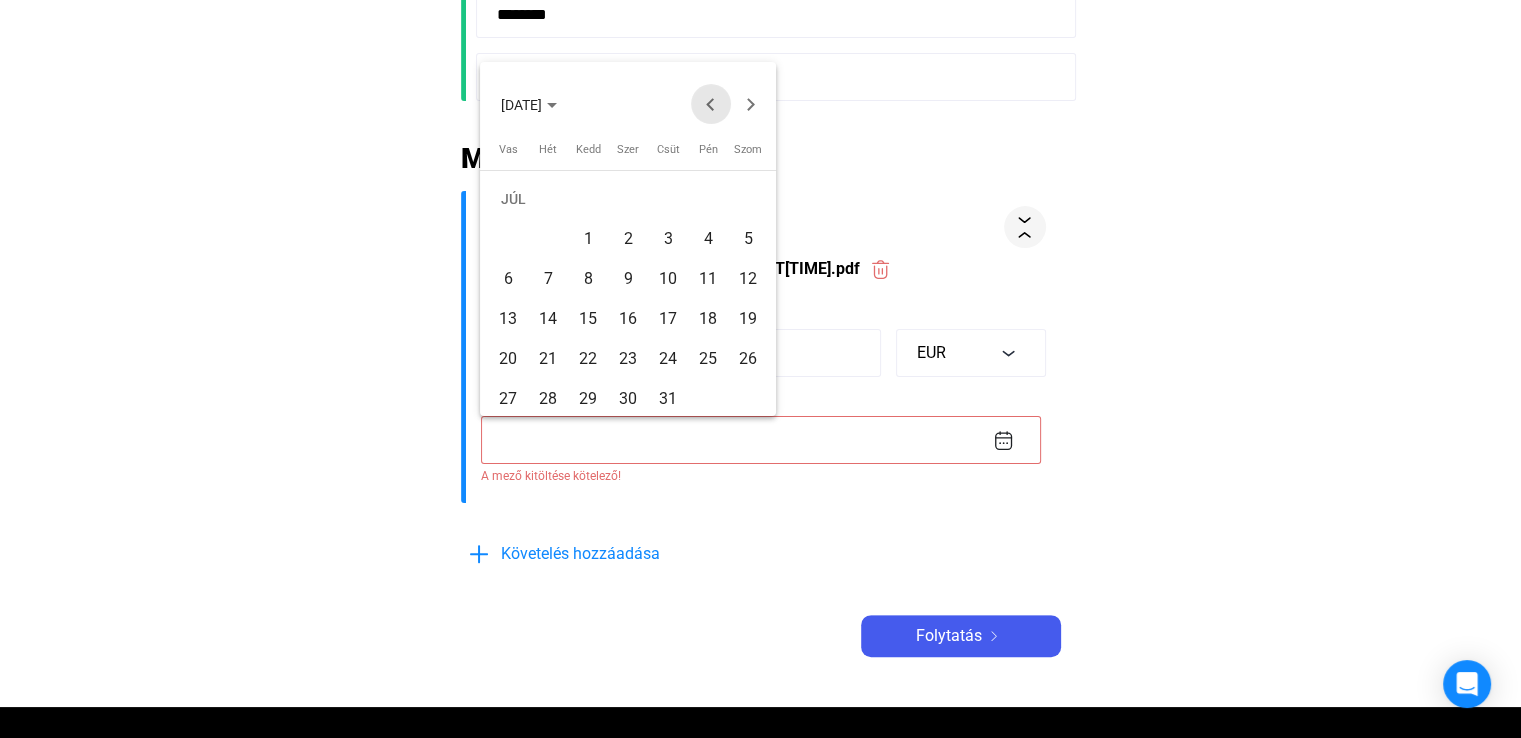 click at bounding box center [711, 104] 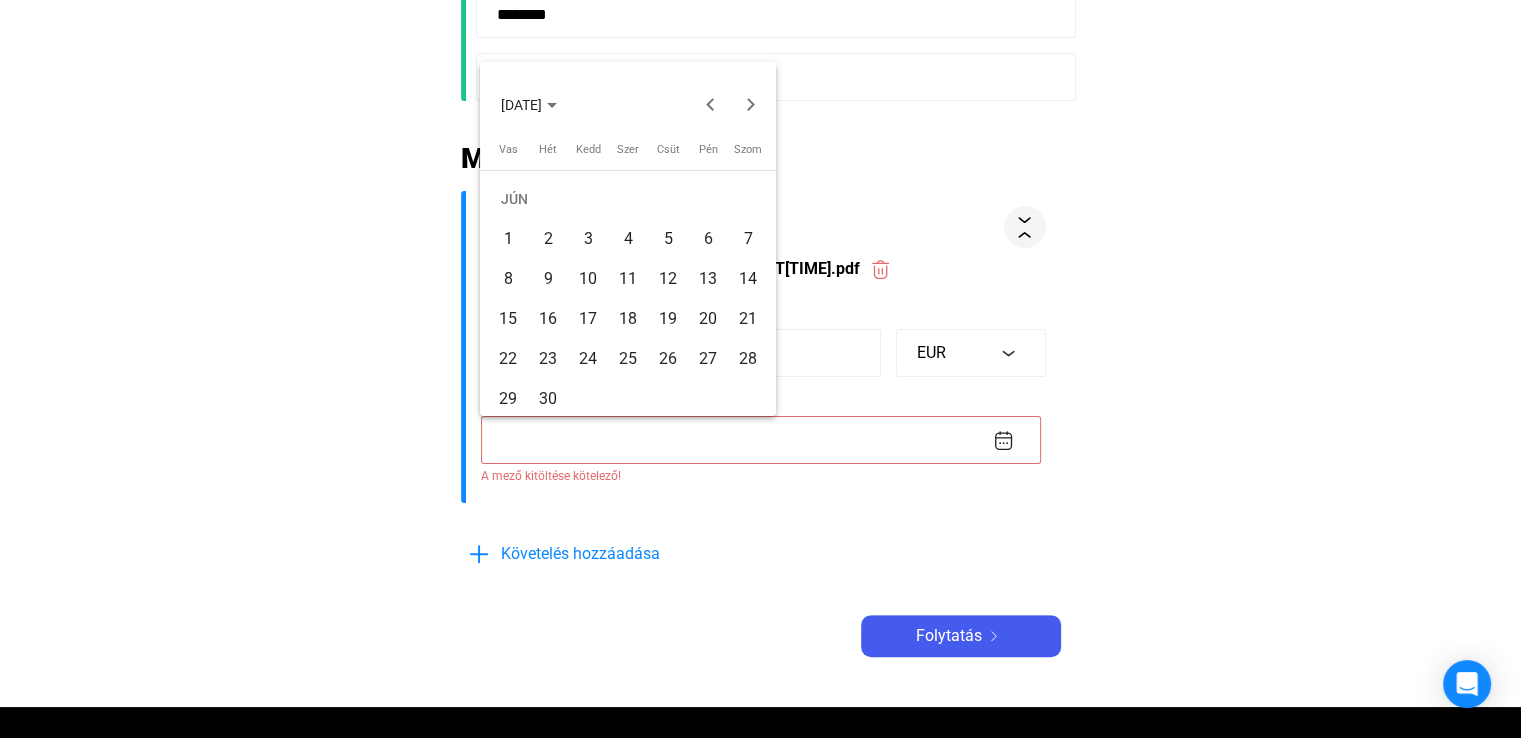 click on "3" at bounding box center (588, 239) 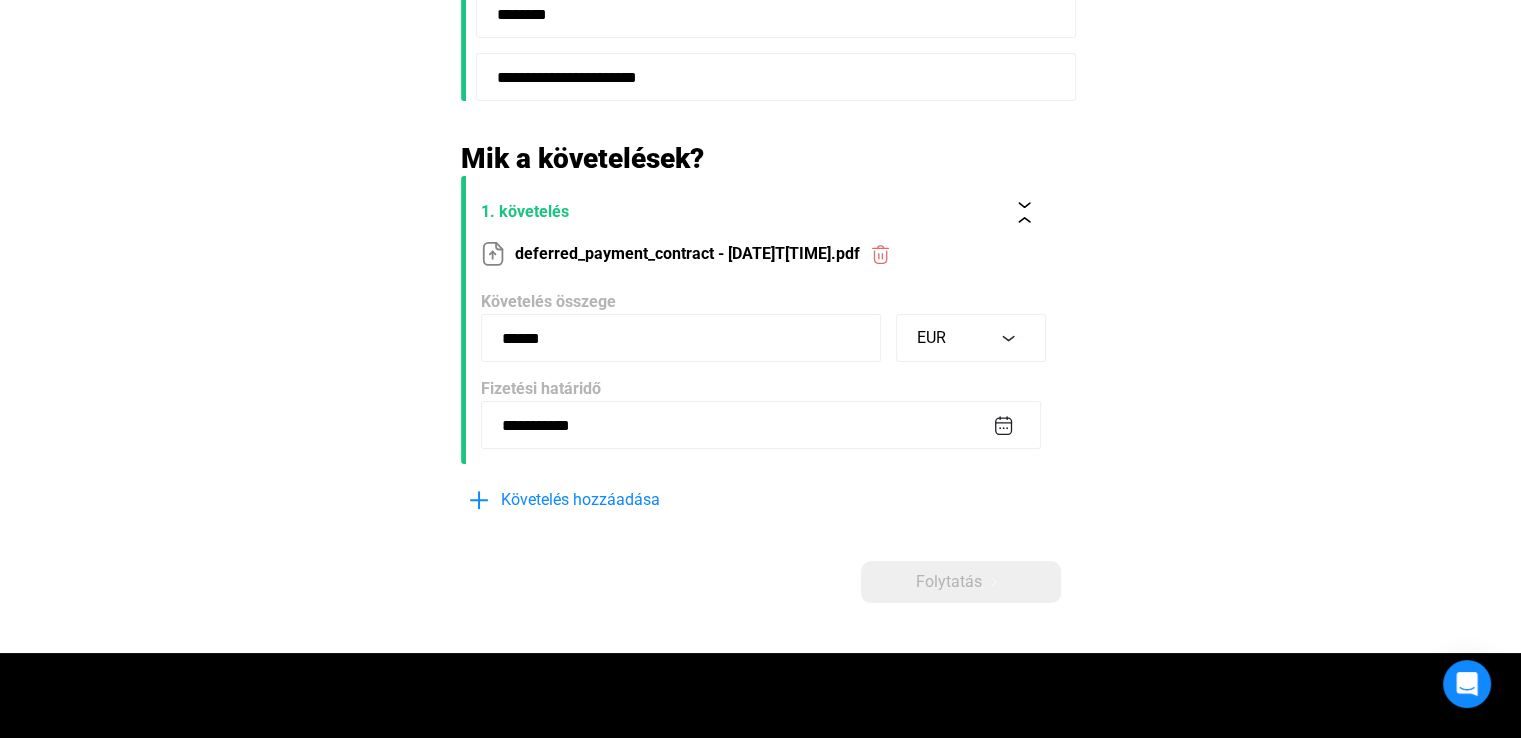 click on "**********" 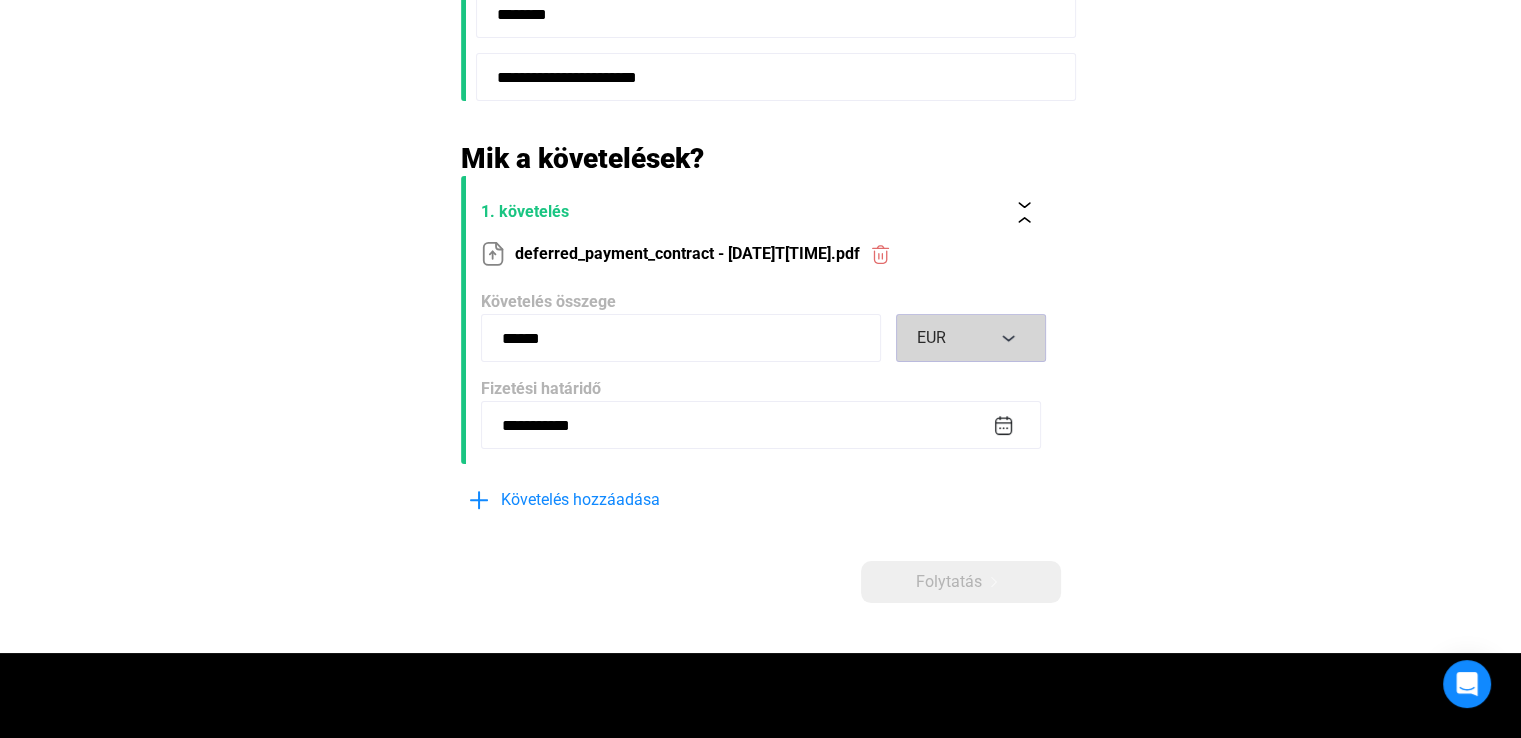 click on "EUR" 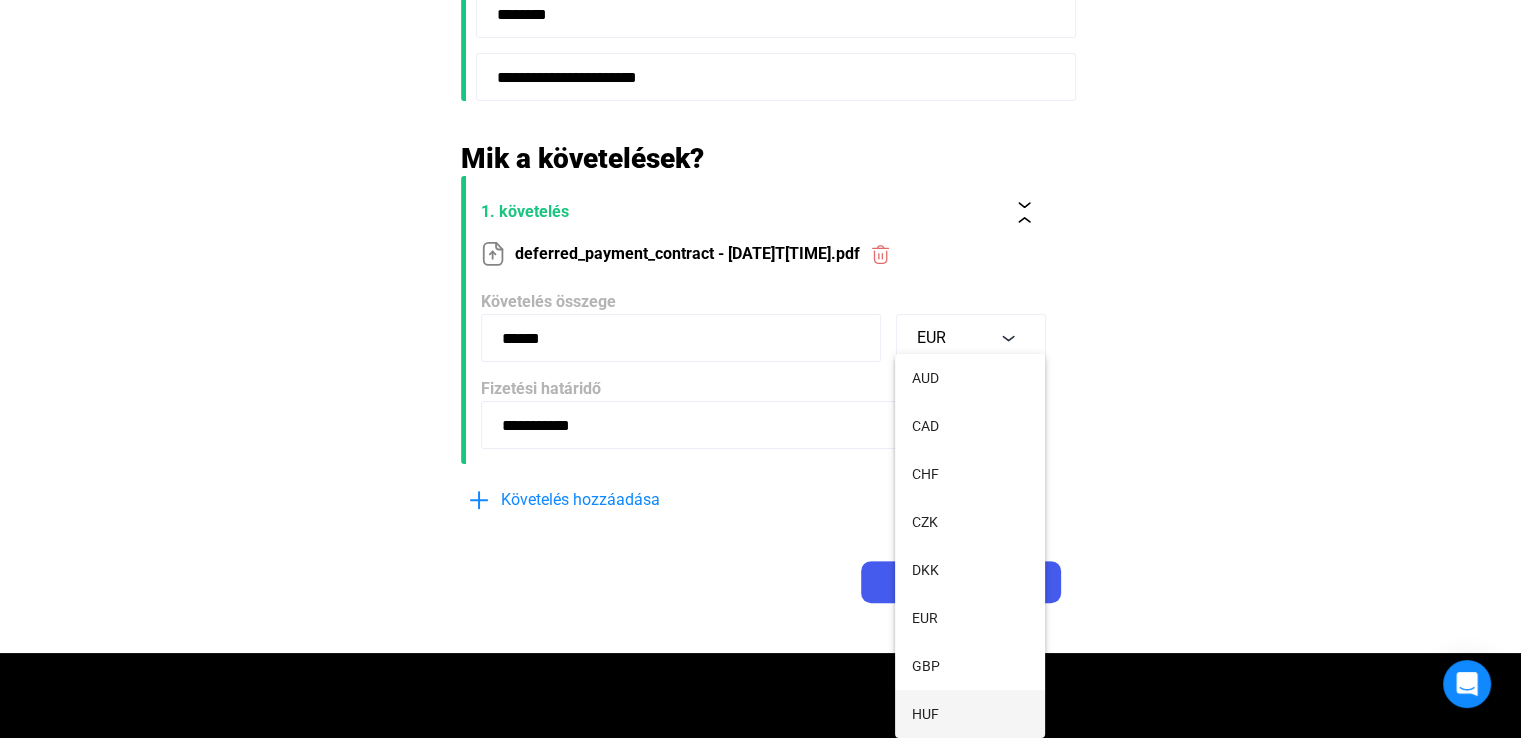 click on "HUF" at bounding box center [970, 714] 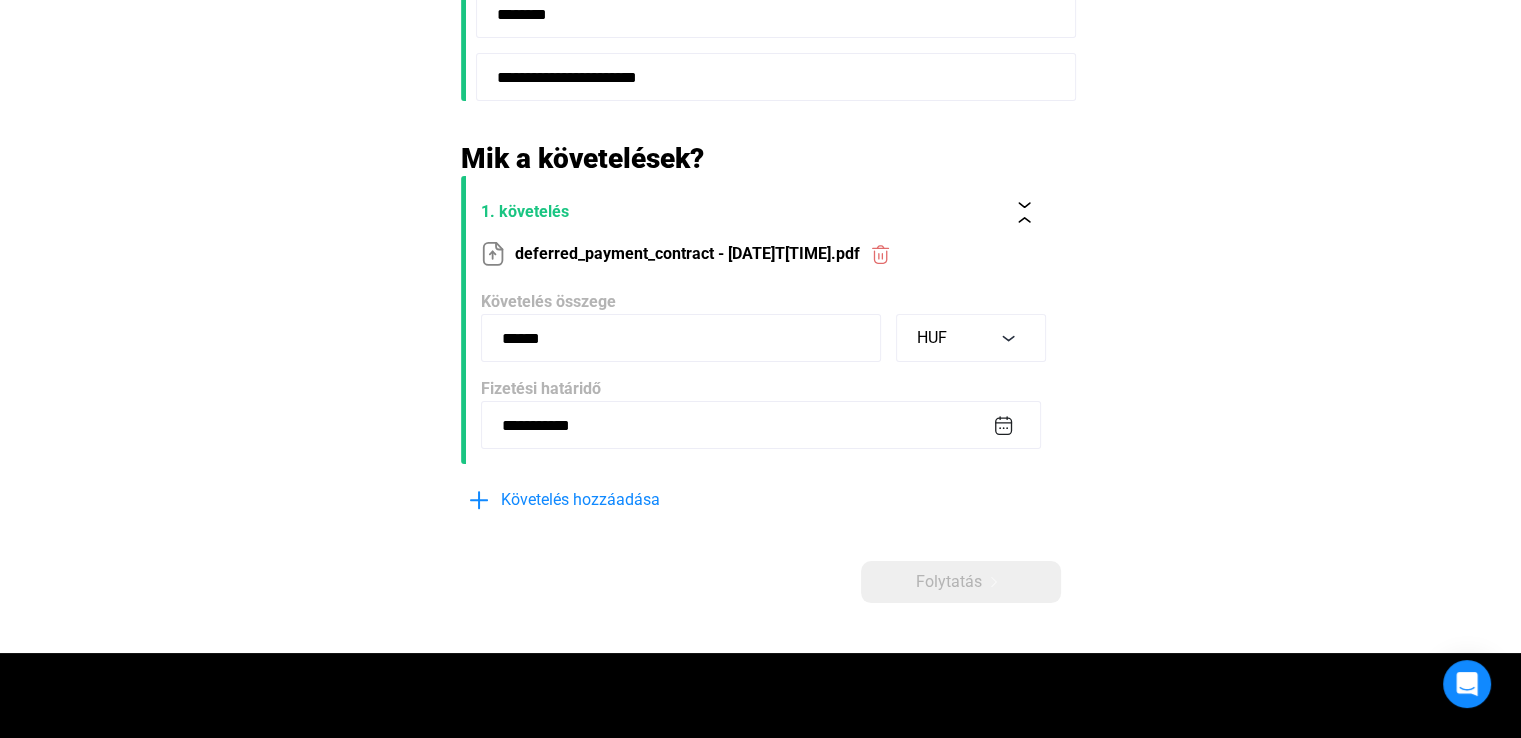 click on "**********" 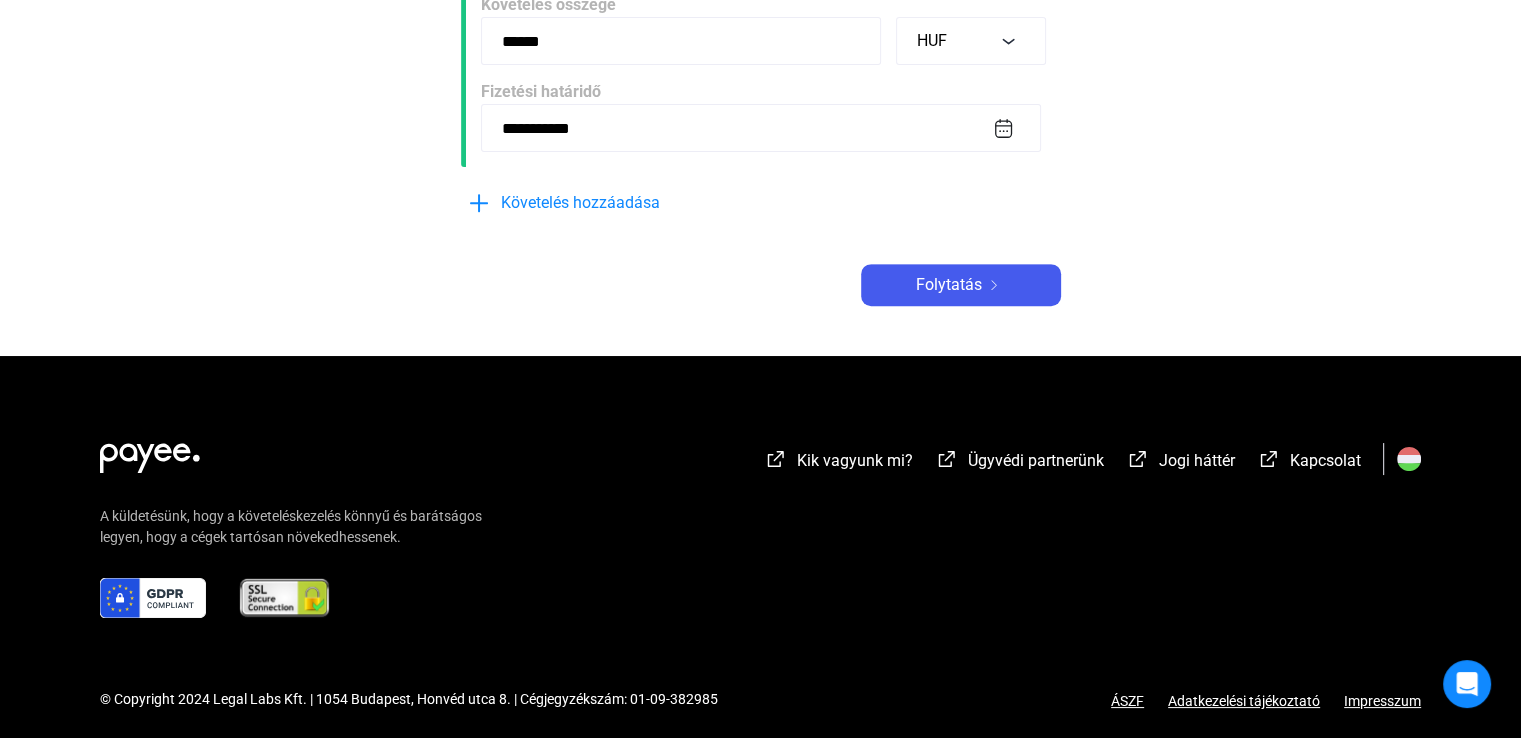 scroll, scrollTop: 870, scrollLeft: 0, axis: vertical 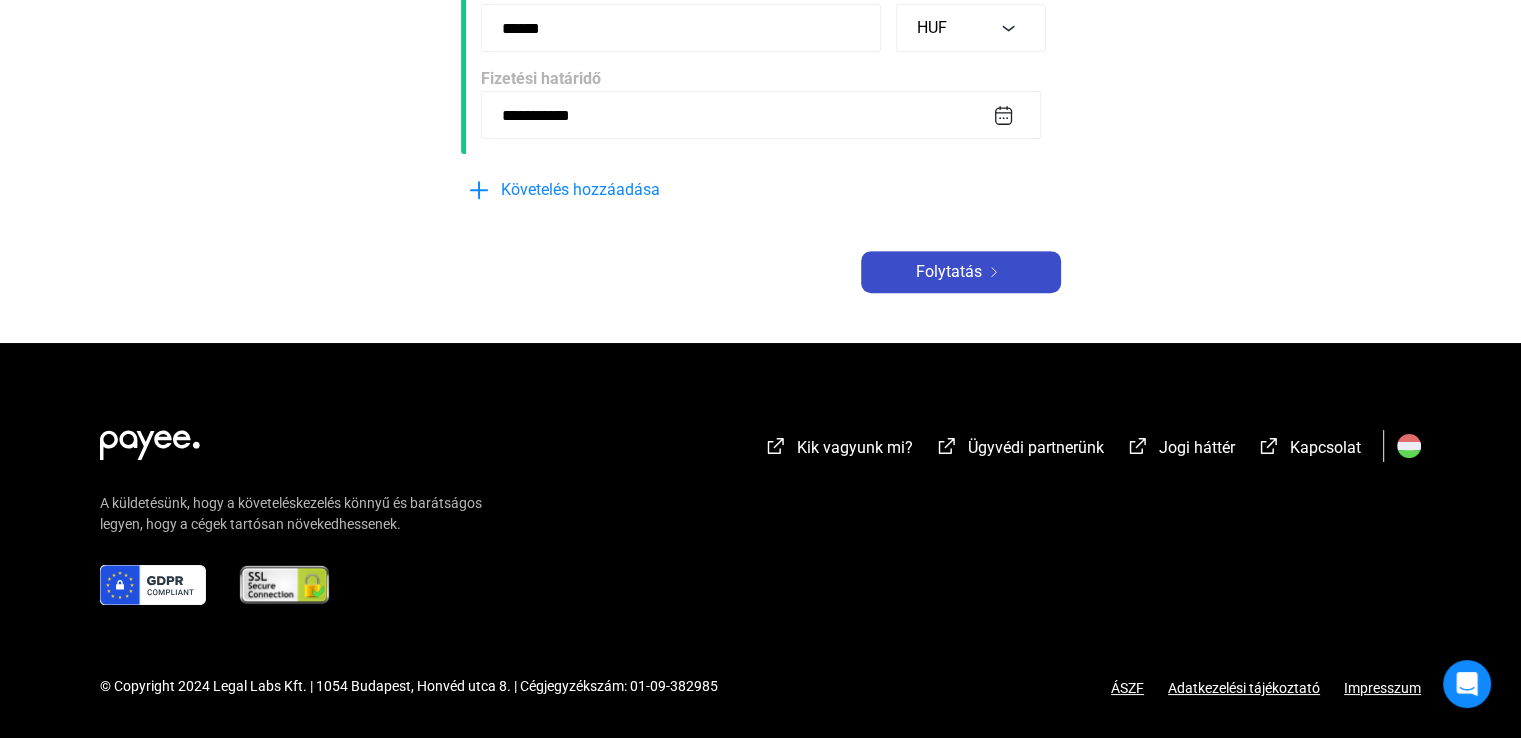 click on "Folytatás" 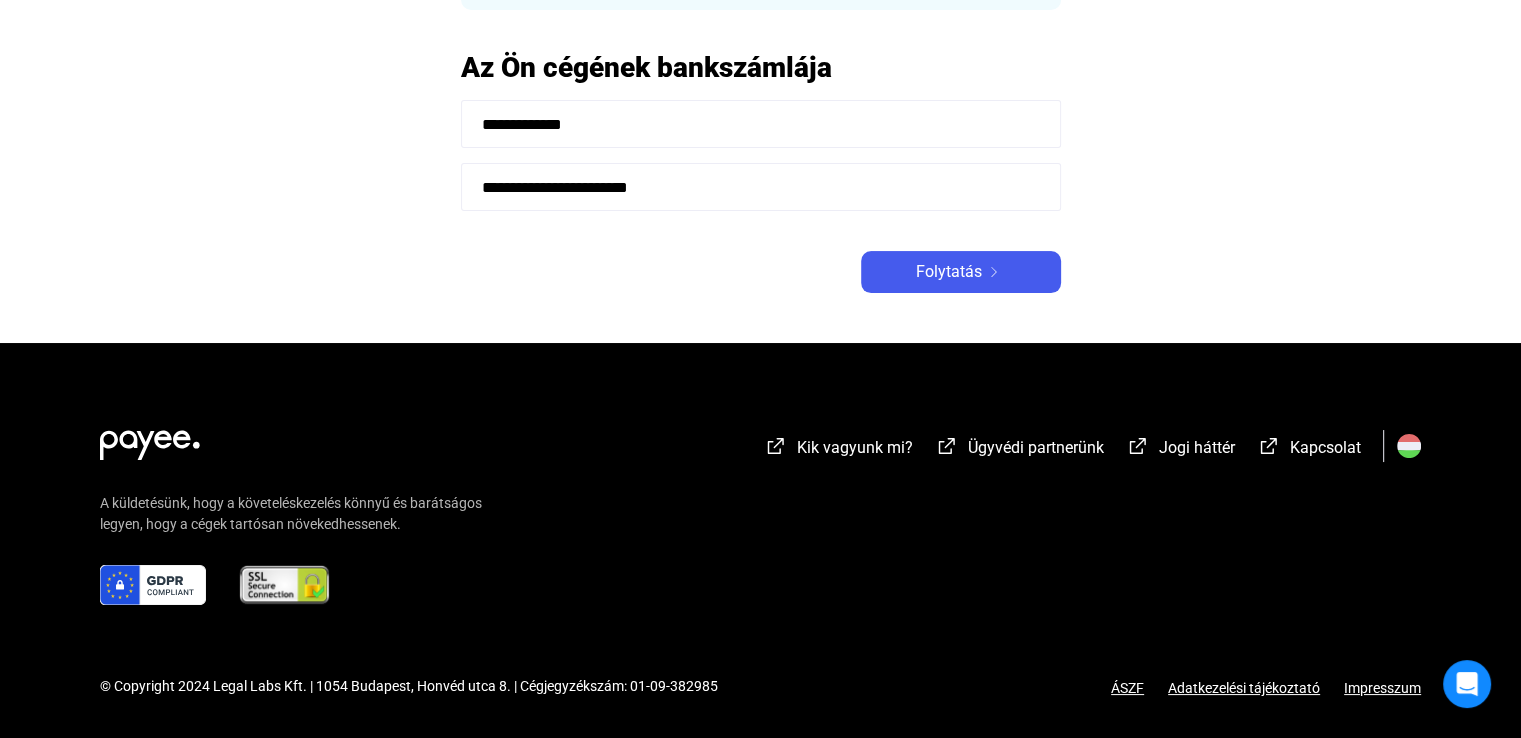 scroll, scrollTop: 0, scrollLeft: 0, axis: both 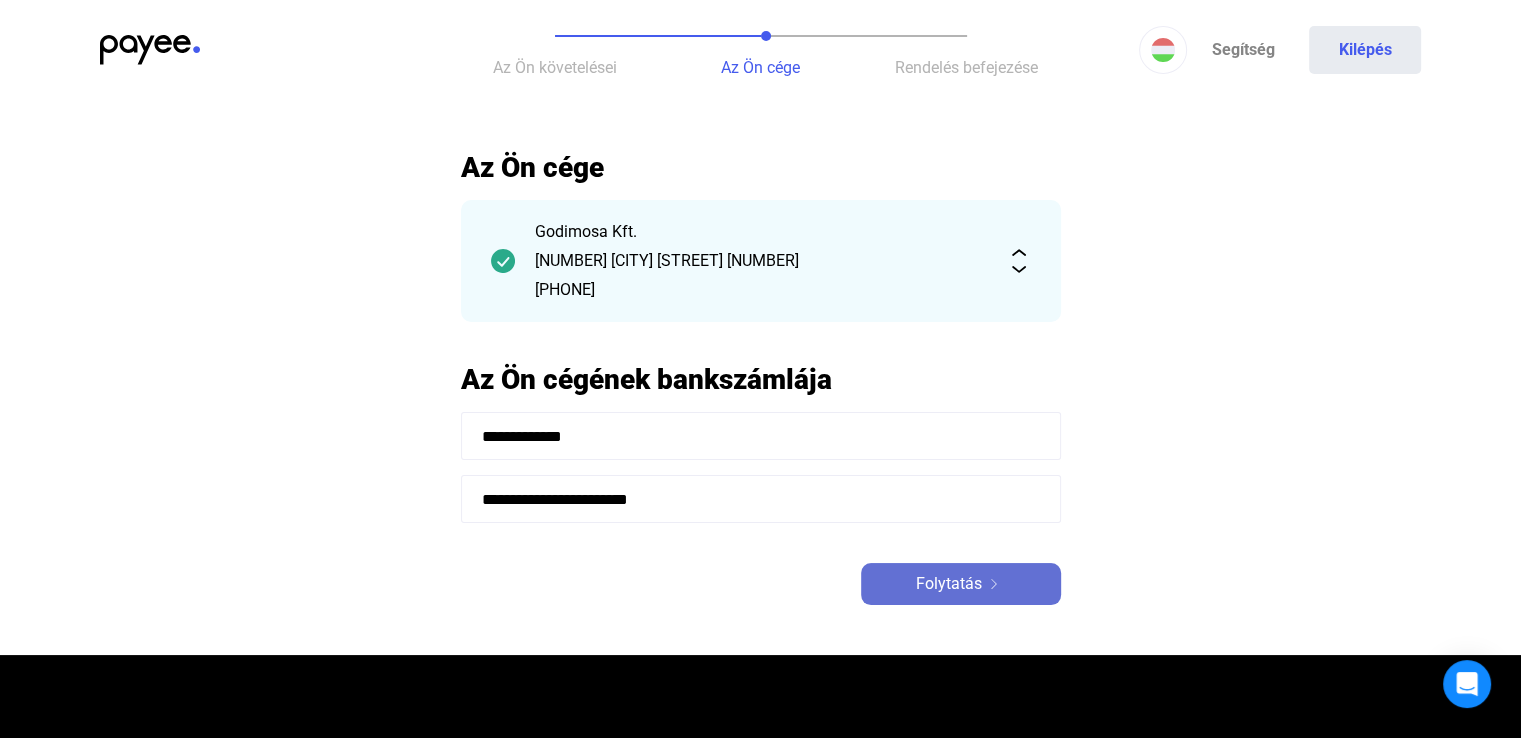 click 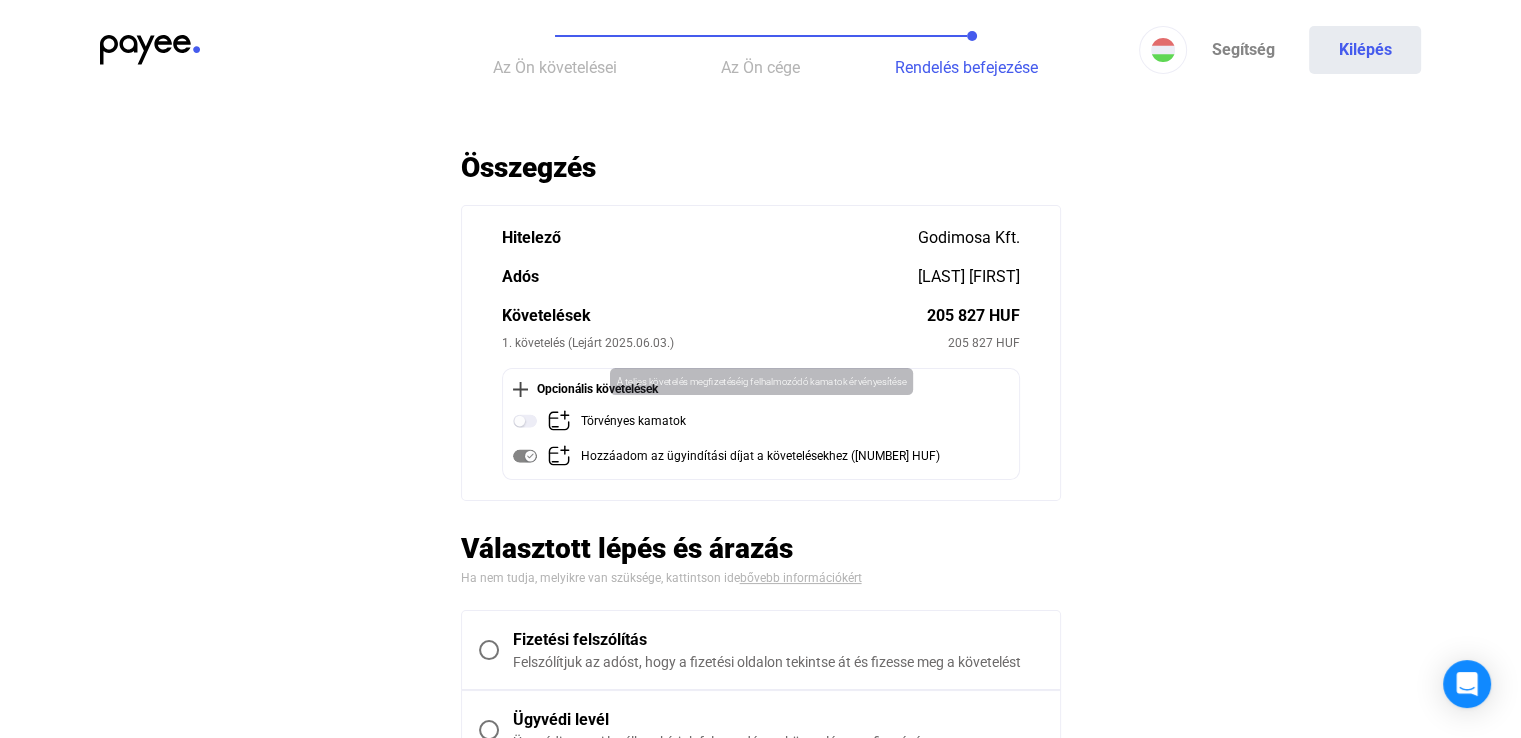 click 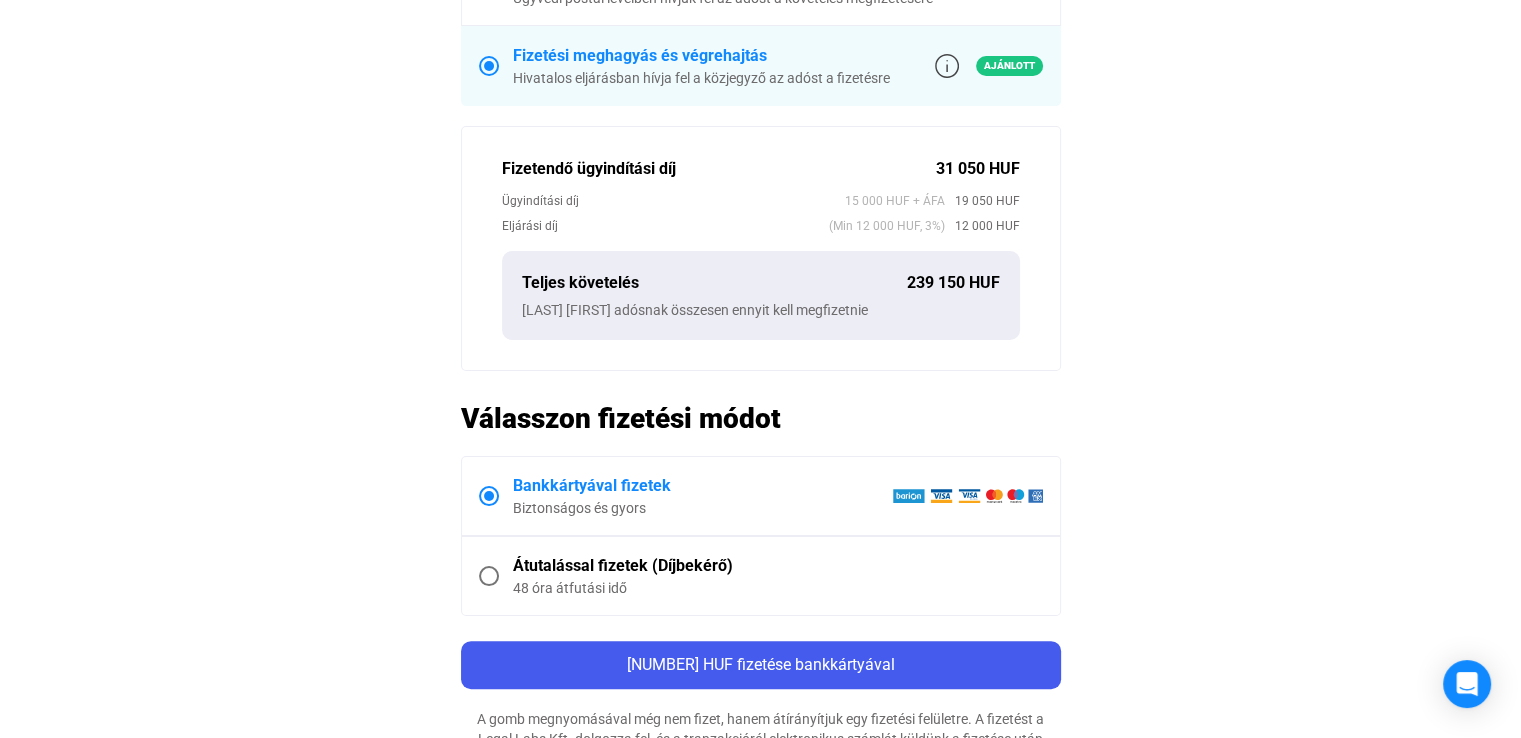 scroll, scrollTop: 766, scrollLeft: 0, axis: vertical 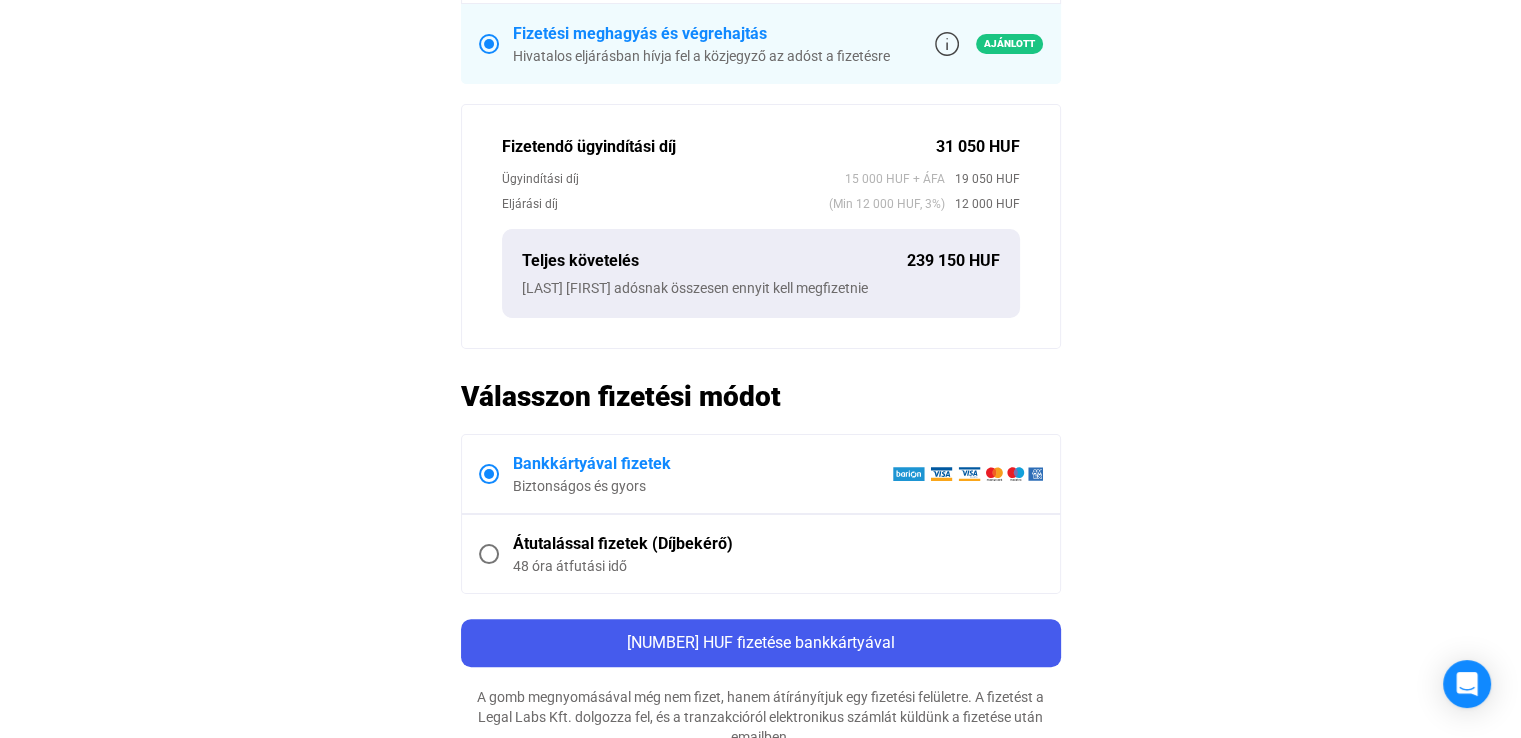 click on "Átutalással fizetek (Díjbekérő) 48 óra átfutási idő" at bounding box center (771, 554) 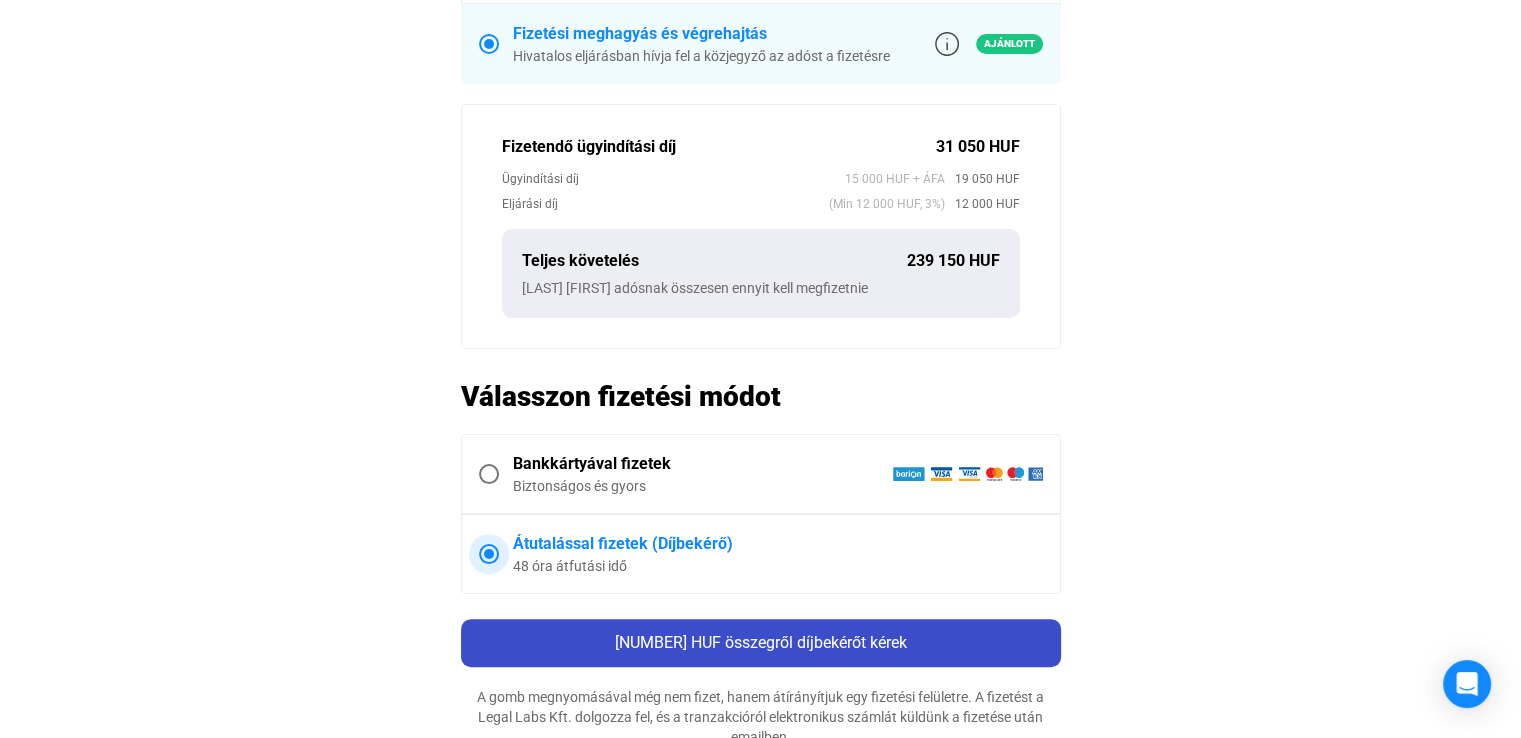 click on "[NUMBER] HUF összegről díjbekérőt kérek" 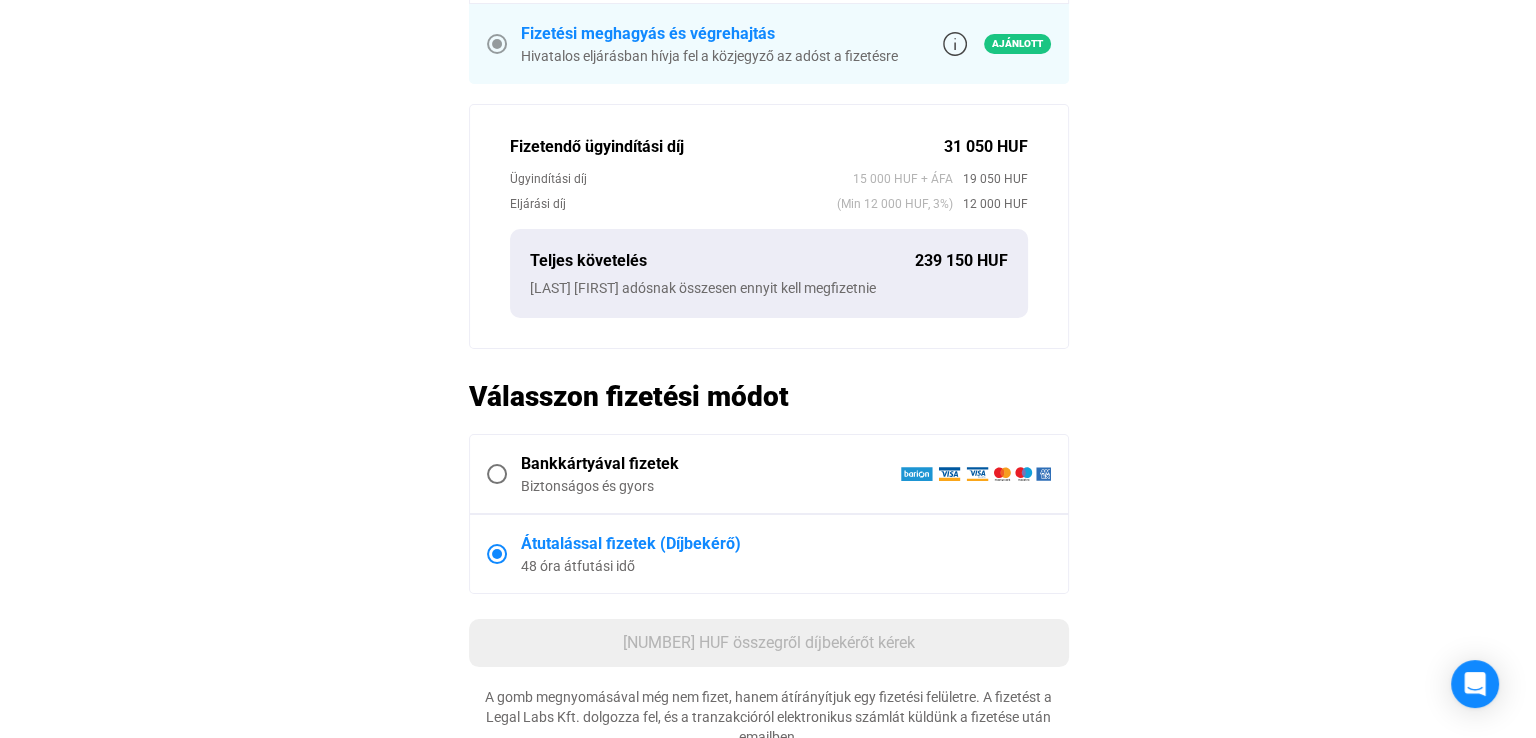 scroll, scrollTop: 0, scrollLeft: 0, axis: both 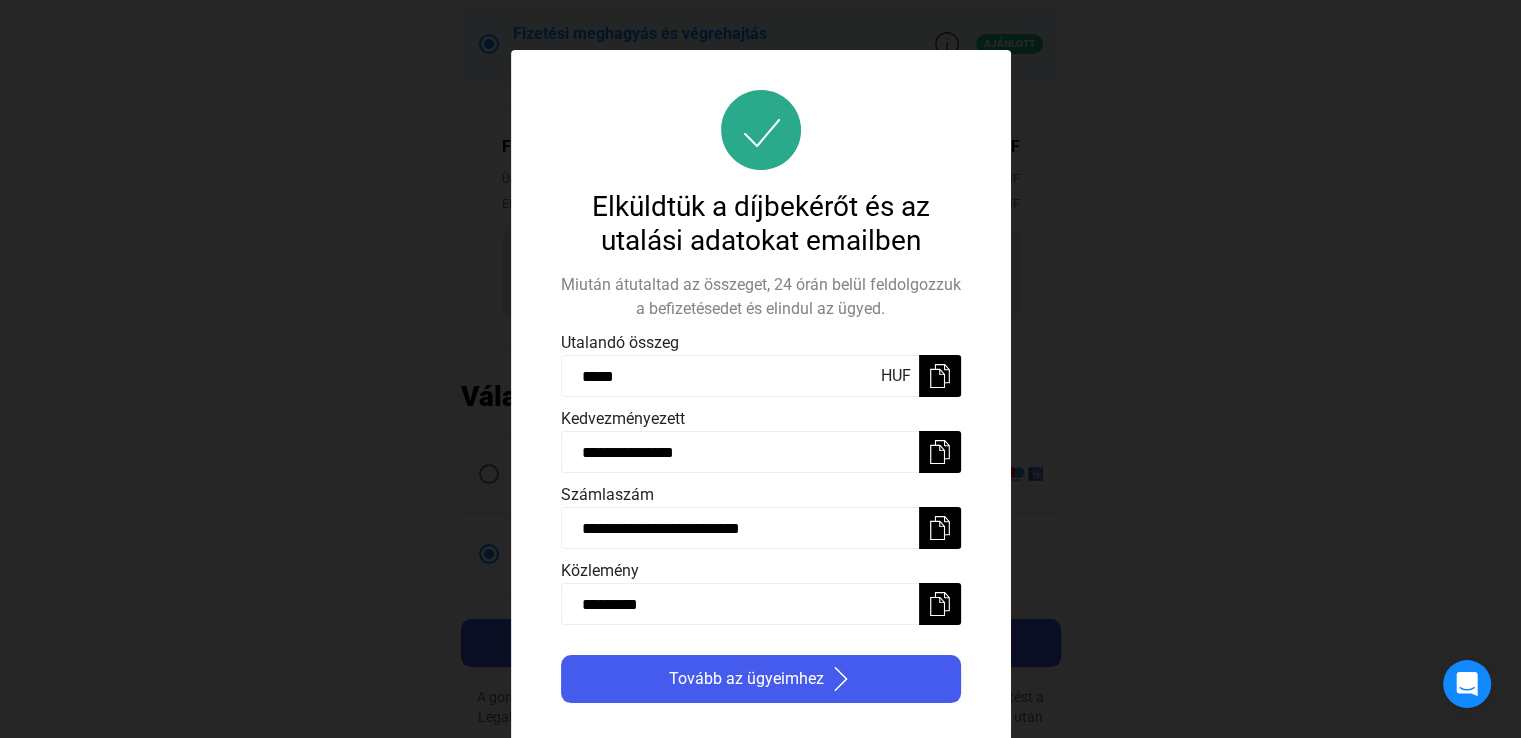 drag, startPoint x: 678, startPoint y: 601, endPoint x: 574, endPoint y: 601, distance: 104 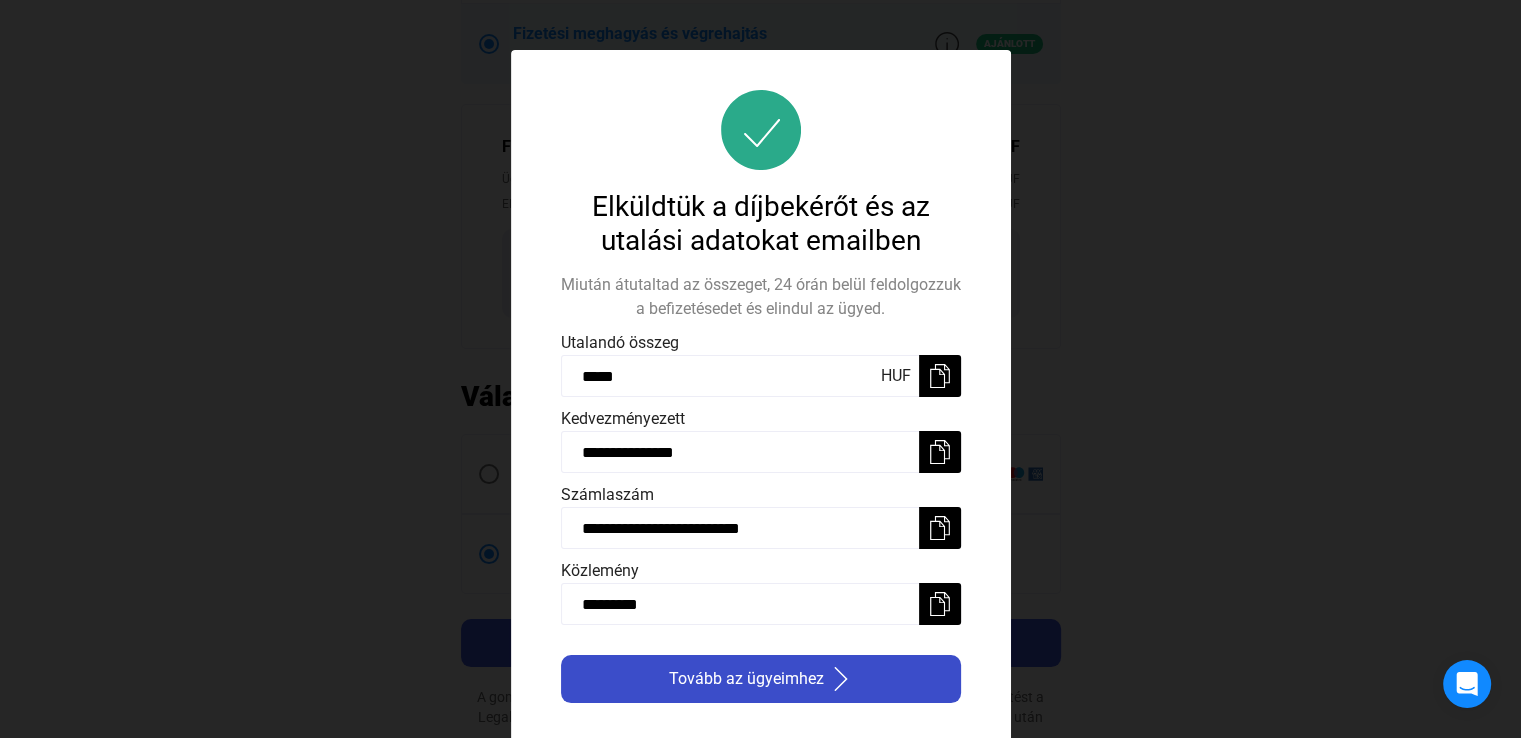 click on "Tovább az ügyeimhez" at bounding box center [761, 679] 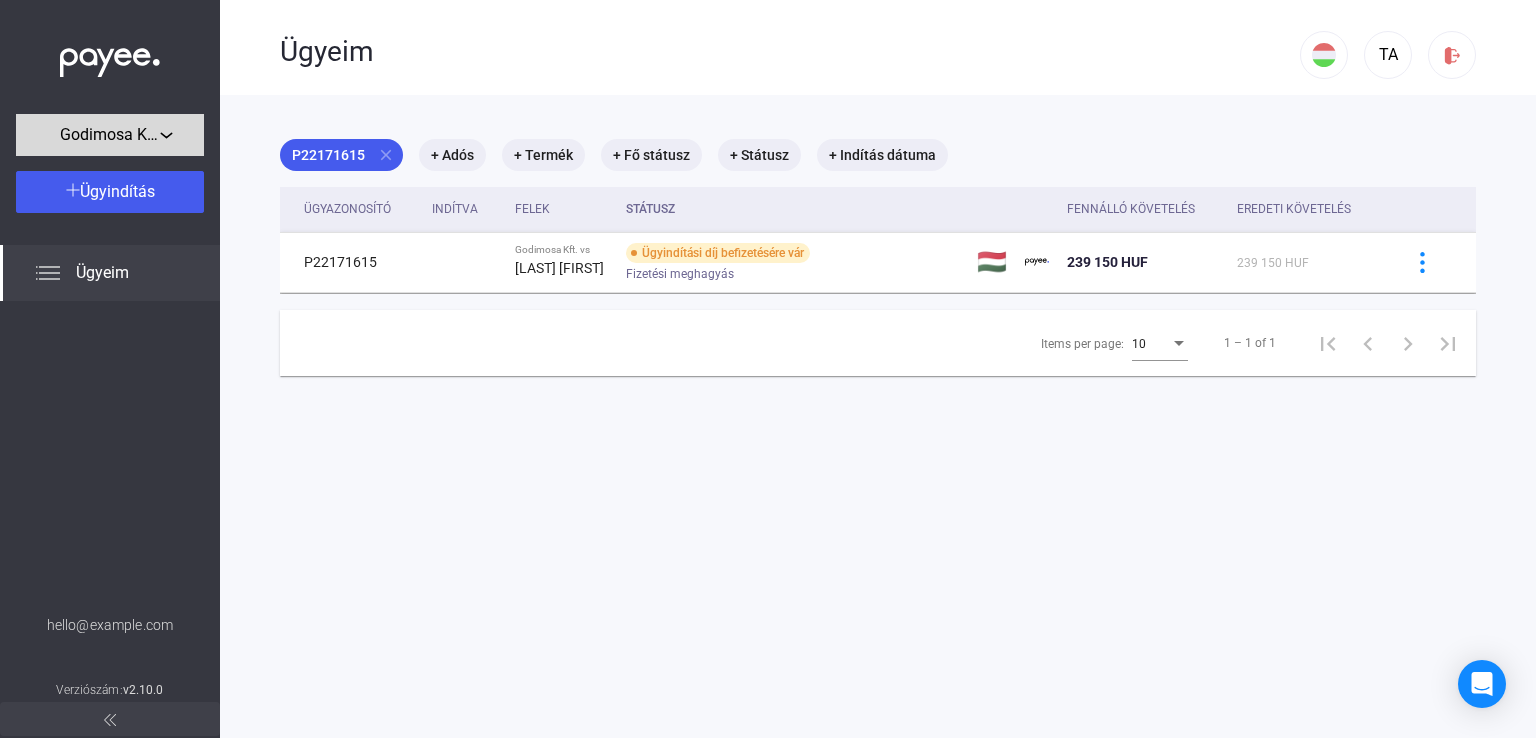 click on "Godimosa Kft." 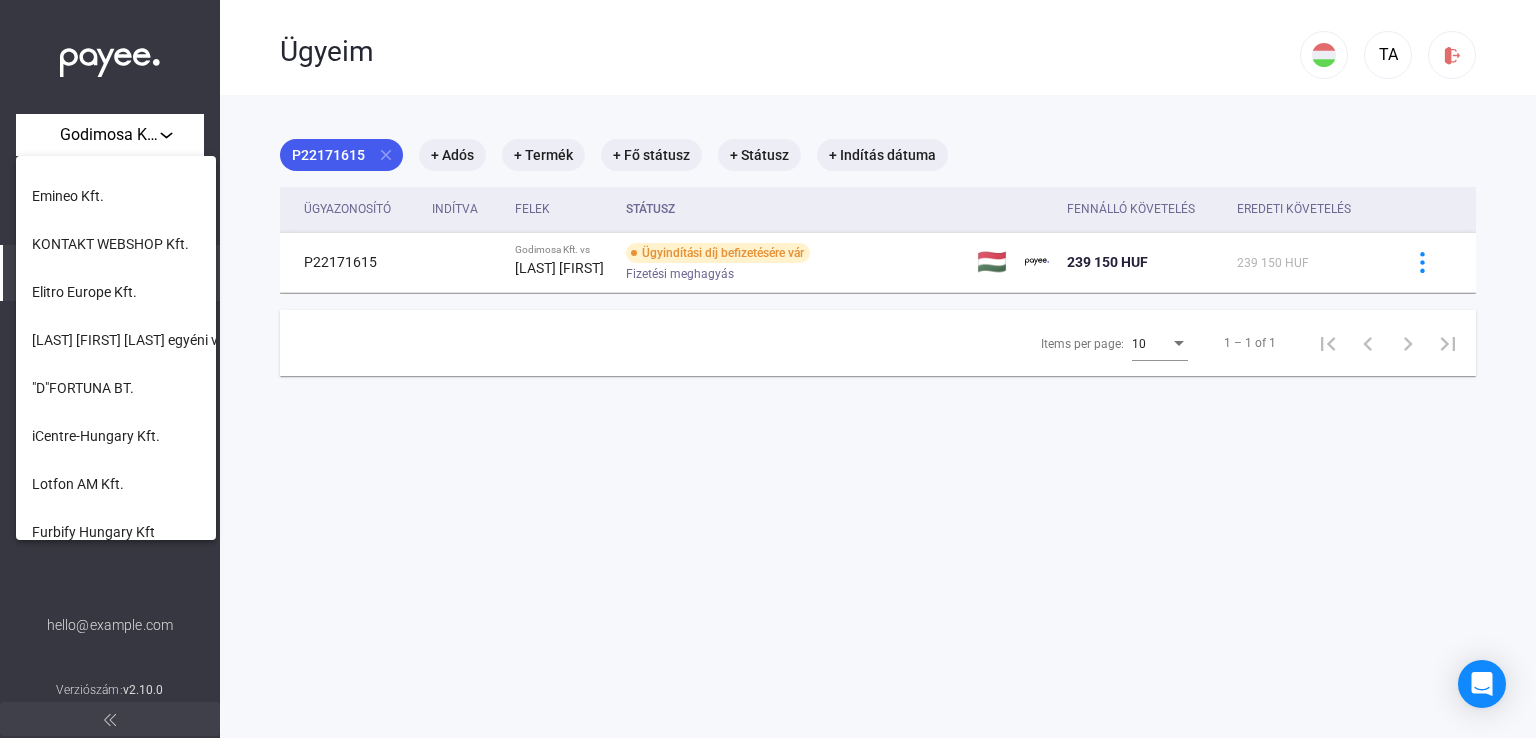 scroll, scrollTop: 768, scrollLeft: 0, axis: vertical 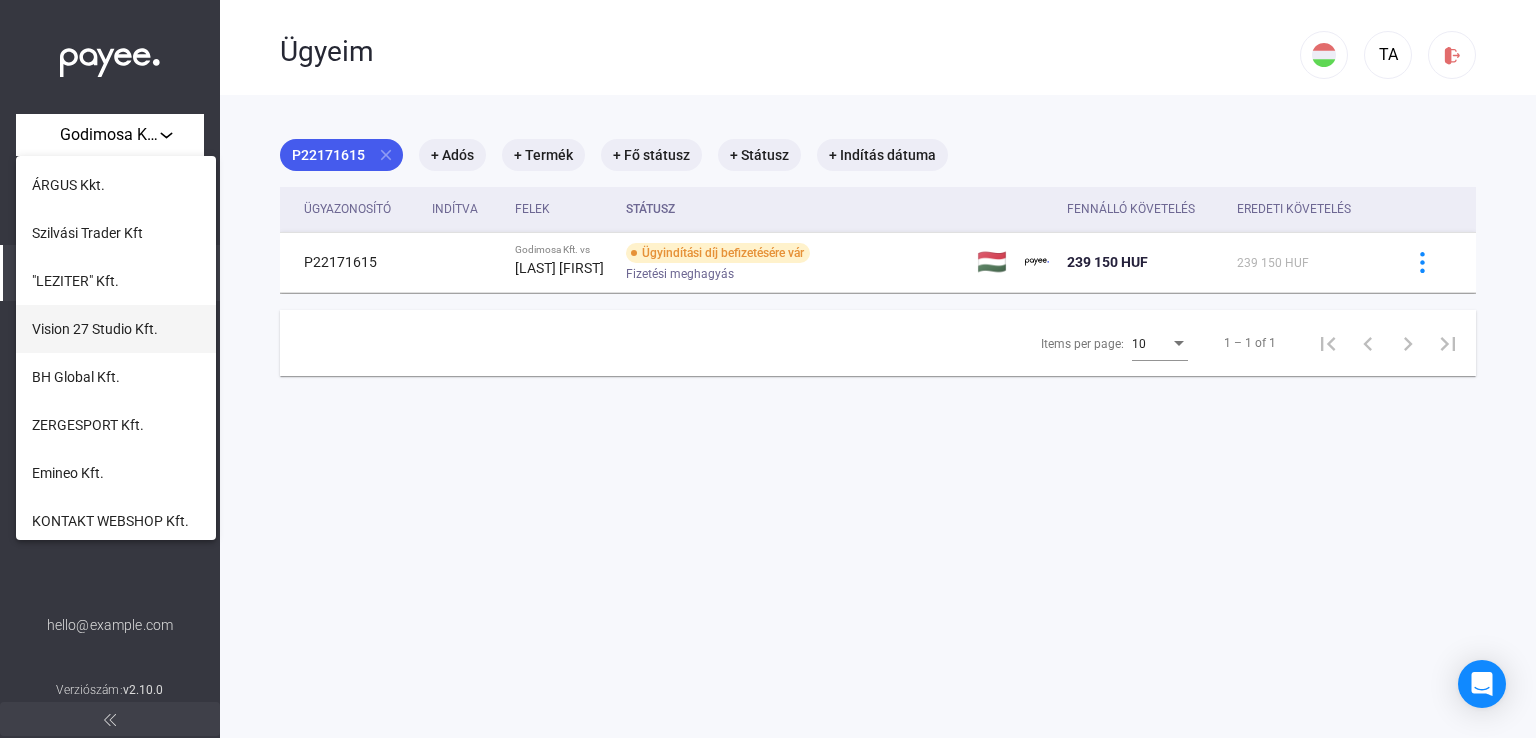 click on "Vision 27 Studio Kft." at bounding box center [95, 329] 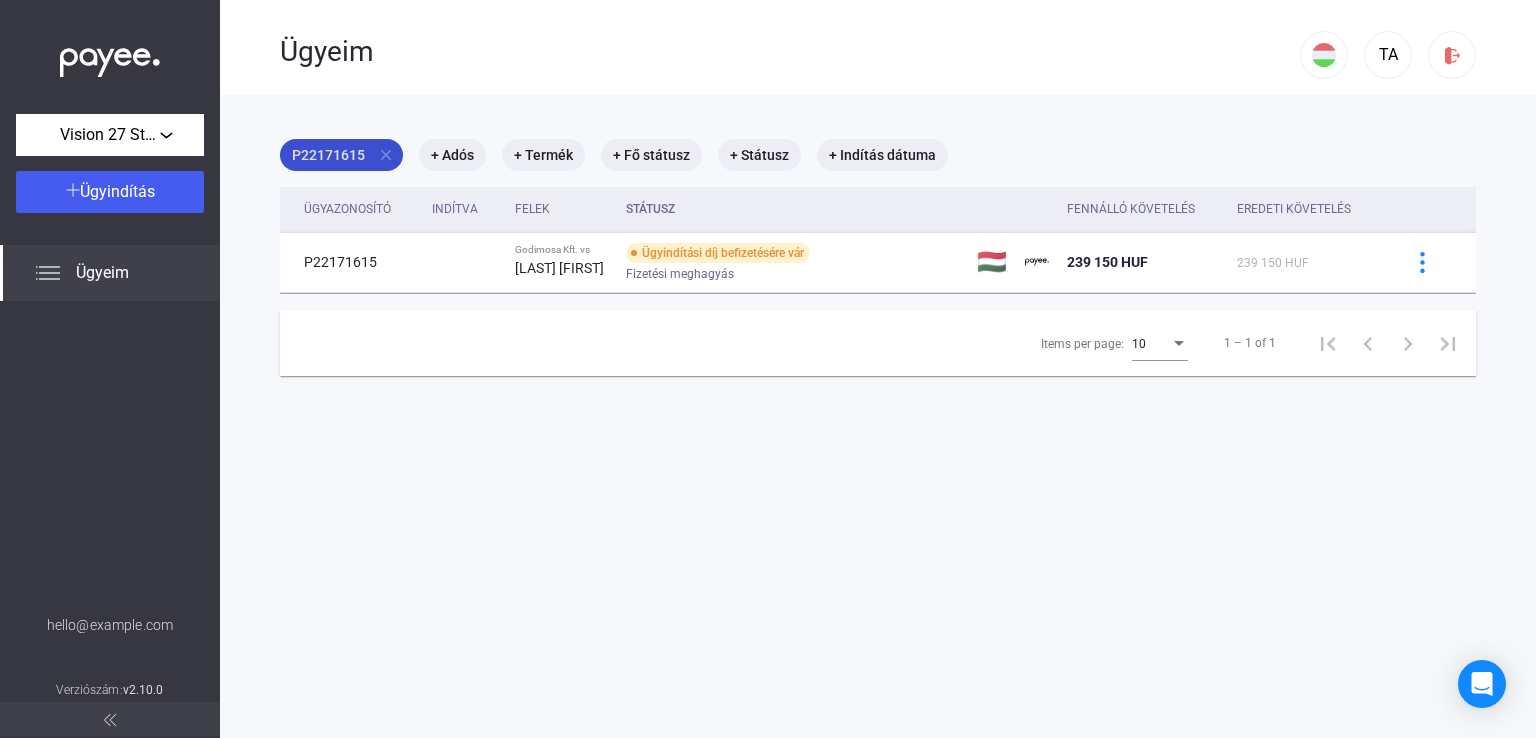 click on "close" at bounding box center (386, 155) 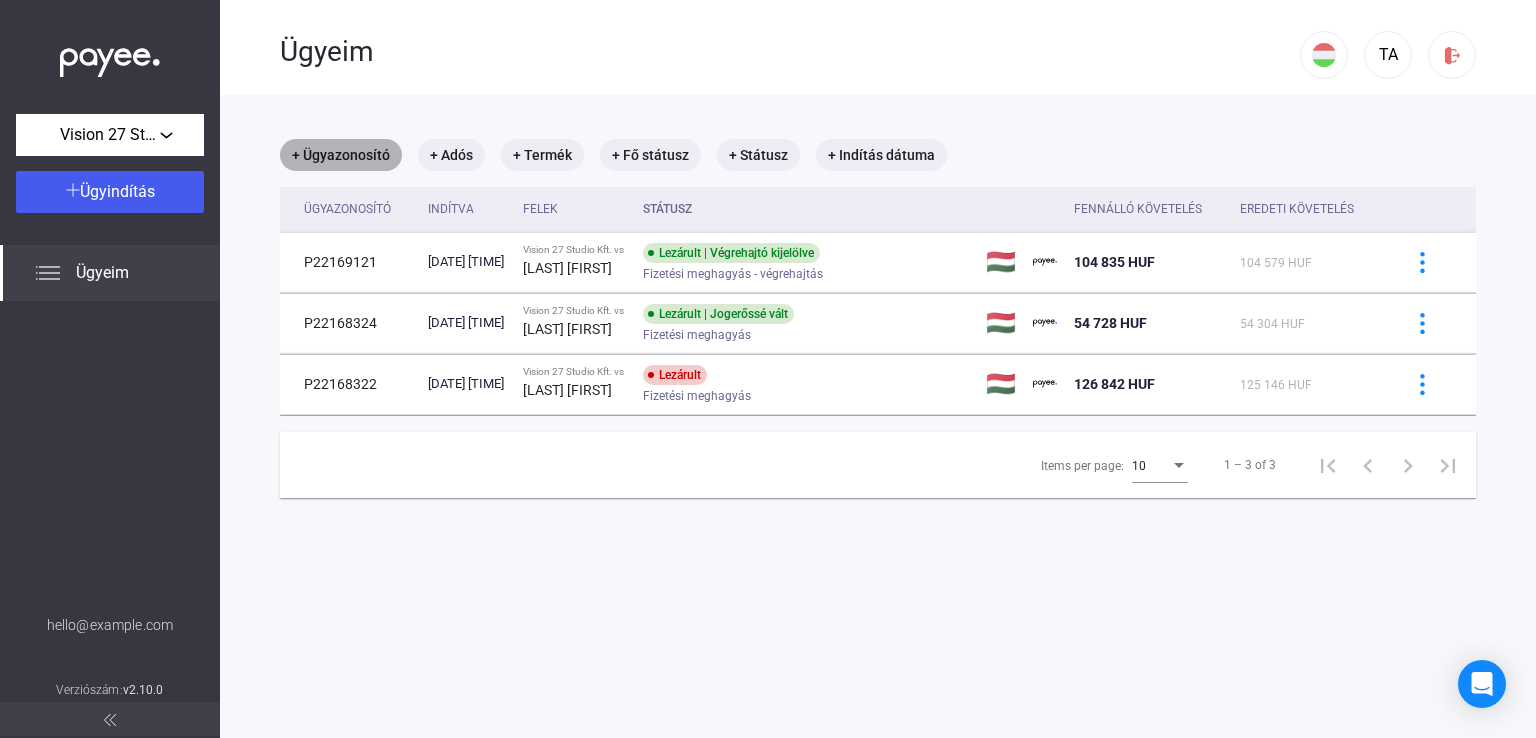 click on "+ Ügyazonosító" at bounding box center [341, 155] 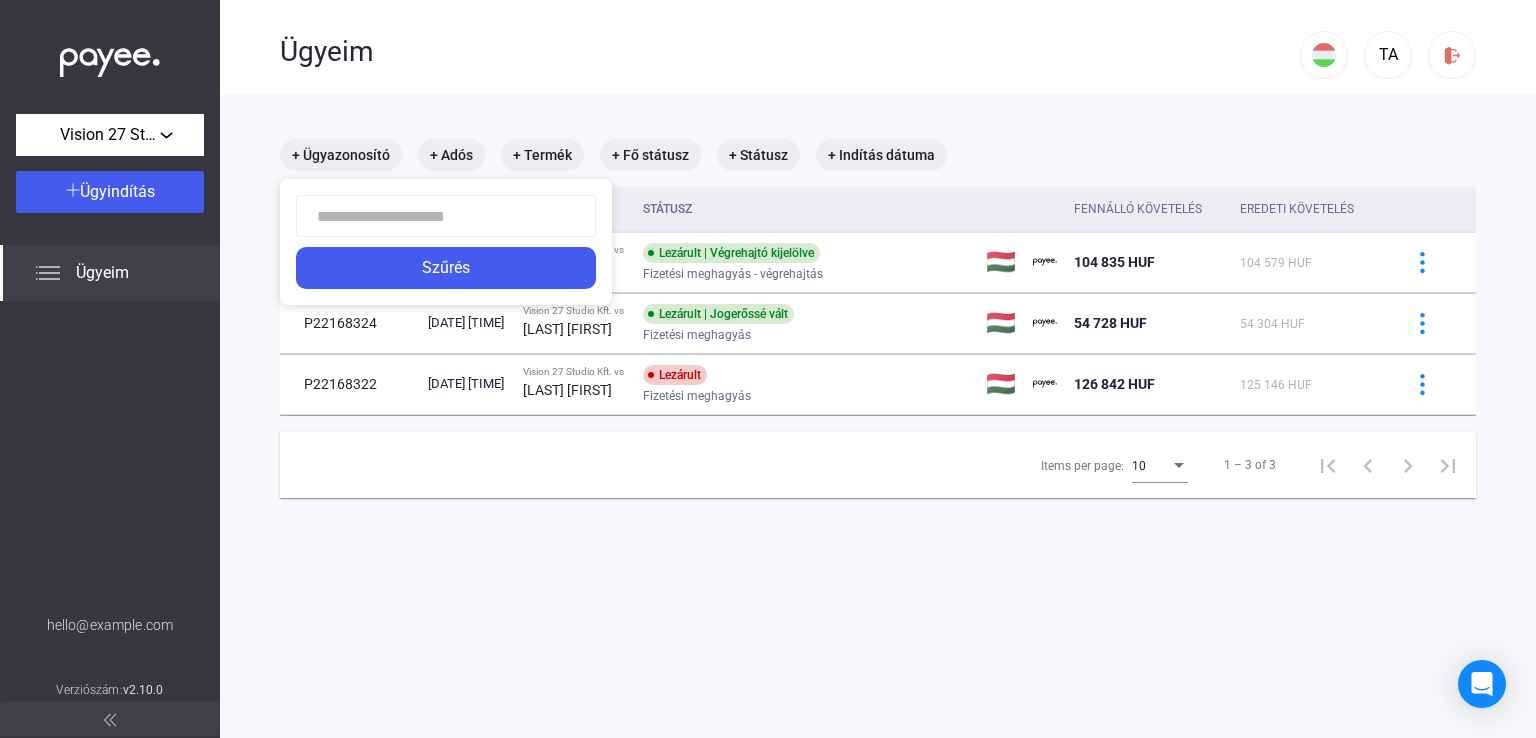 click at bounding box center [768, 369] 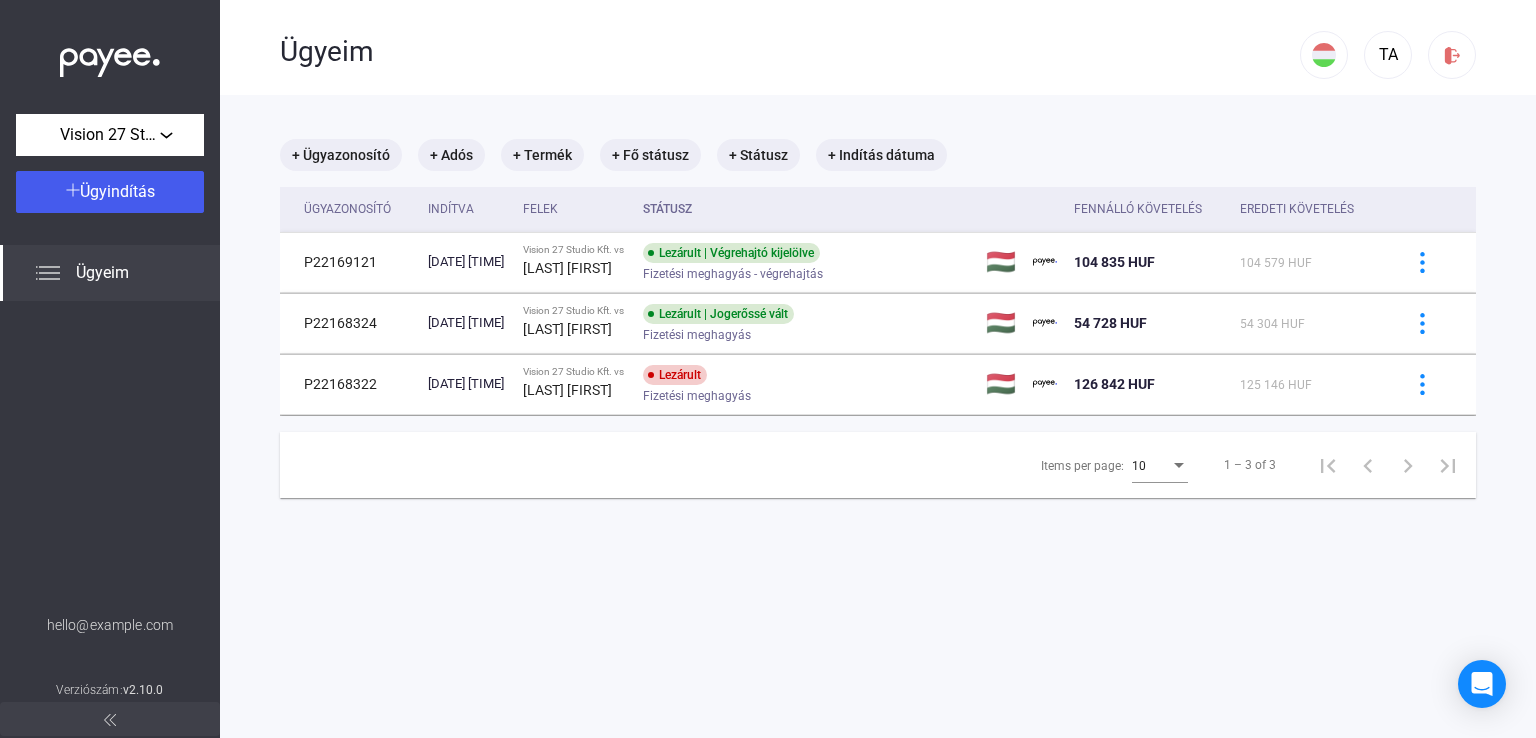 click on "+ Ügyazonosító + Adós + Termék + Fő státusz + Státusz + Indítás dátuma Ügyazonosító Indítva Felek Státusz Fennálló követelés Eredeti követelés P22169121 [DATE] [TIME] Vision 27 Studio Kft. vs Fórizs Edit Lezárult | Végrehajtó kijelölve Fizetési meghagyás - végrehajtás 🇭🇺 104 835 HUF 104 579 HUF P22168324 [DATE] [TIME] Vision 27 Studio Kft. vs Fórizs Edit Lezárult | Jogerőssé vált Fizetési meghagyás 🇭🇺 54 728 HUF 54 304 HUF P22168322 [DATE] [TIME] Vision 27 Studio Kft. vs Móricz Evelin Lezárult Fizetési meghagyás 🇭🇺 126 842 HUF 125 146 HUF Items per page: 10 1 – 3 of 3" at bounding box center [878, 464] 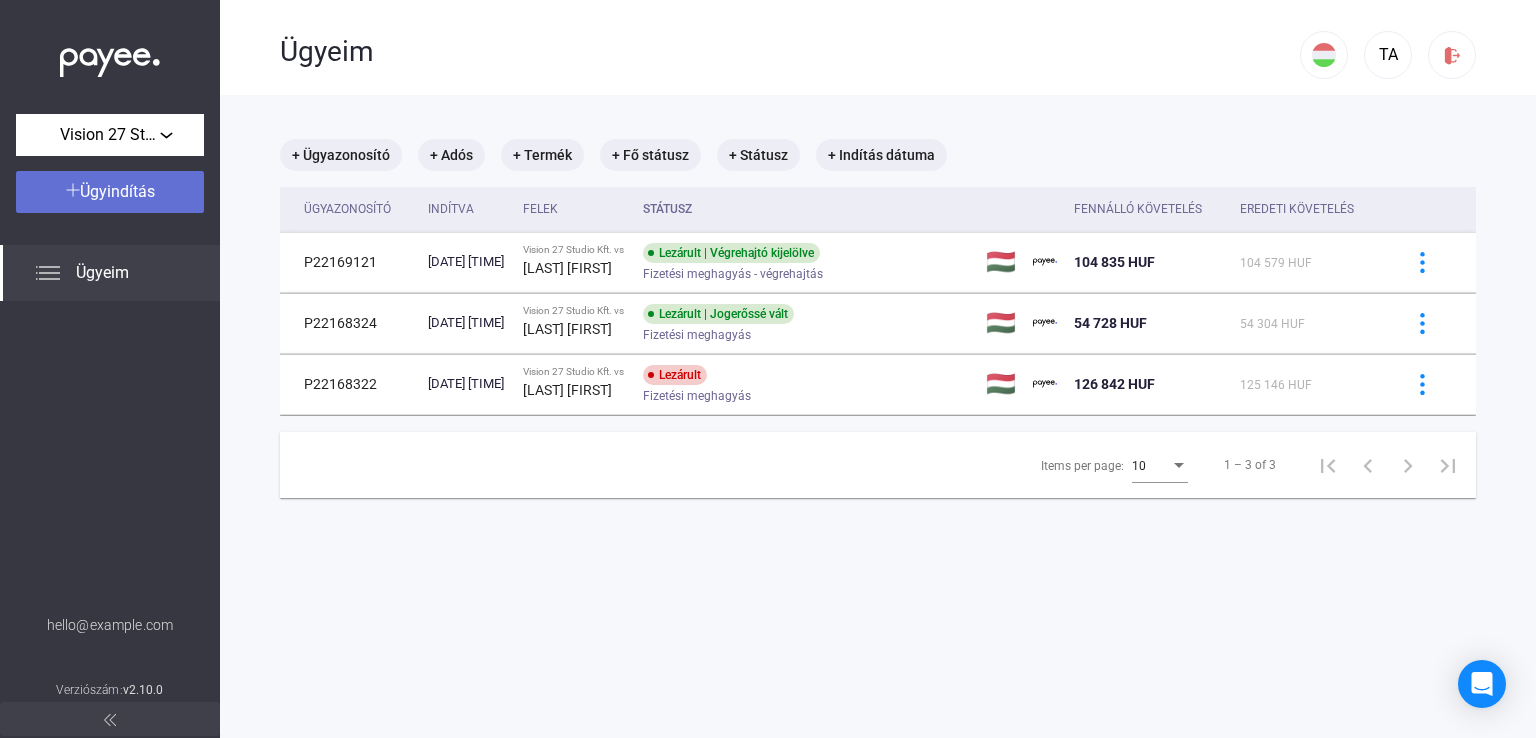 click on "Ügyindítás" 